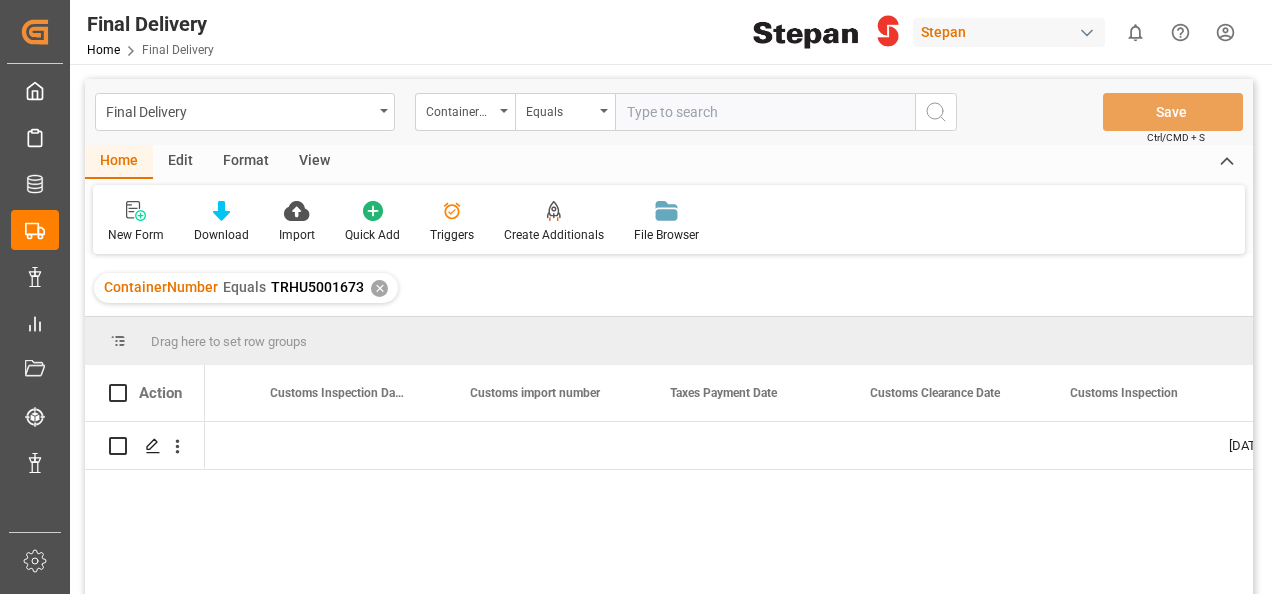 scroll, scrollTop: 0, scrollLeft: 0, axis: both 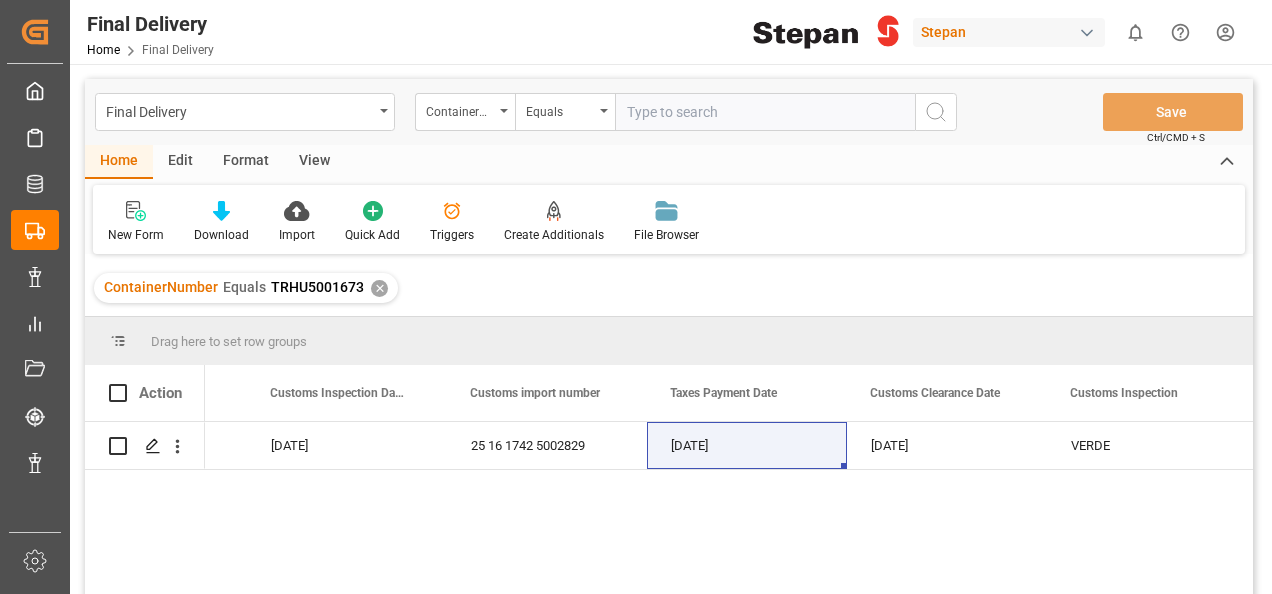 click on "✕" at bounding box center [379, 288] 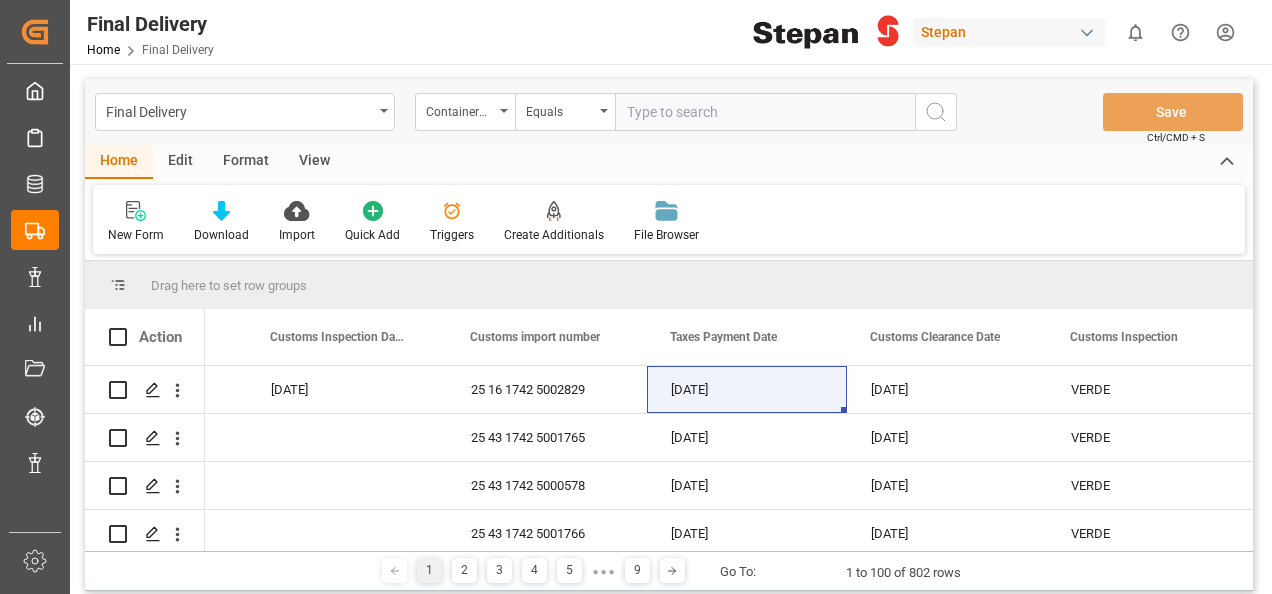 scroll, scrollTop: 0, scrollLeft: 1359, axis: horizontal 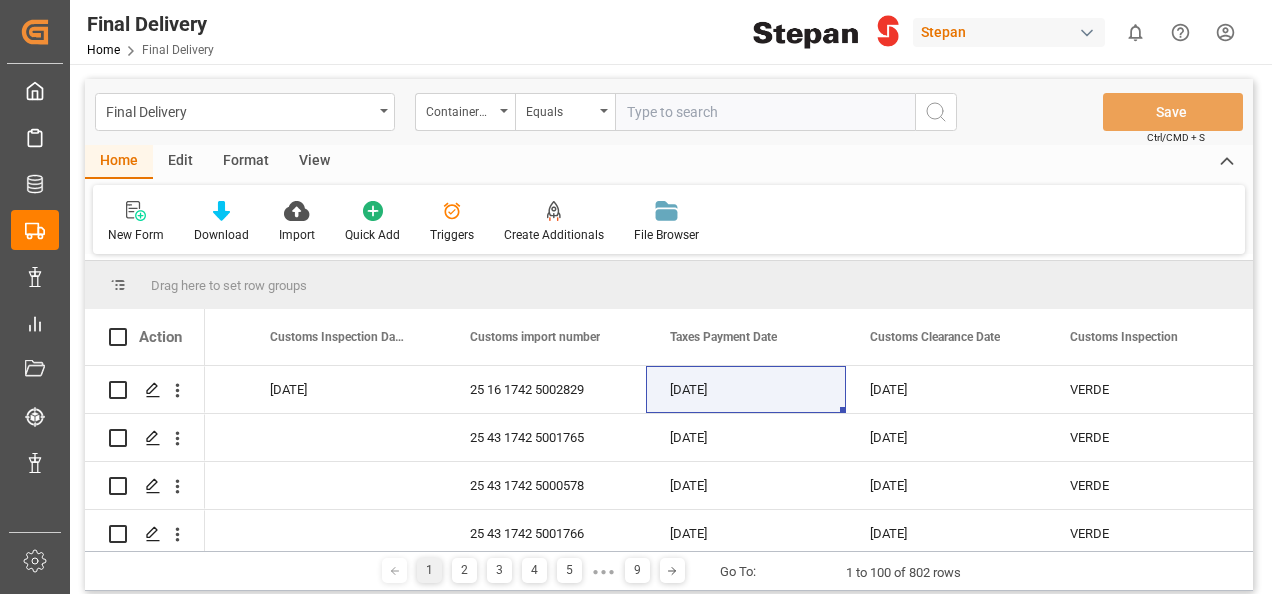 click on "ContainerNumber" at bounding box center (465, 112) 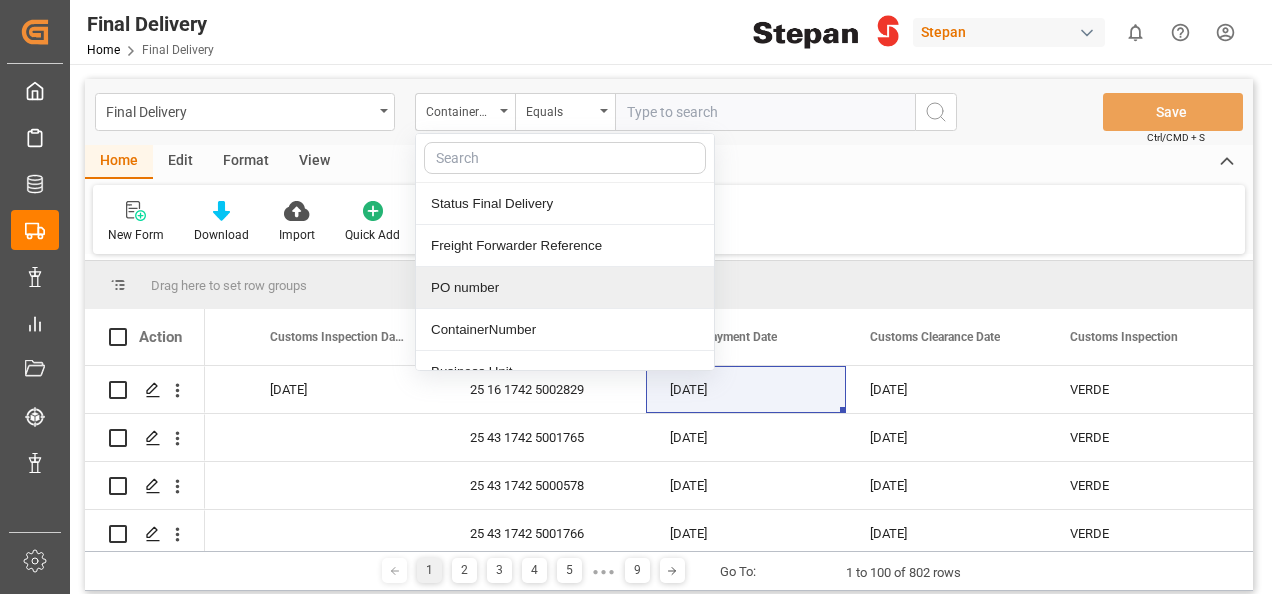 click on "PO number" at bounding box center (565, 288) 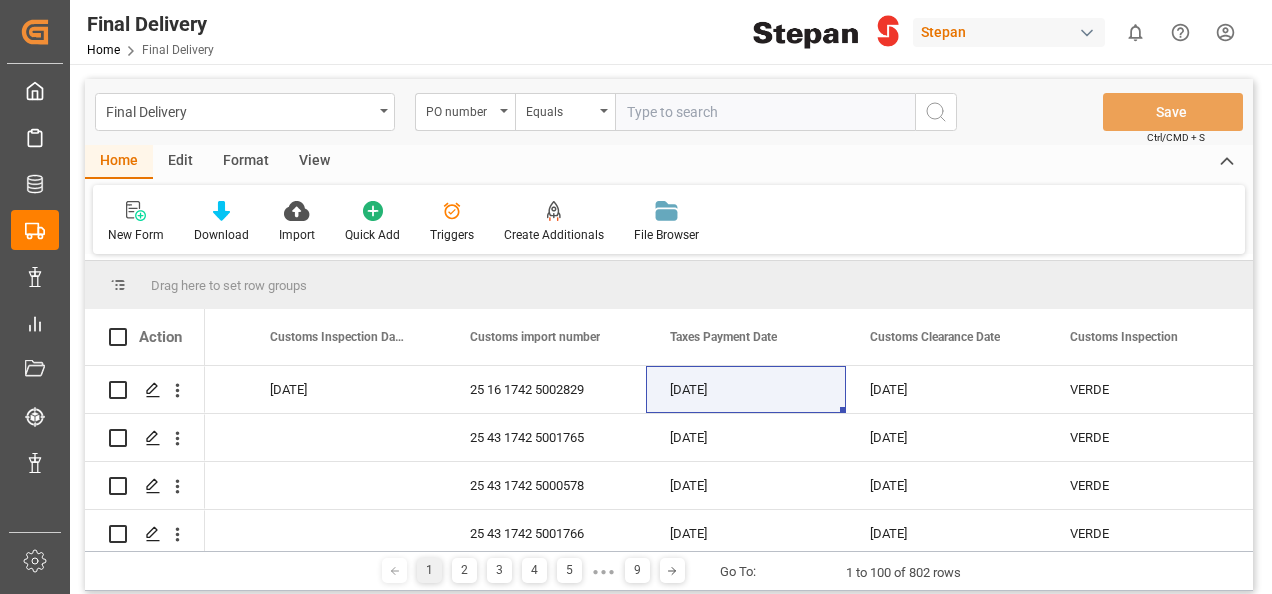 click at bounding box center [765, 112] 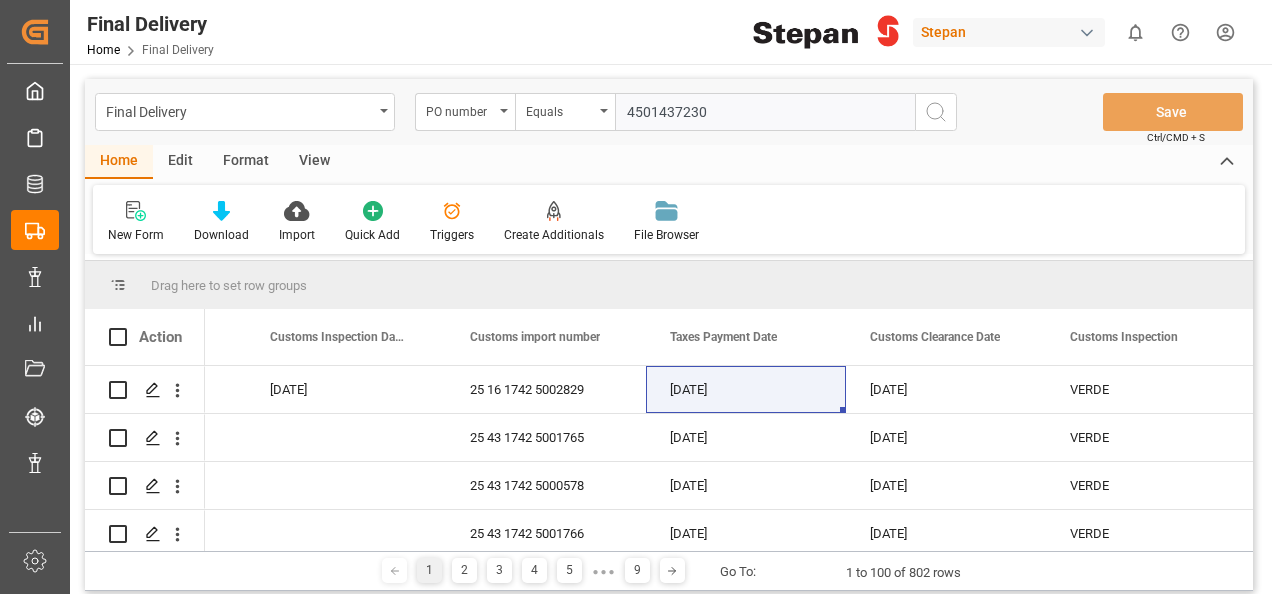type on "4501437230" 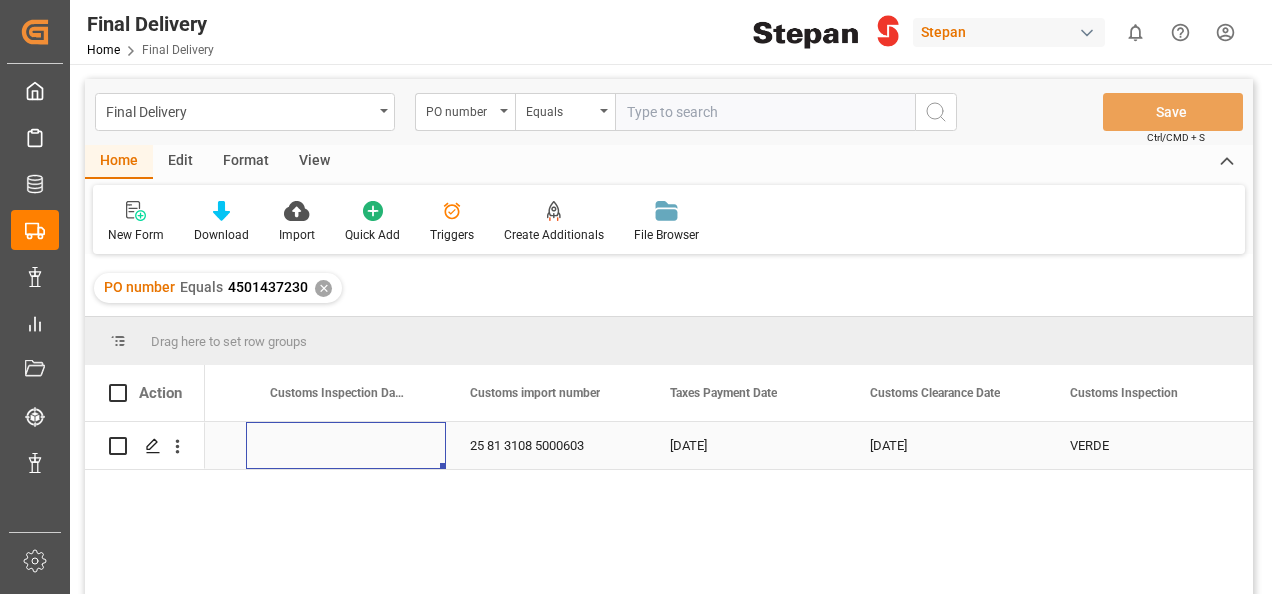 click at bounding box center [346, 445] 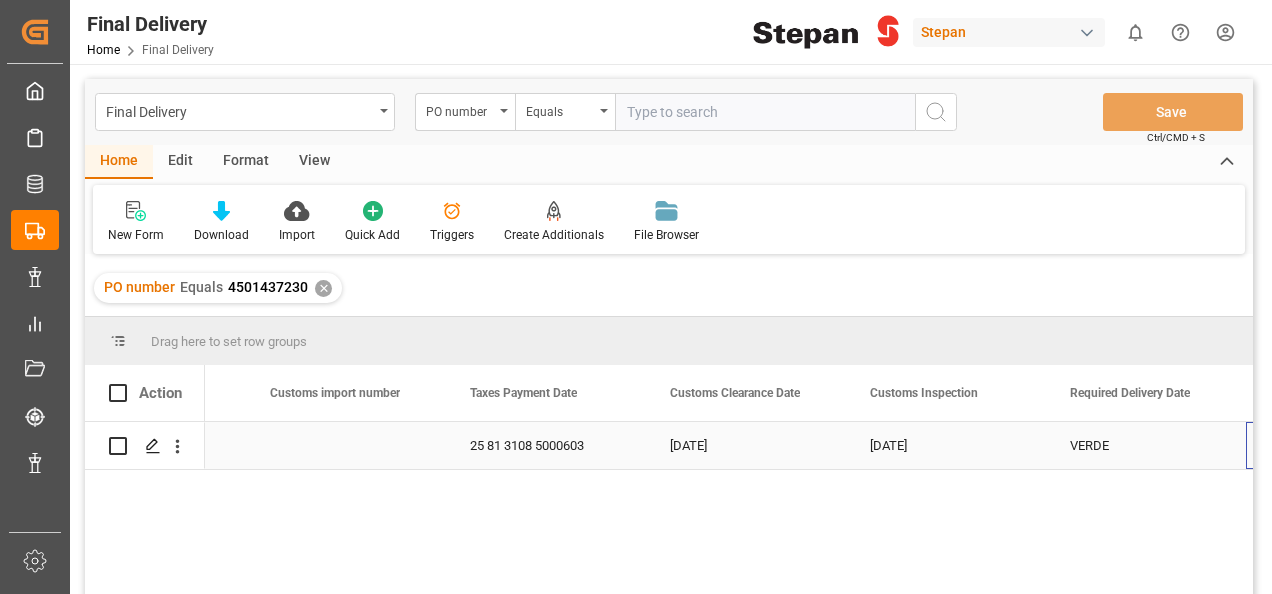 scroll, scrollTop: 0, scrollLeft: 1558, axis: horizontal 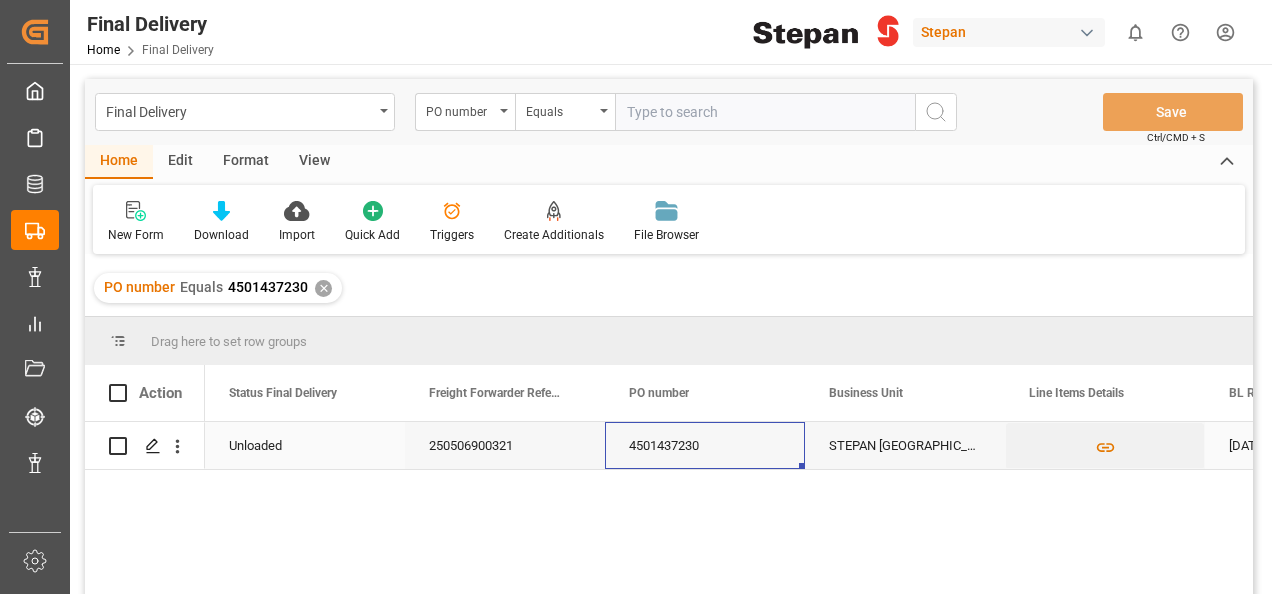 click on "4501437230" at bounding box center (705, 445) 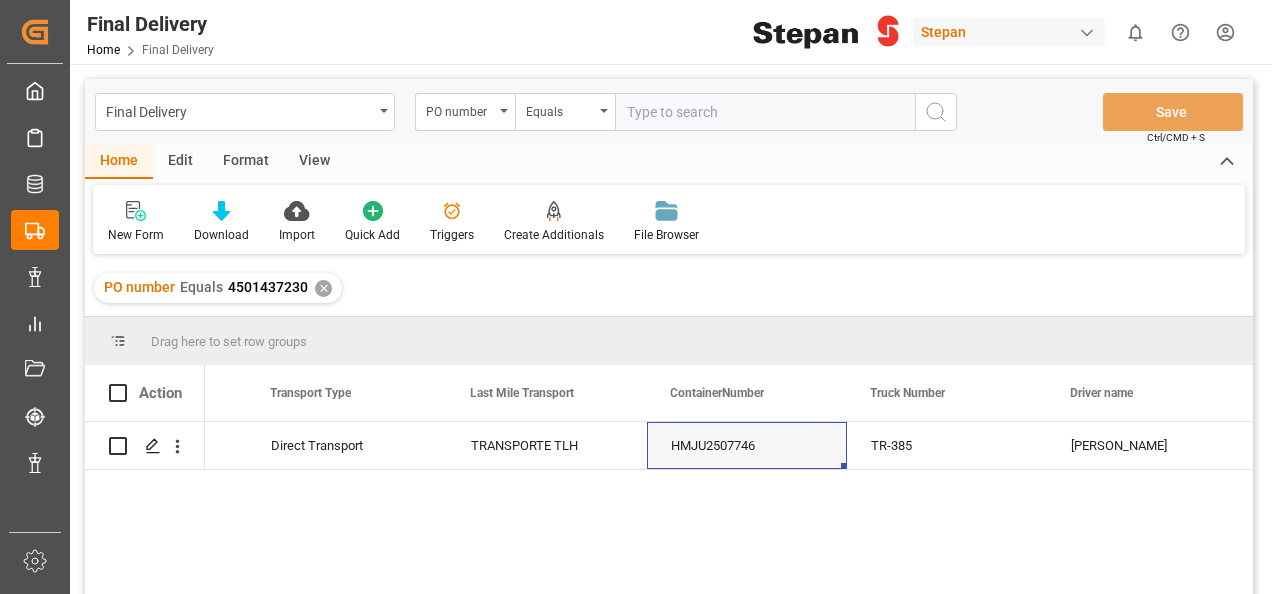 click on "✕" at bounding box center (323, 288) 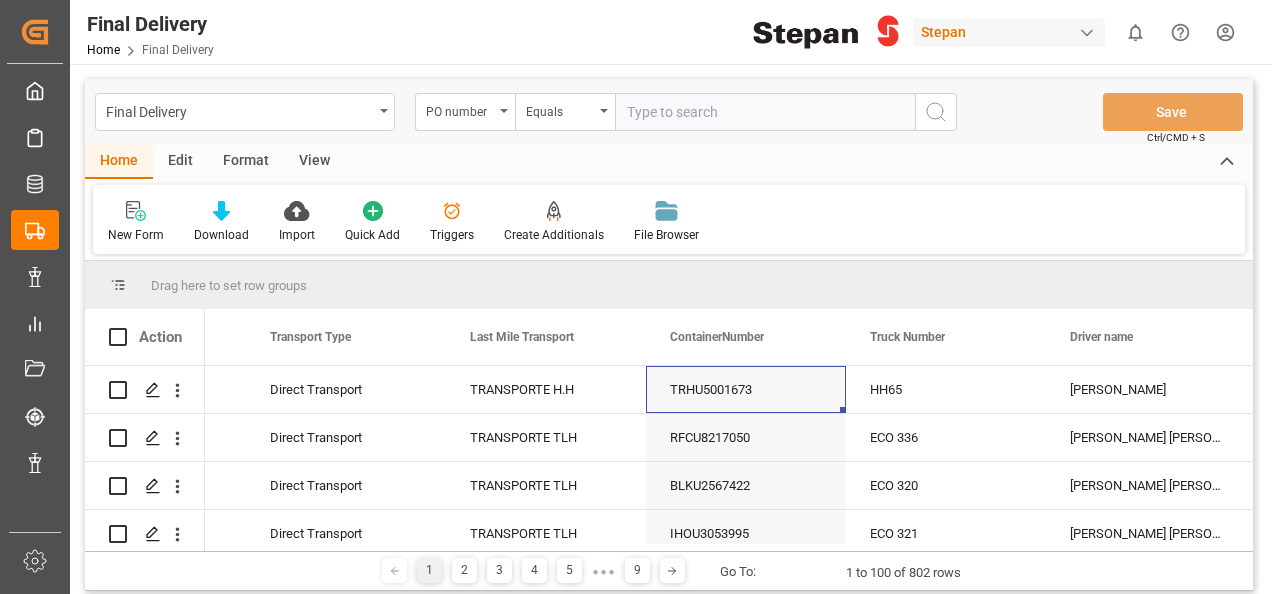 click on "PO number" at bounding box center [465, 112] 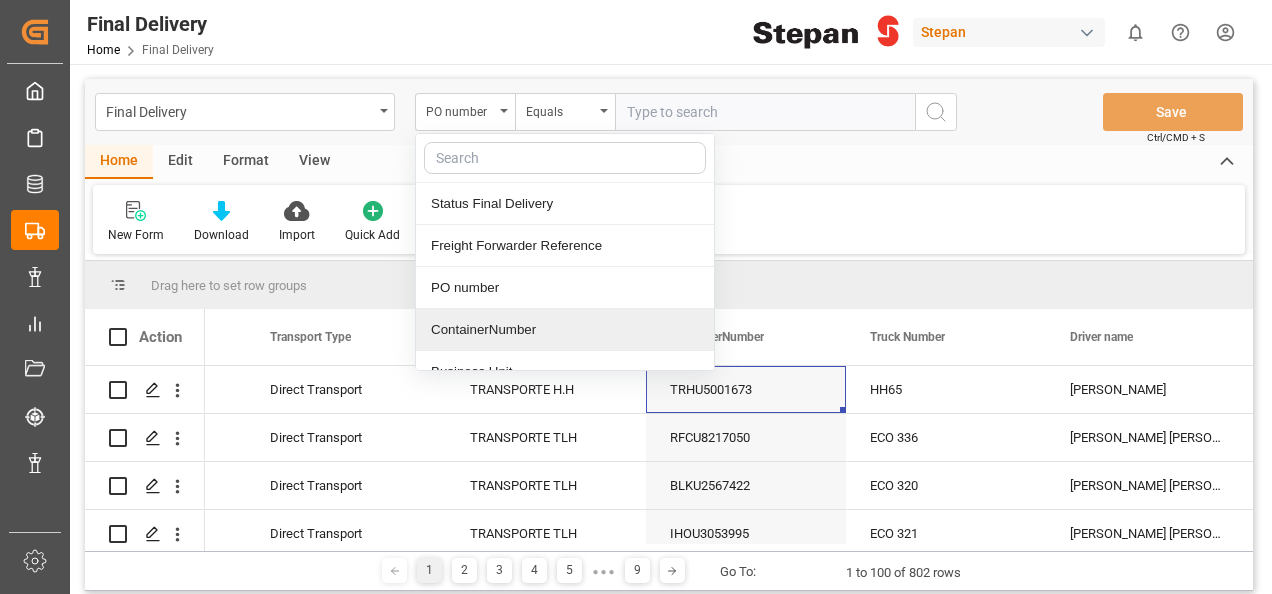 click on "ContainerNumber" at bounding box center [565, 330] 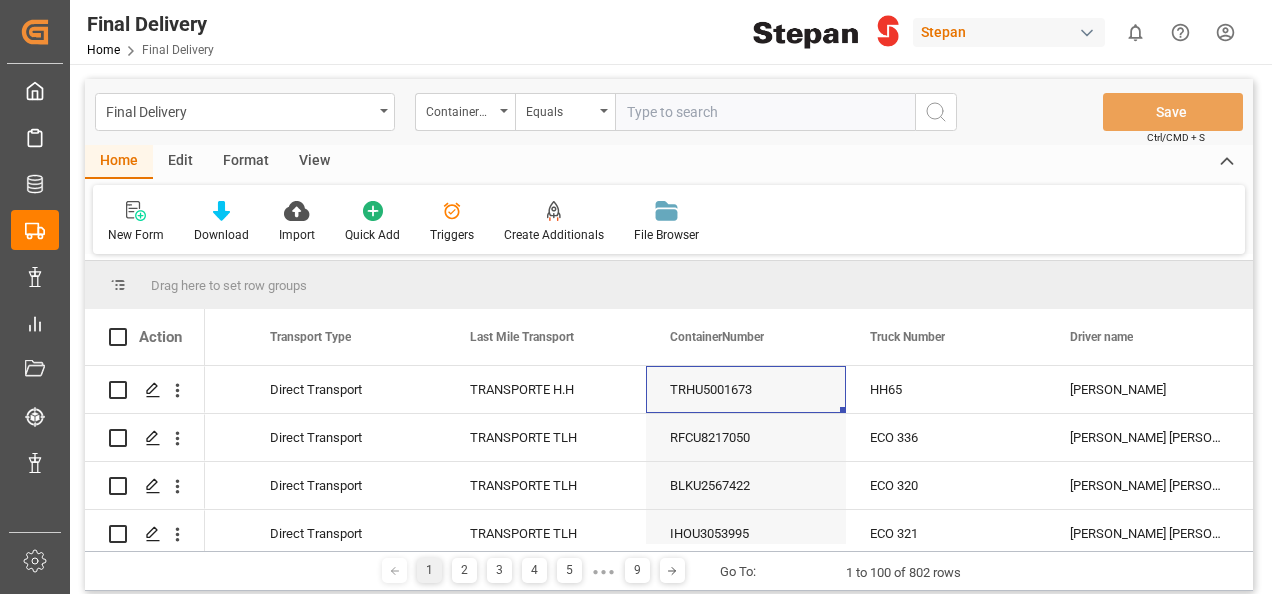 click at bounding box center [765, 112] 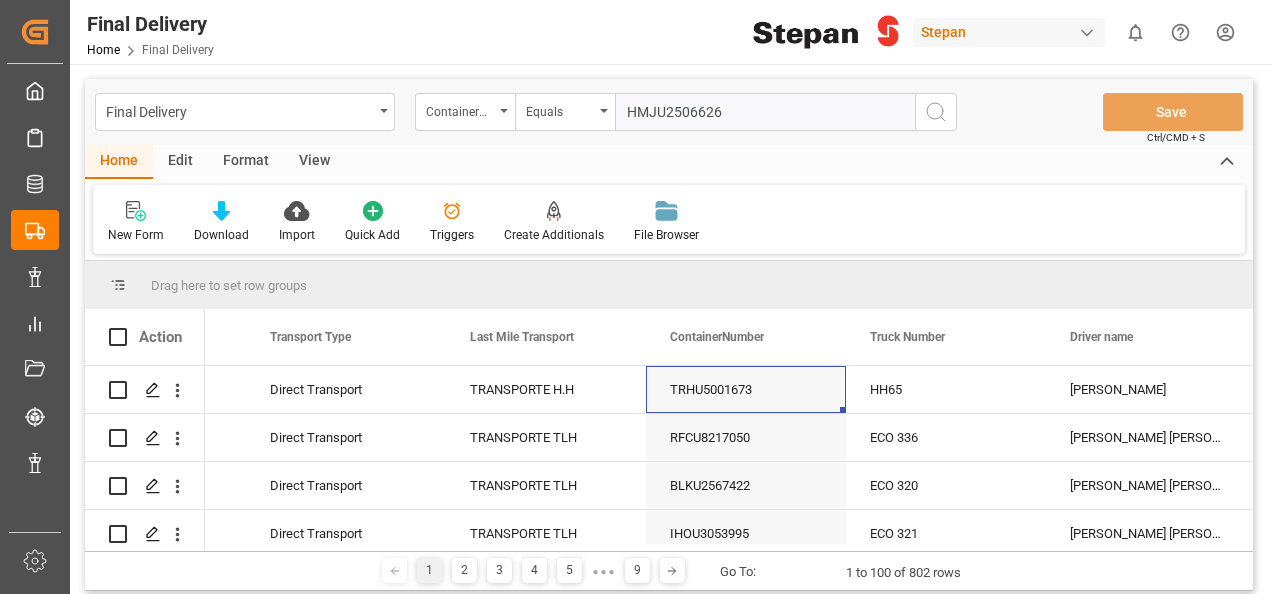 type on "HMJU2506626" 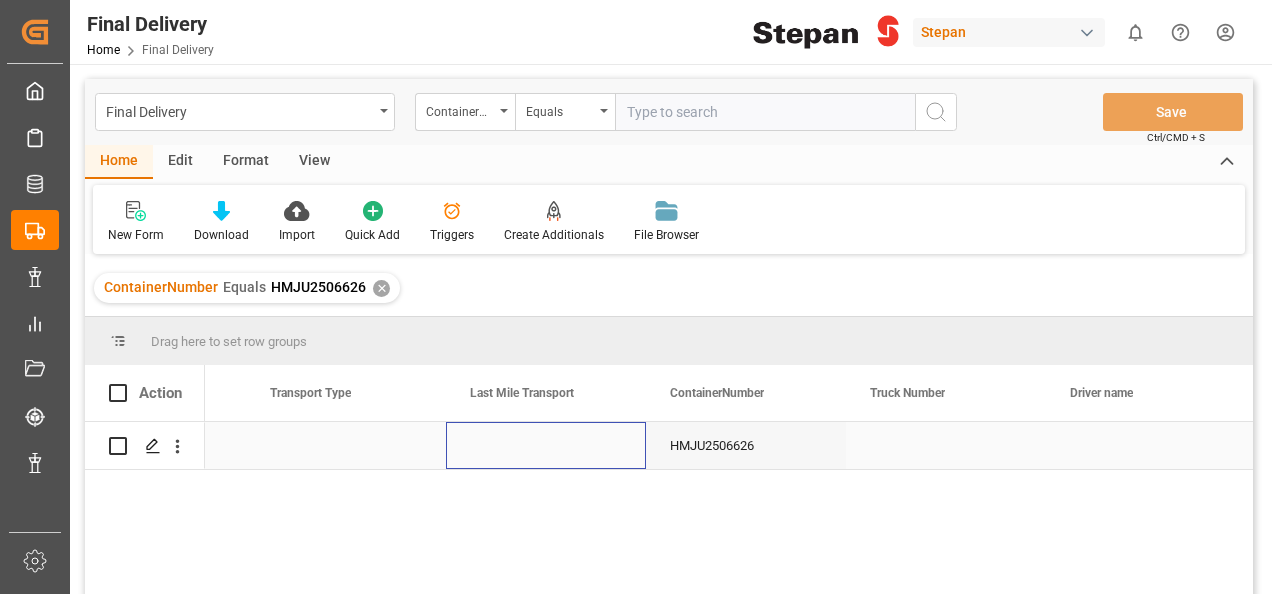 click at bounding box center (546, 445) 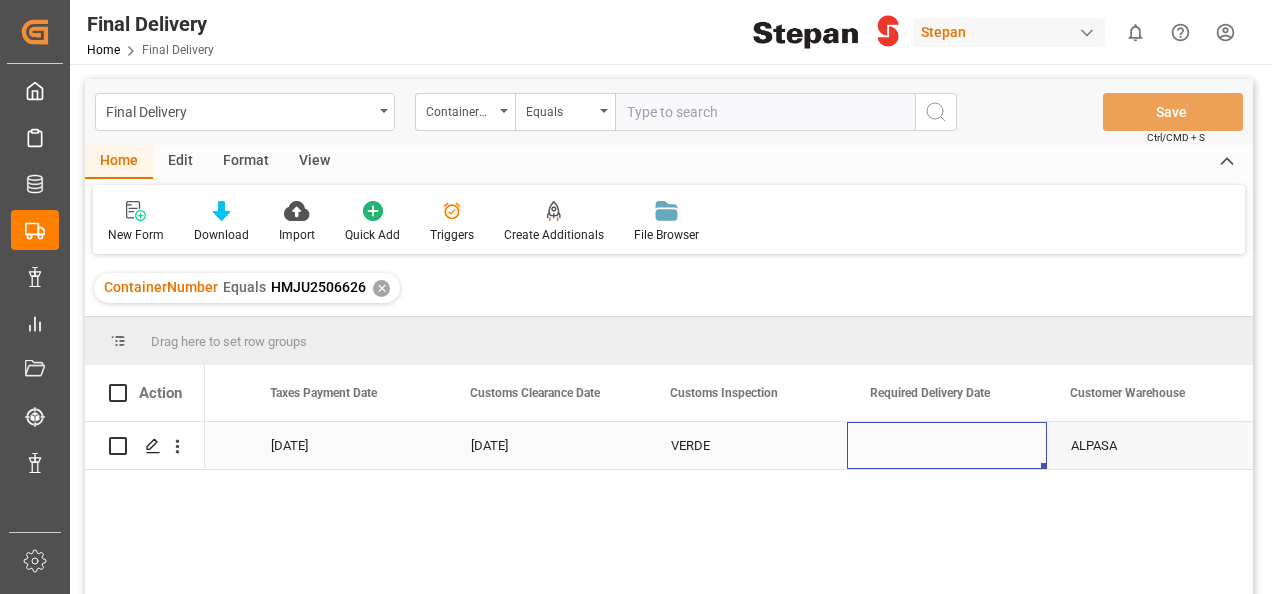 click at bounding box center (947, 445) 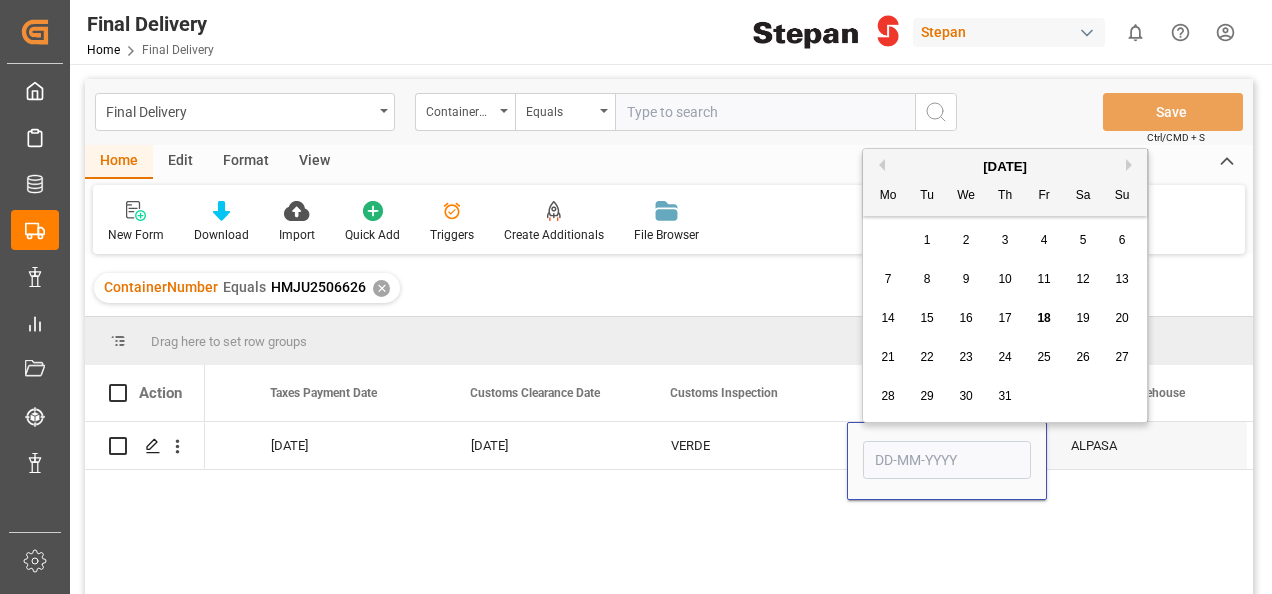 click on "21" at bounding box center (887, 357) 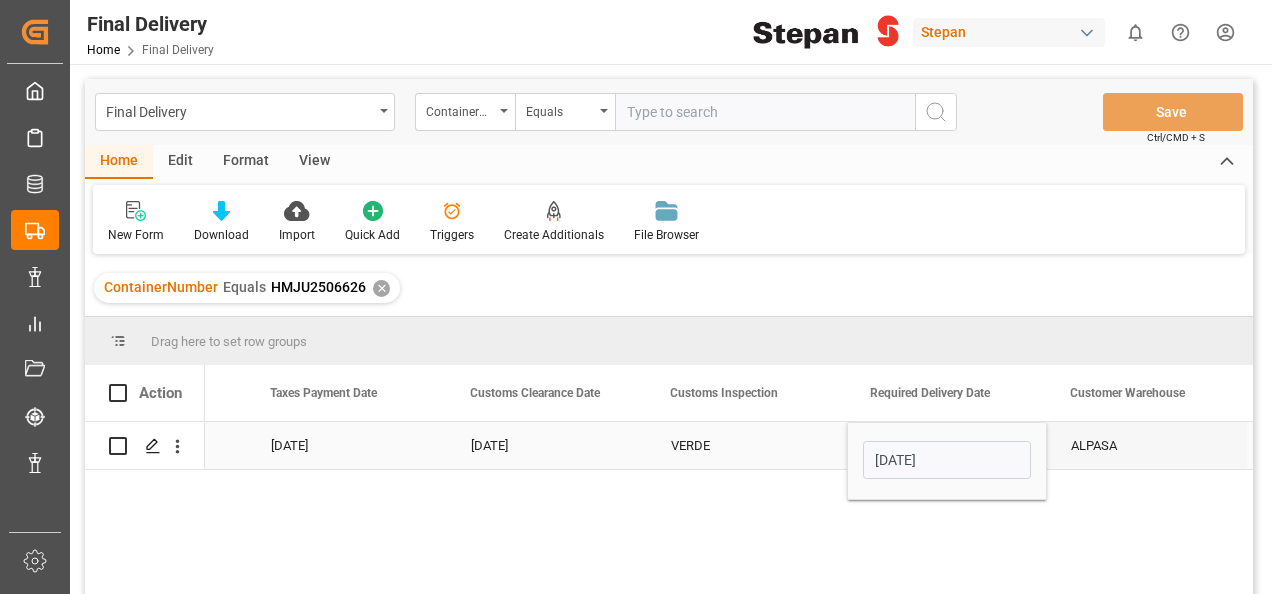 click on "VERDE" at bounding box center [747, 446] 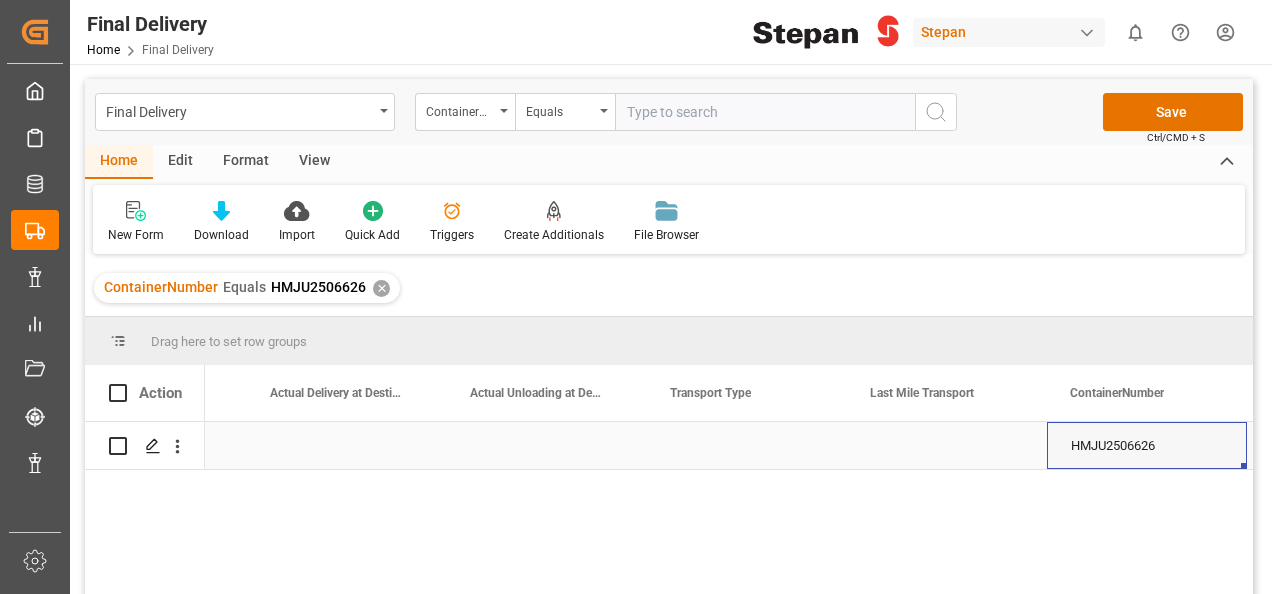 click at bounding box center (747, 445) 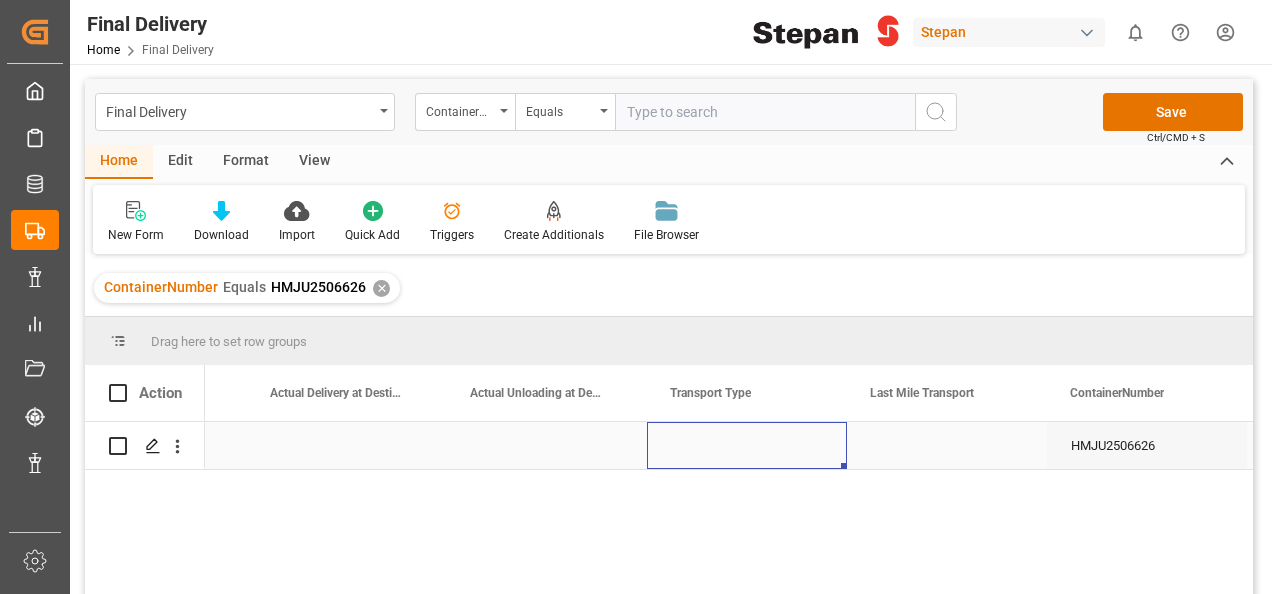 click at bounding box center (747, 445) 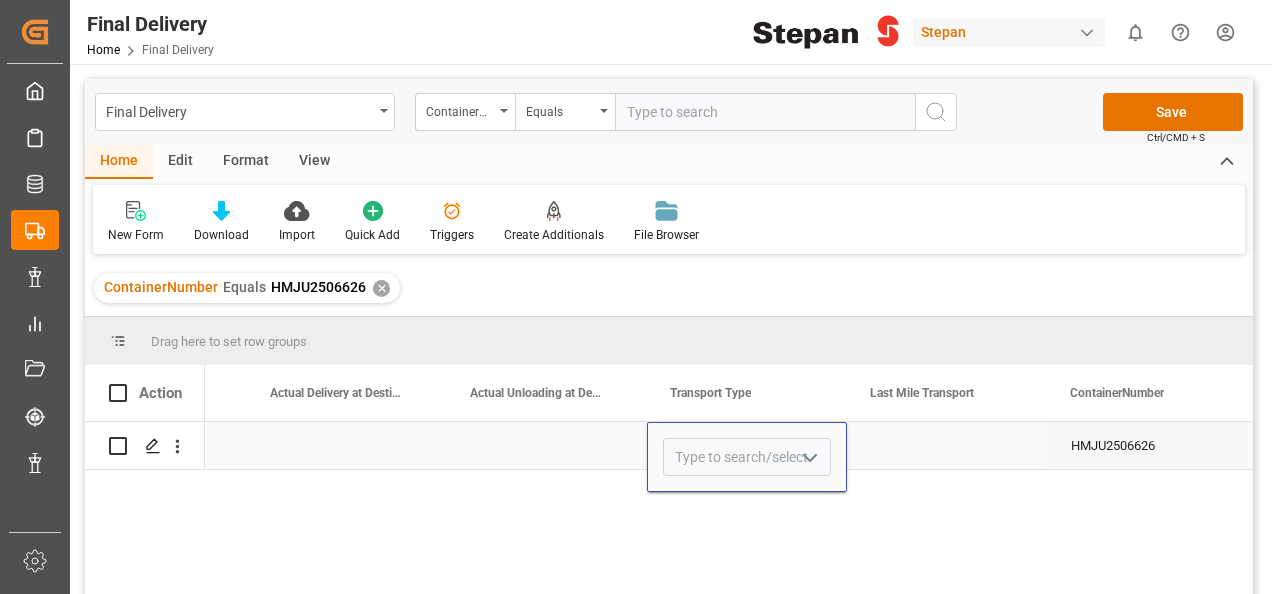 click 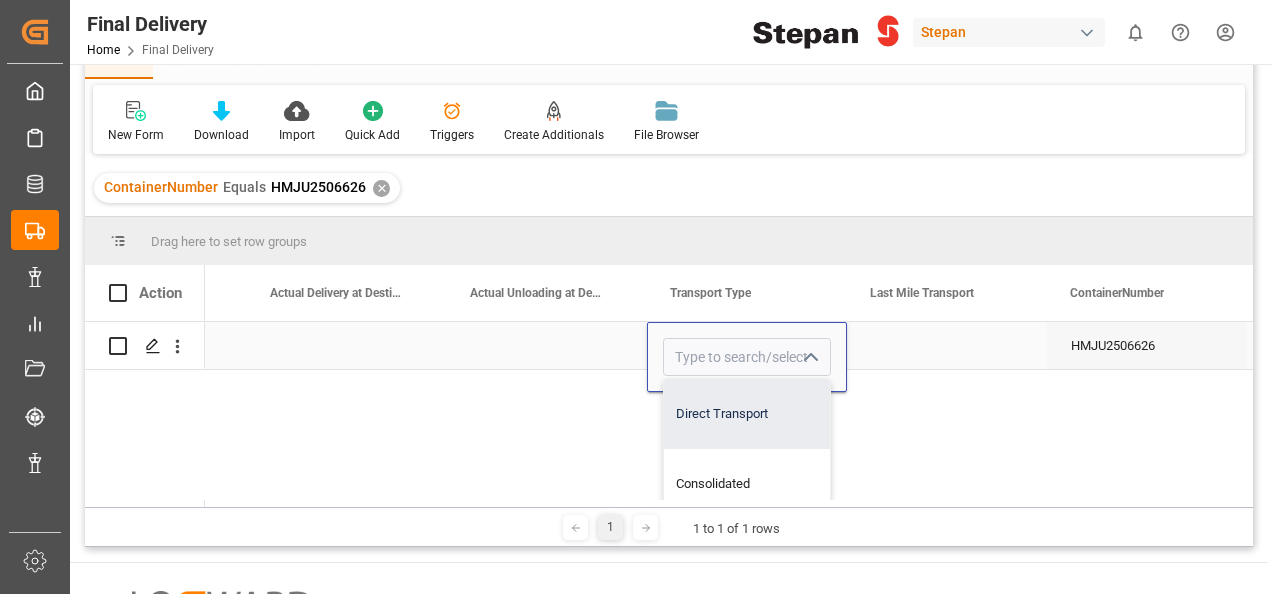 click on "Direct Transport" at bounding box center (747, 414) 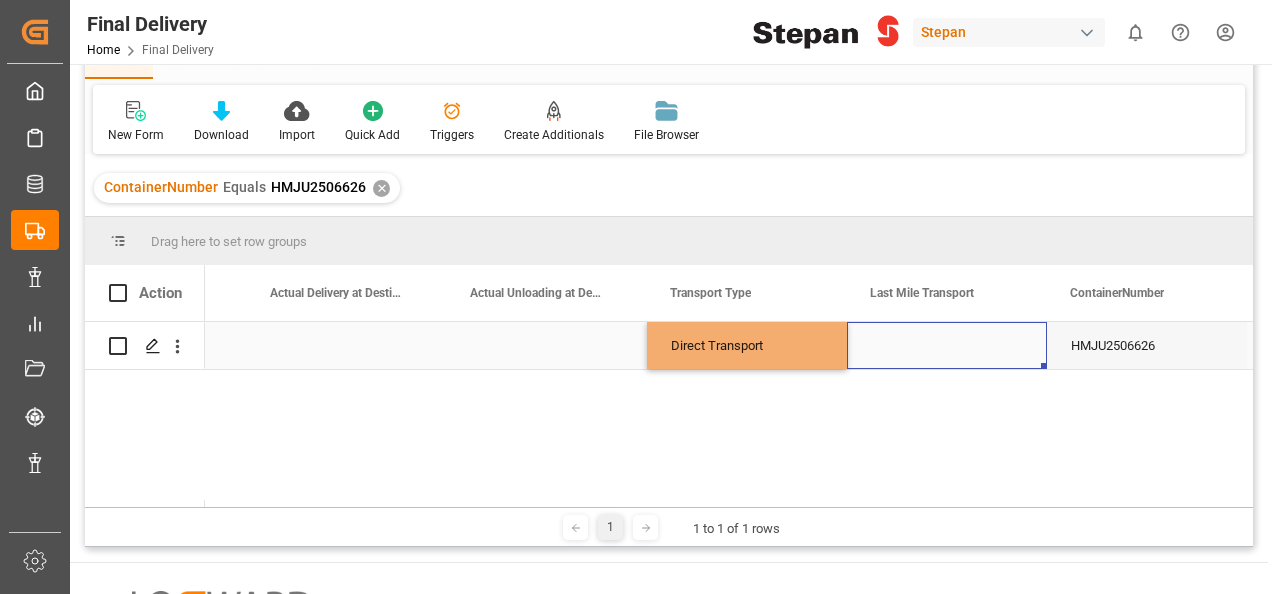 click at bounding box center [947, 345] 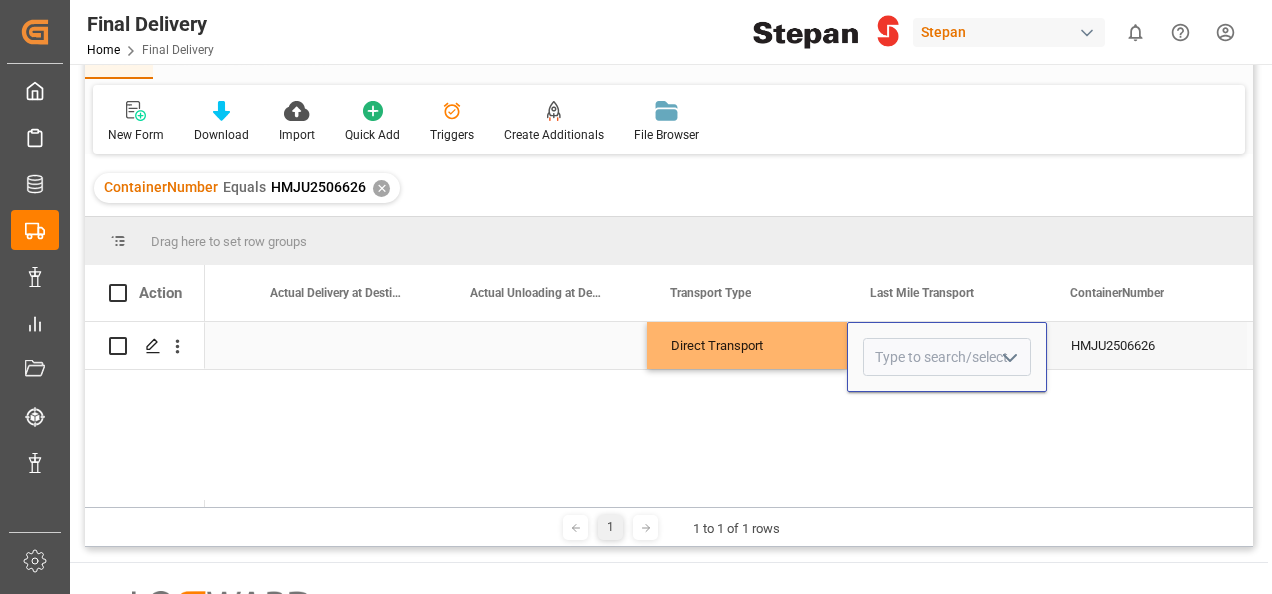 click 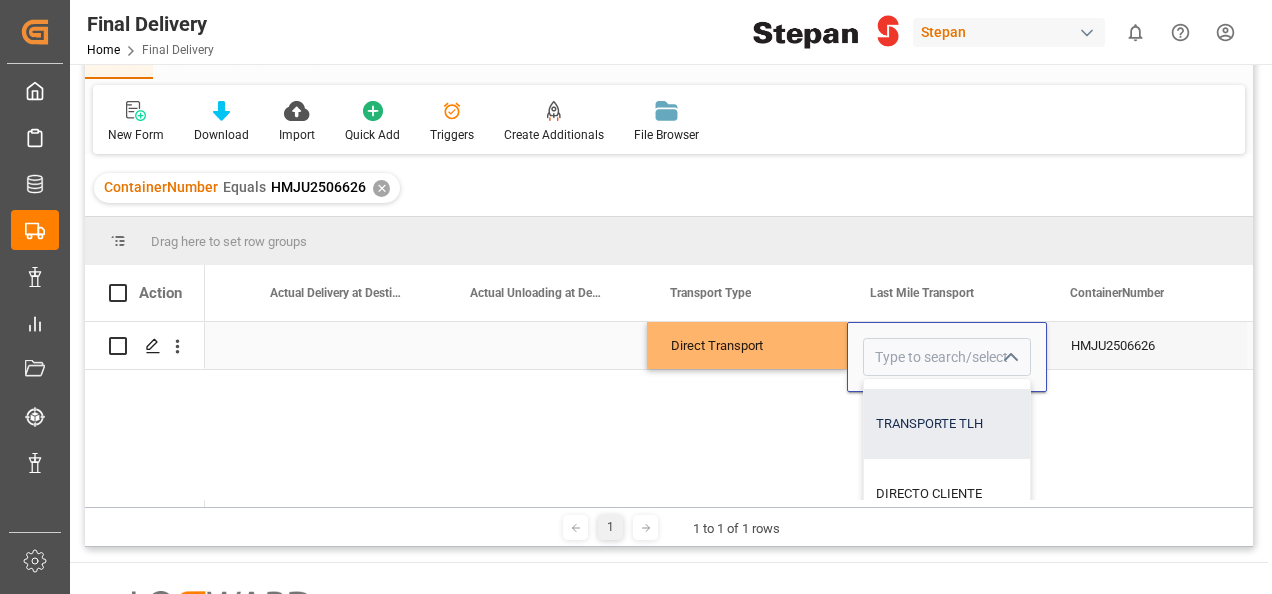 click on "TRANSPORTE TLH" at bounding box center [1039, 424] 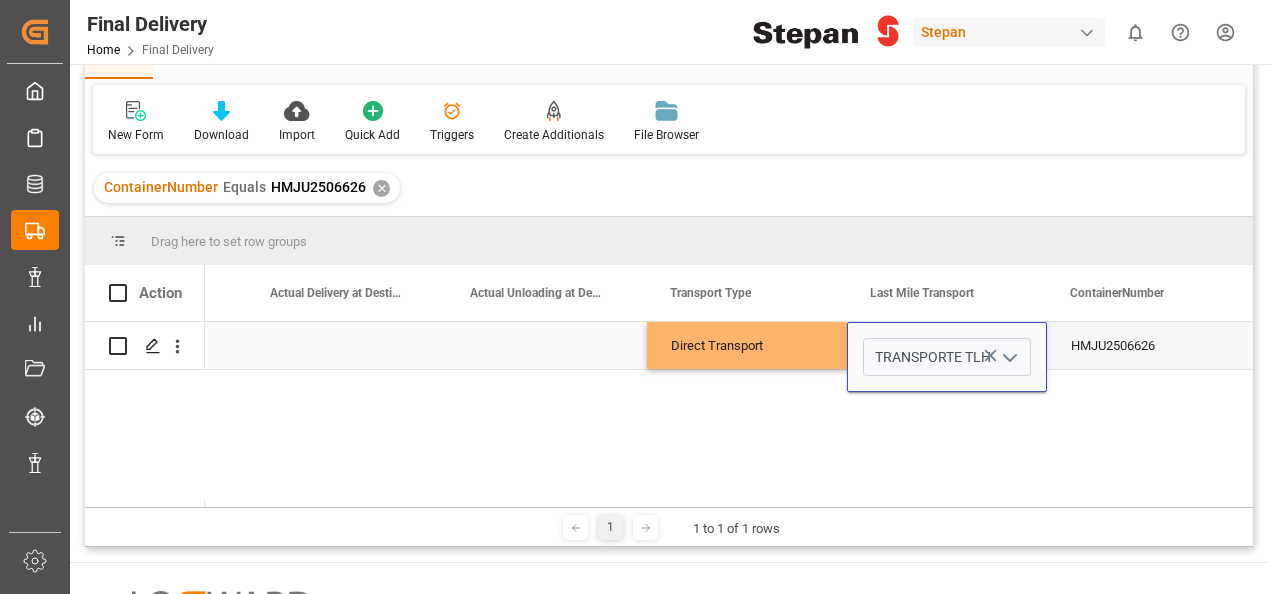 click on "Direct Transport" at bounding box center [747, 346] 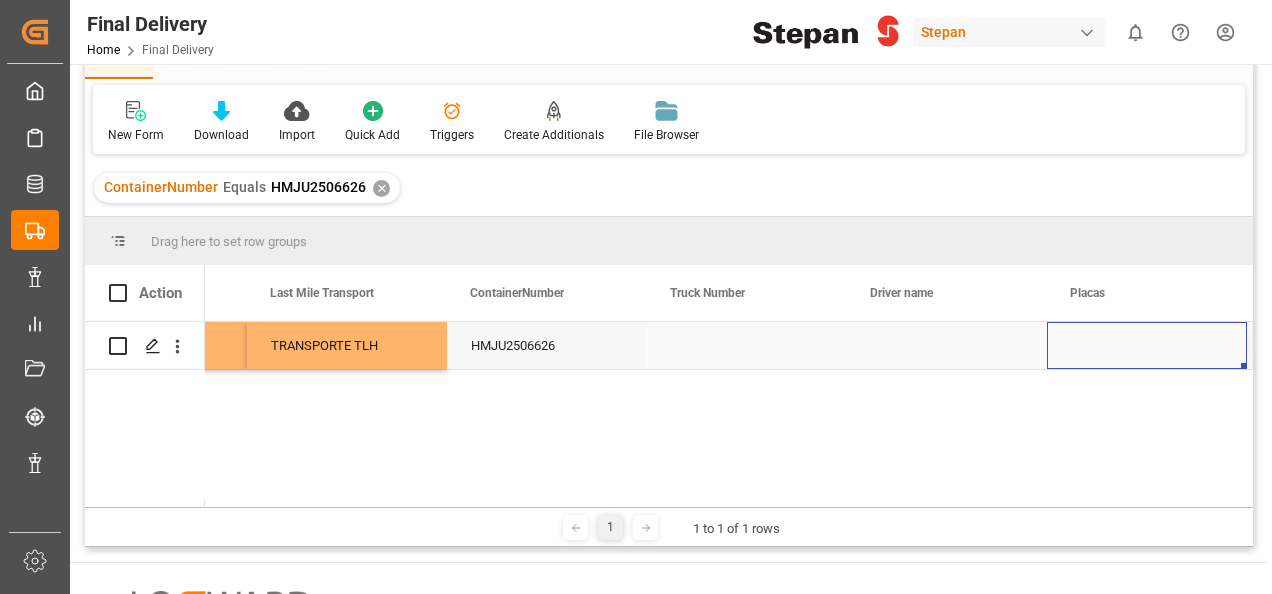 click at bounding box center (747, 345) 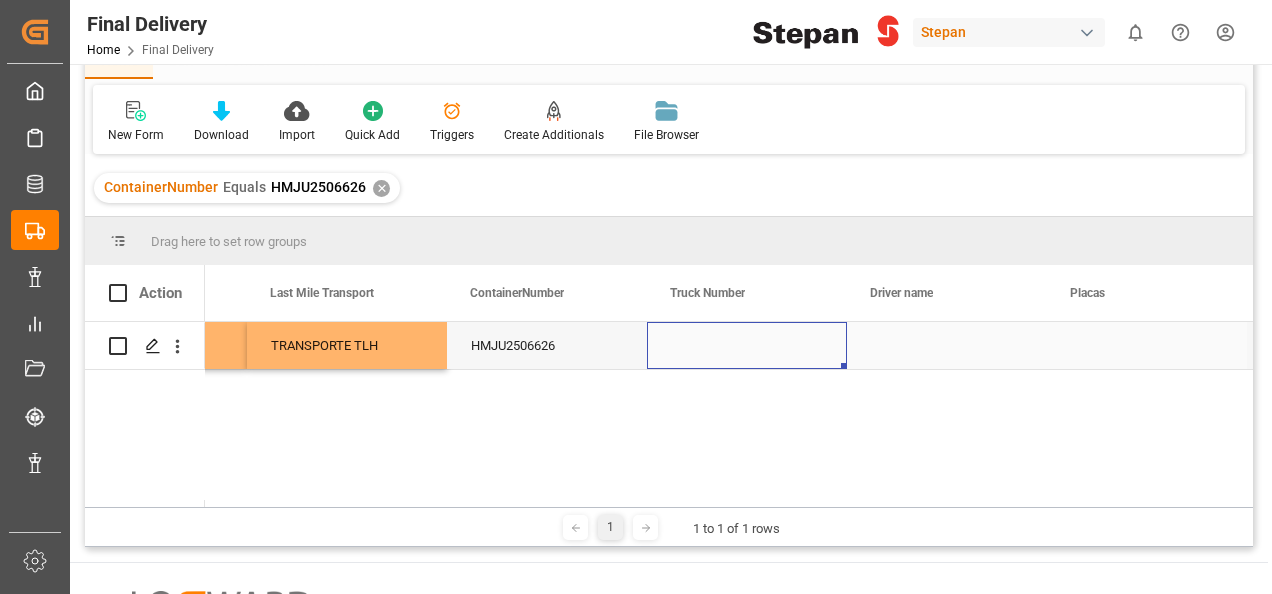 click at bounding box center [747, 345] 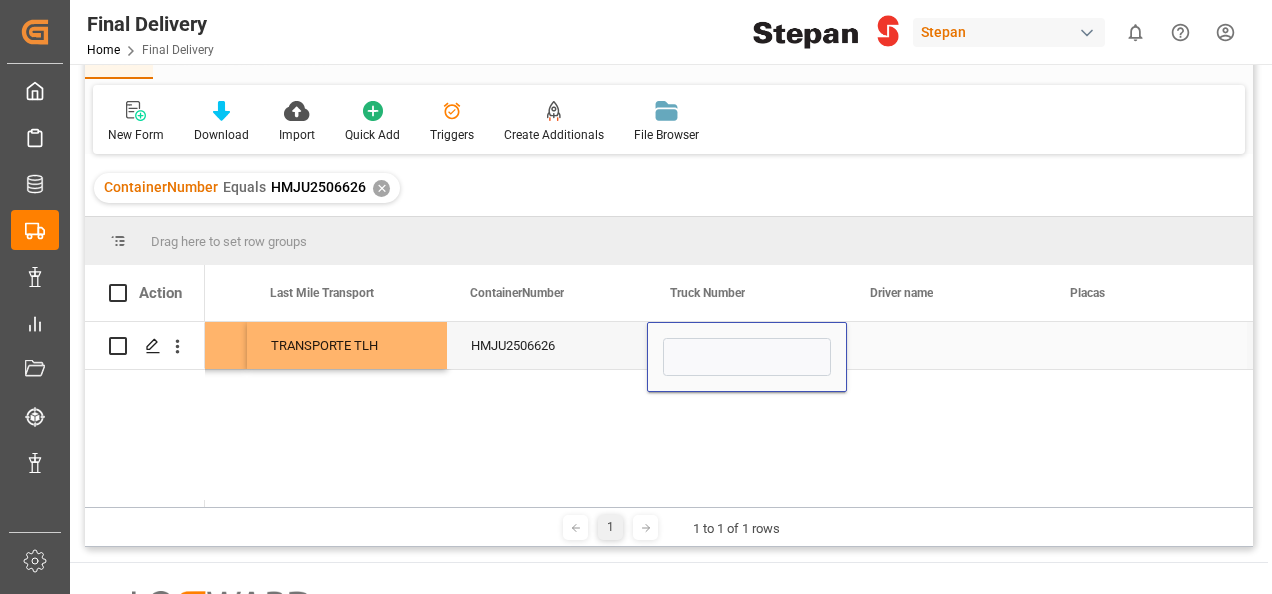 click at bounding box center (747, 357) 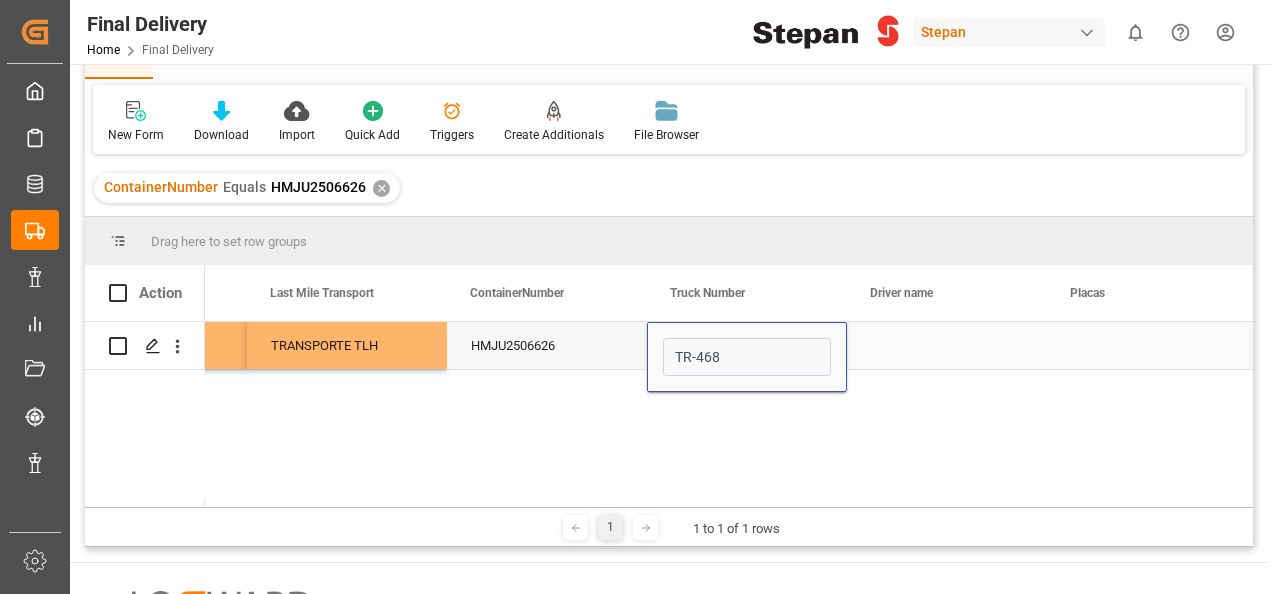 click at bounding box center (1147, 345) 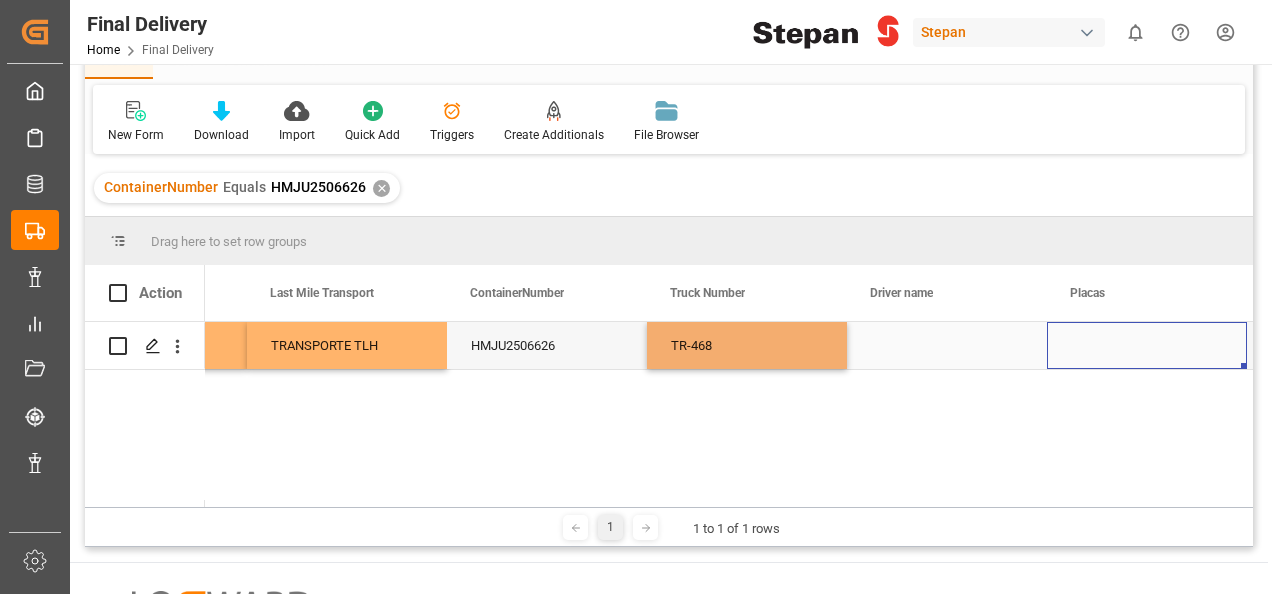 click at bounding box center [1147, 345] 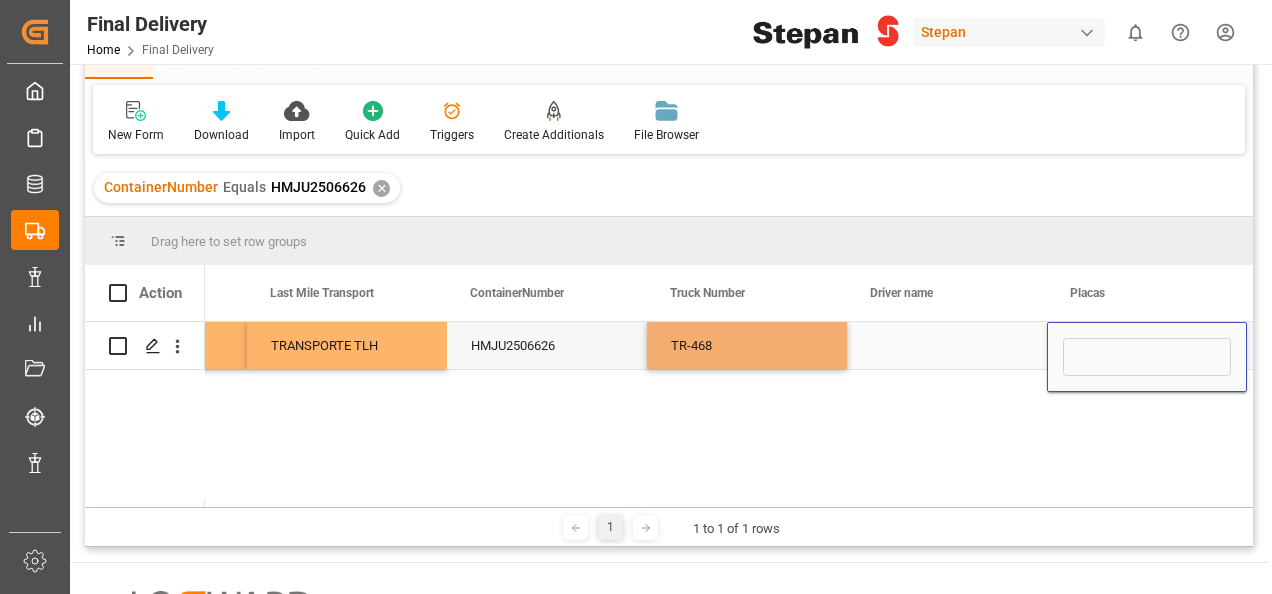 click at bounding box center [1147, 357] 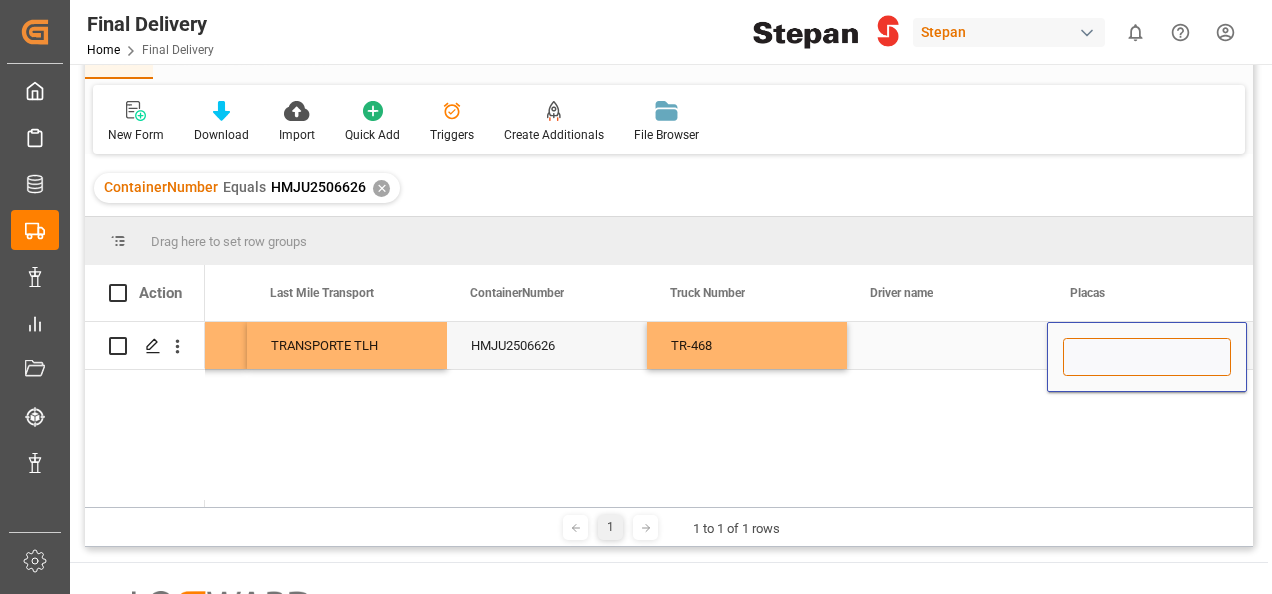 paste on "29AT8H" 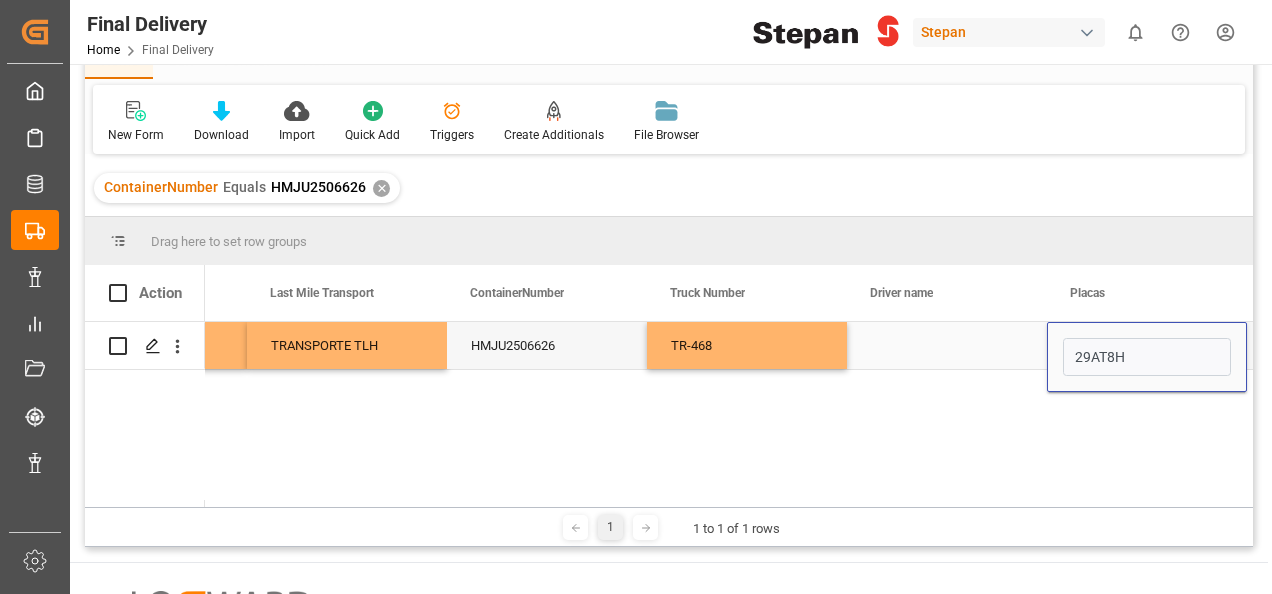 click at bounding box center (947, 345) 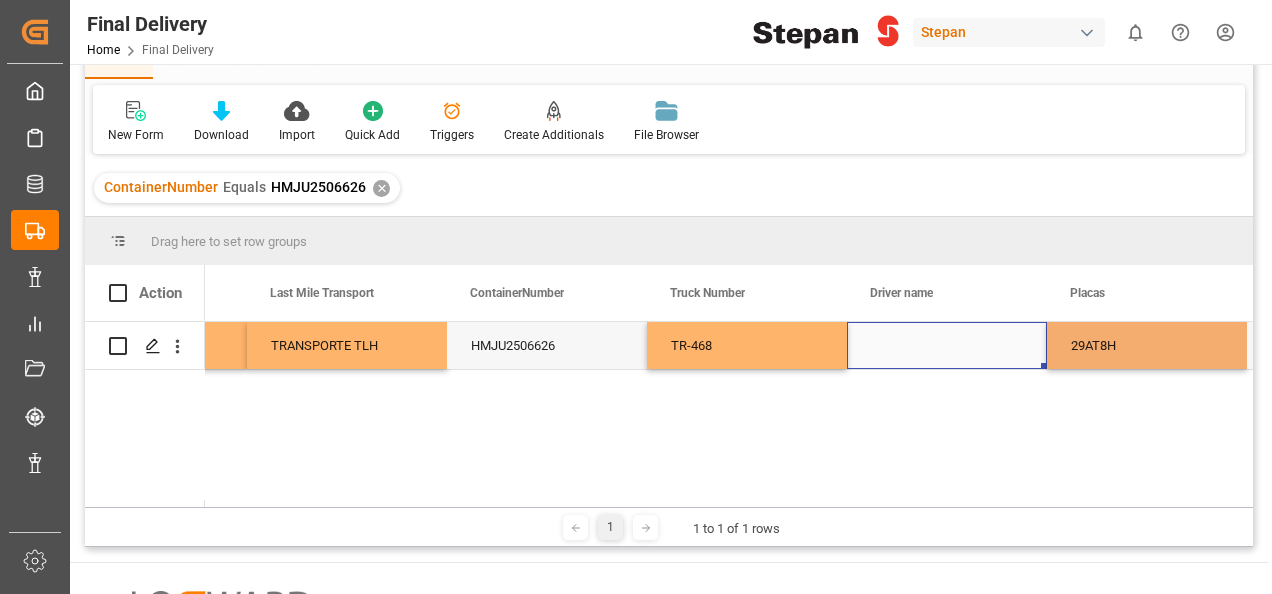 click at bounding box center (947, 345) 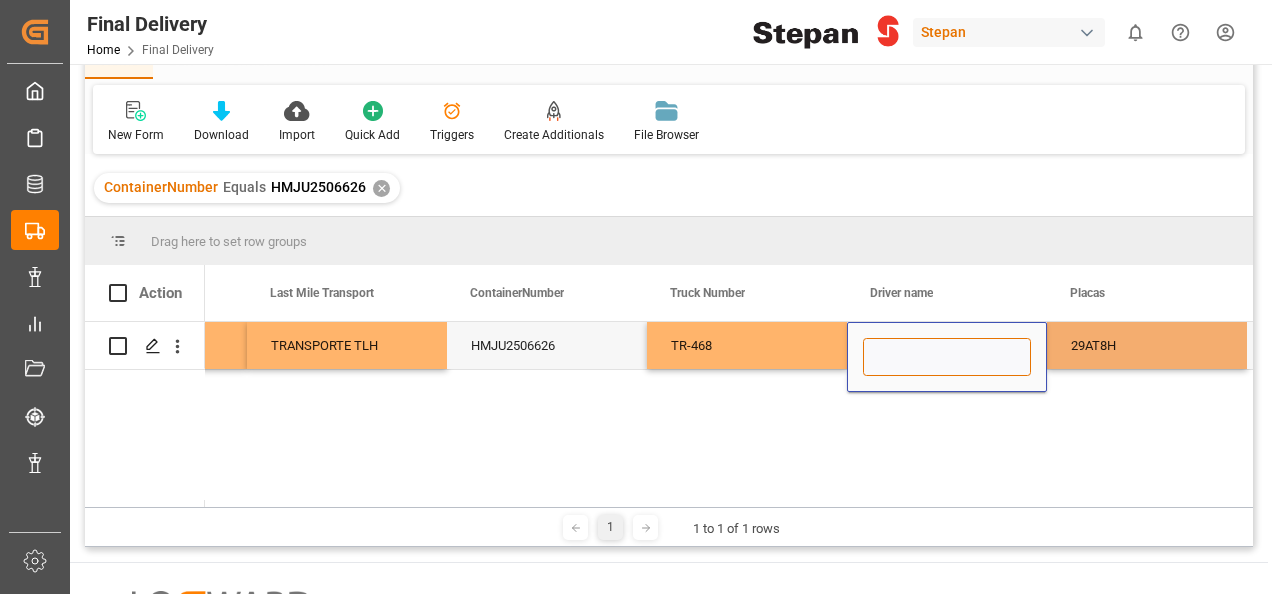 click at bounding box center [947, 357] 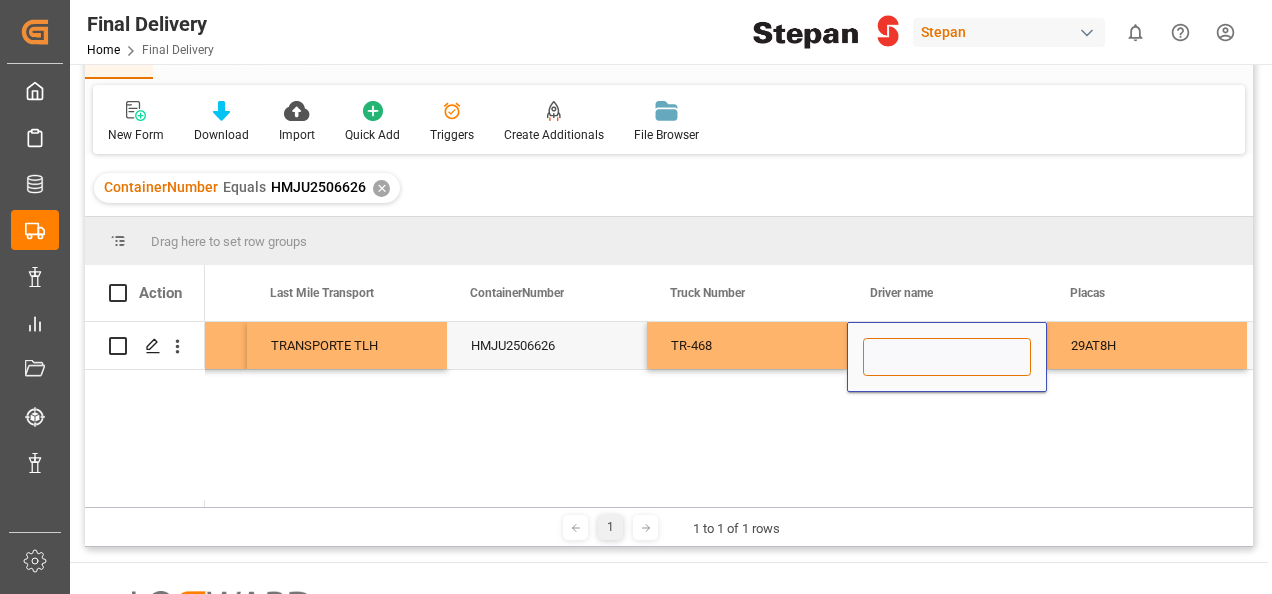 paste on "FAUSTO MARCELO DEL ANGEL BAUTISTA" 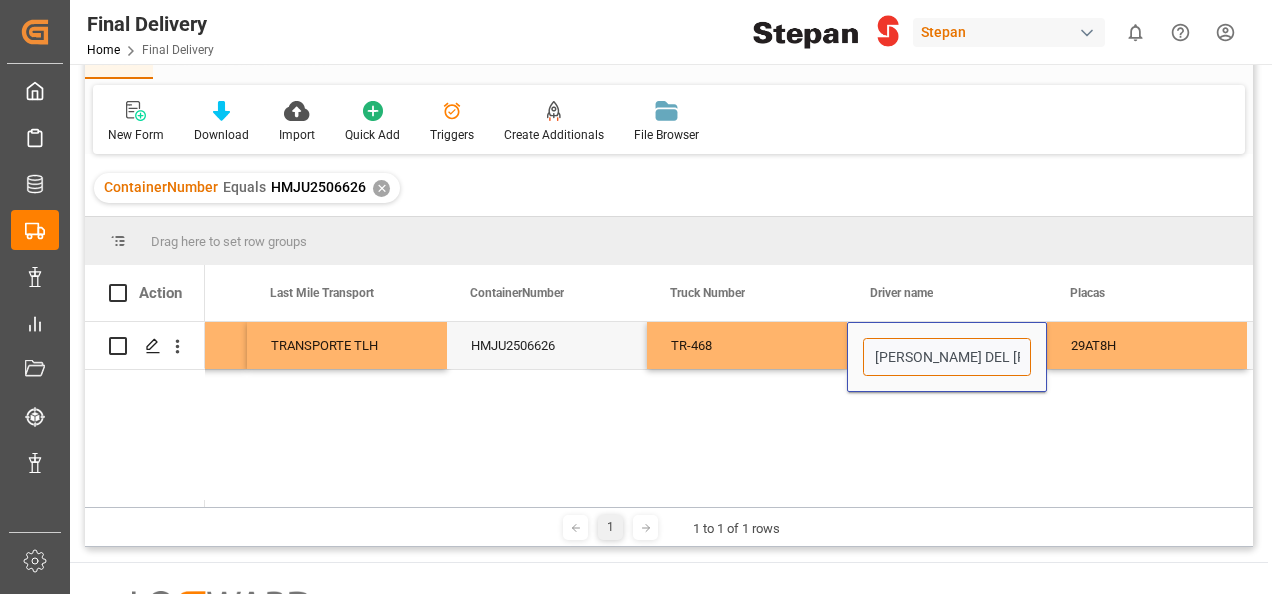 scroll, scrollTop: 0, scrollLeft: 118, axis: horizontal 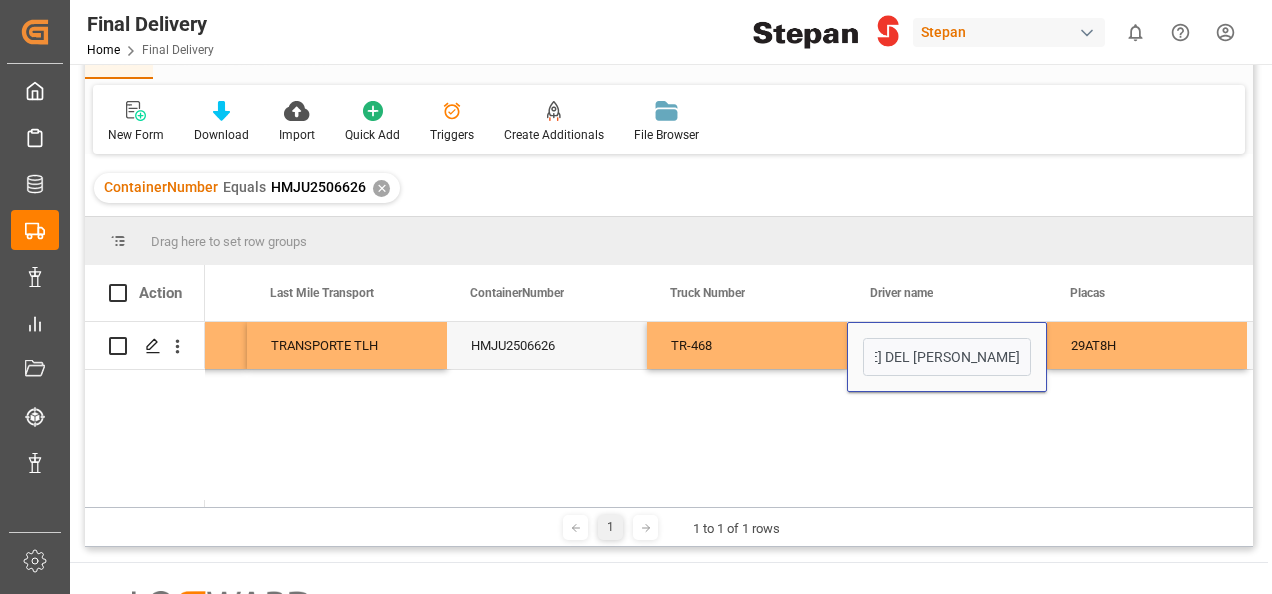 click on "TR-468" at bounding box center [747, 345] 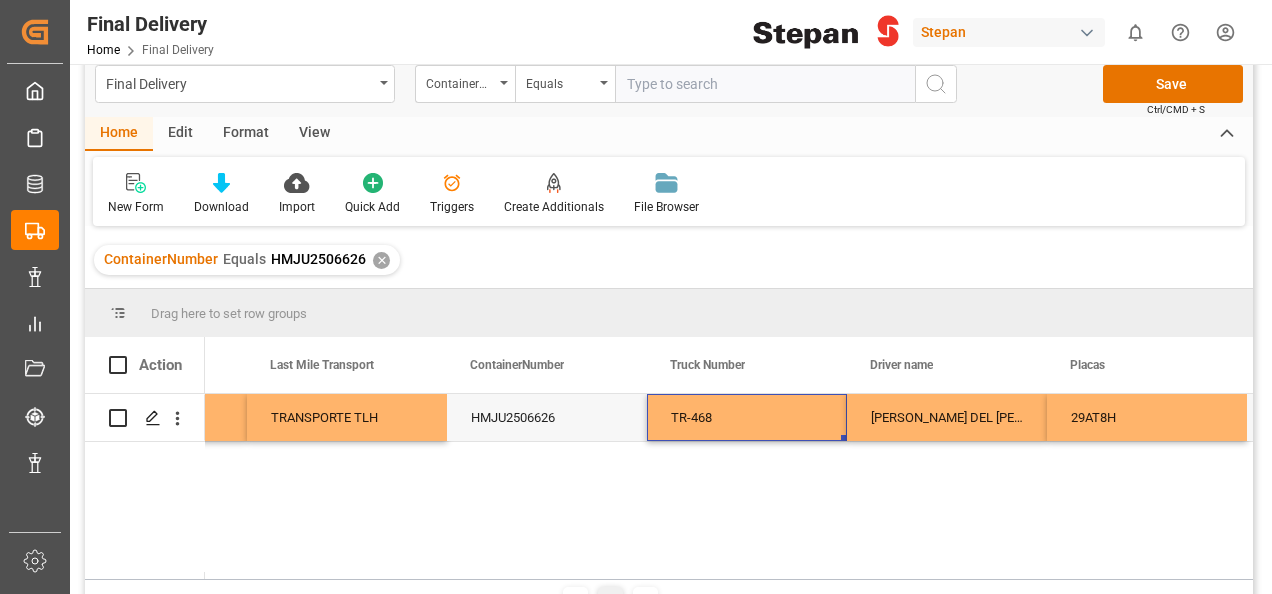 scroll, scrollTop: 0, scrollLeft: 0, axis: both 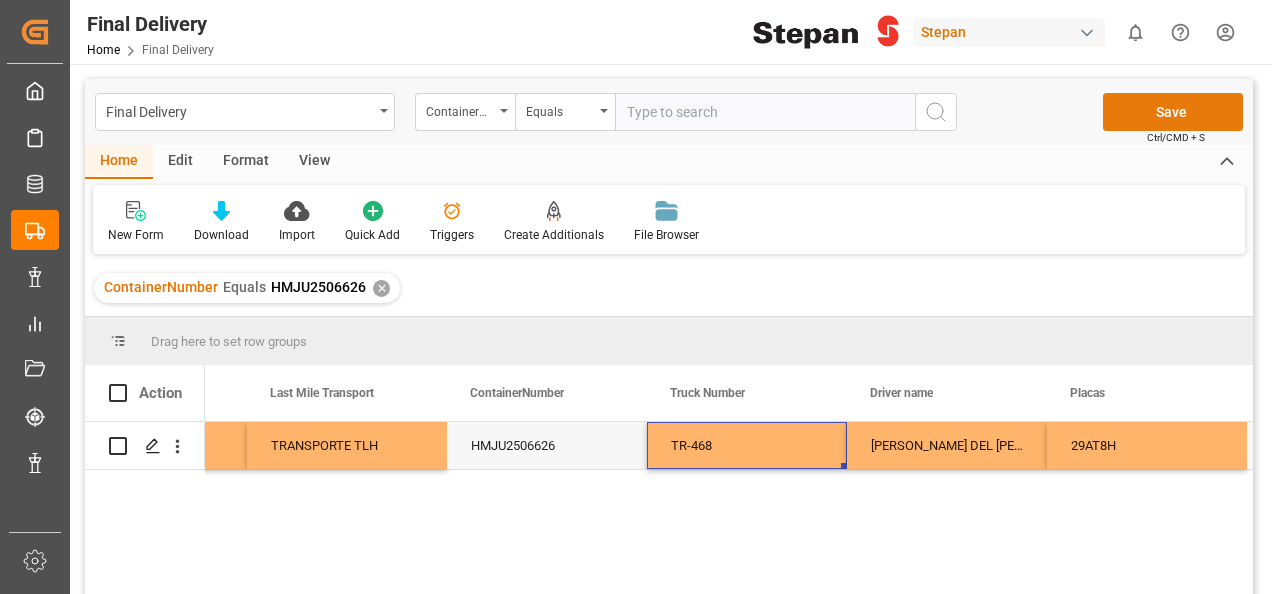 click on "Save" at bounding box center [1173, 112] 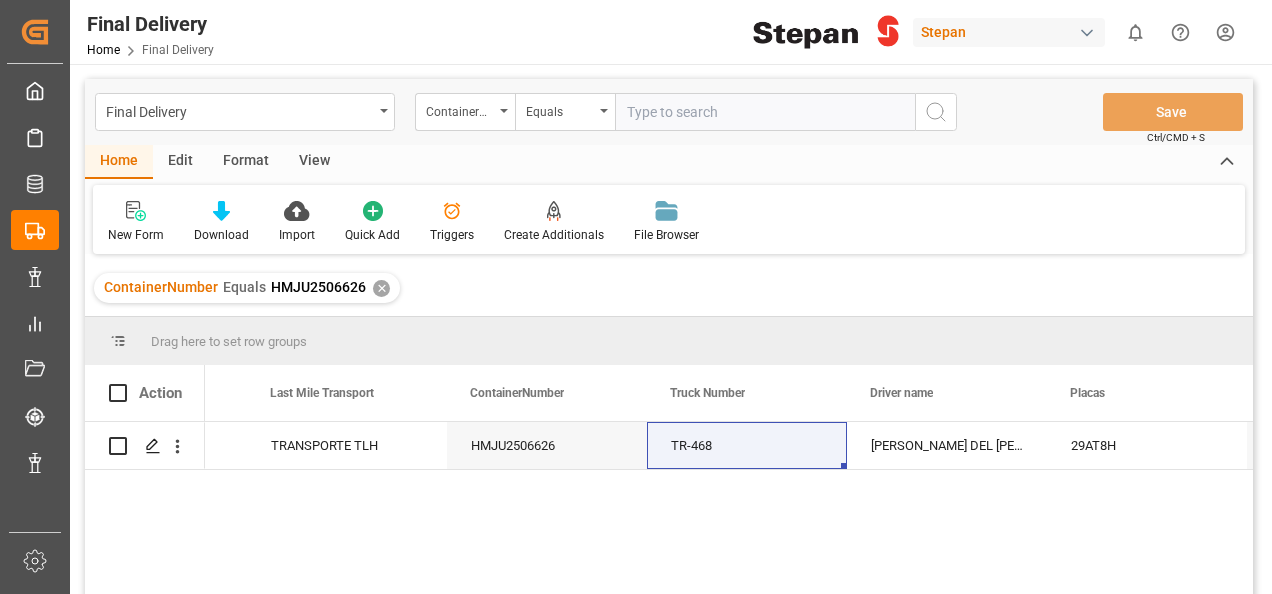 click on "✕" at bounding box center (381, 288) 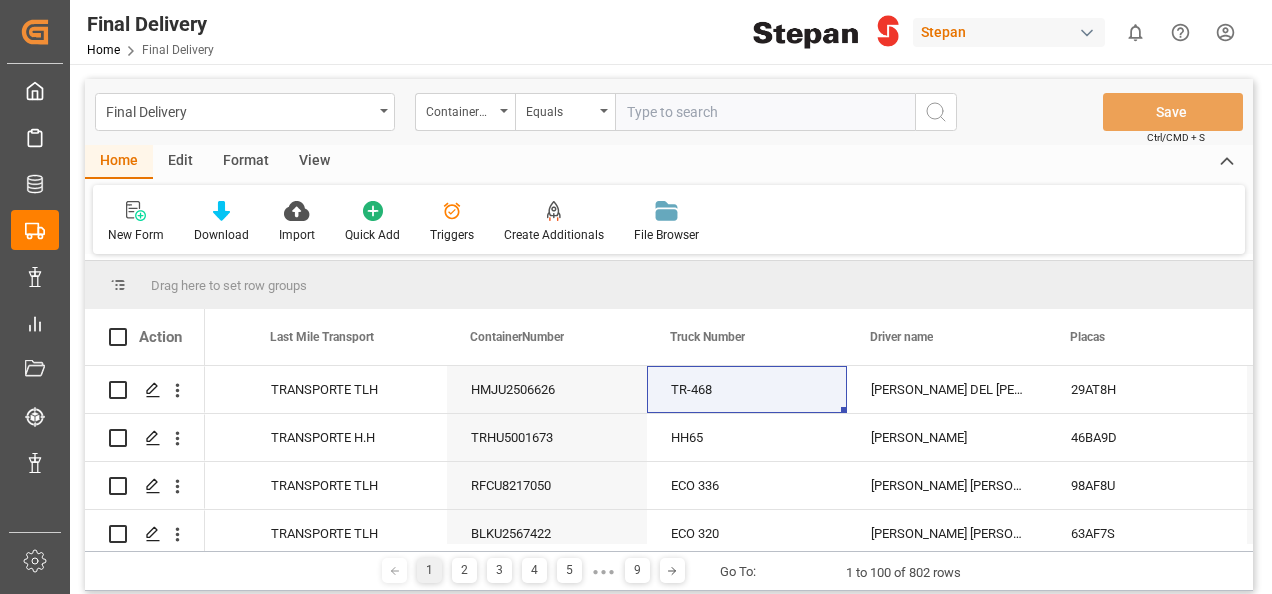 scroll, scrollTop: 0, scrollLeft: 3559, axis: horizontal 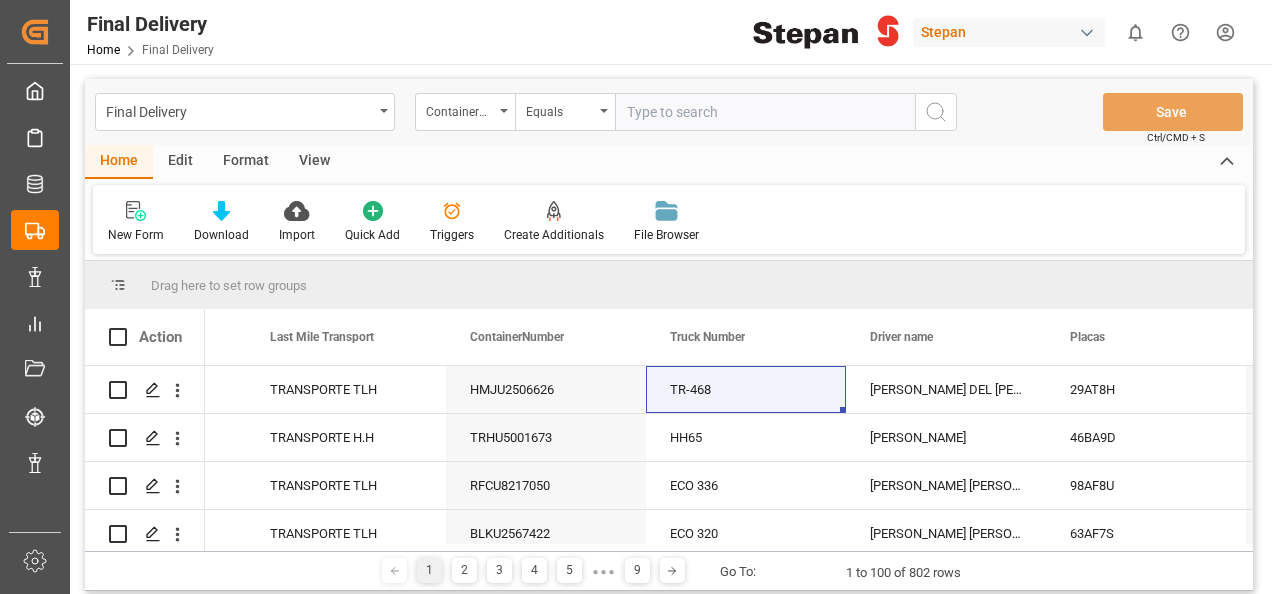click at bounding box center (765, 112) 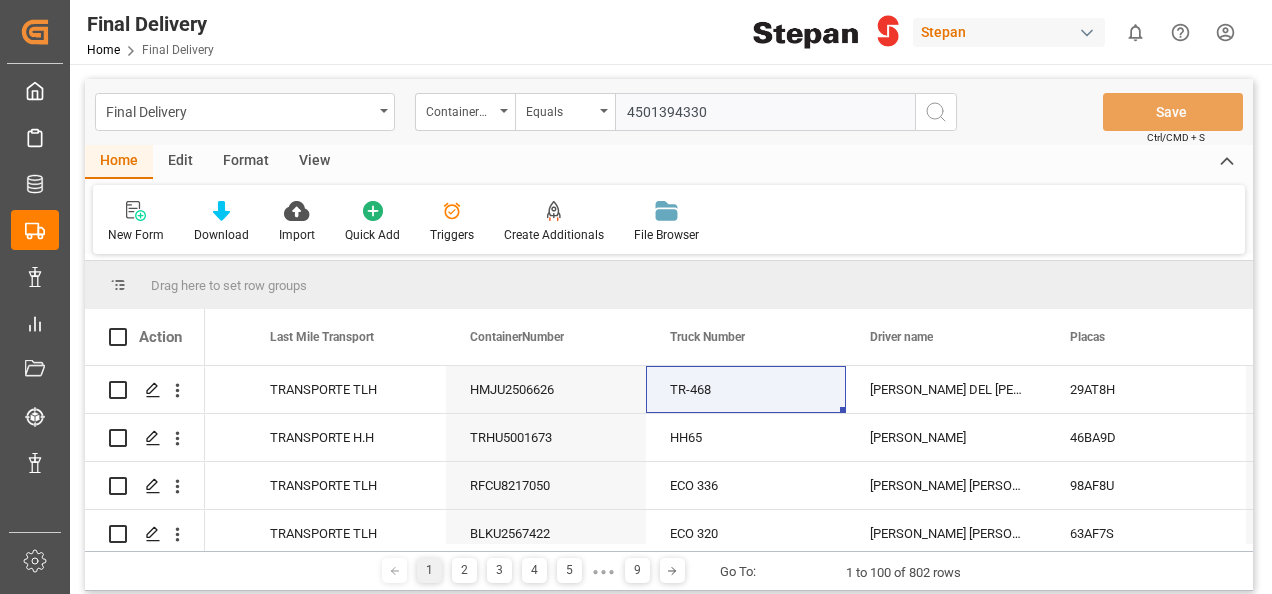 type on "4501394330" 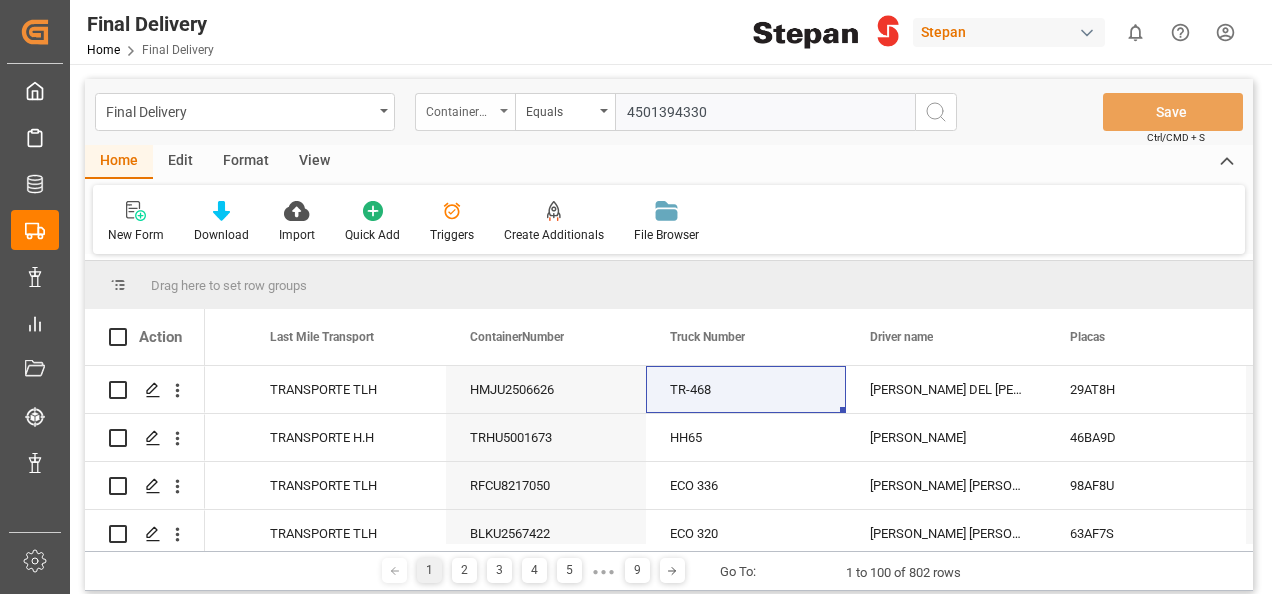 click at bounding box center (504, 111) 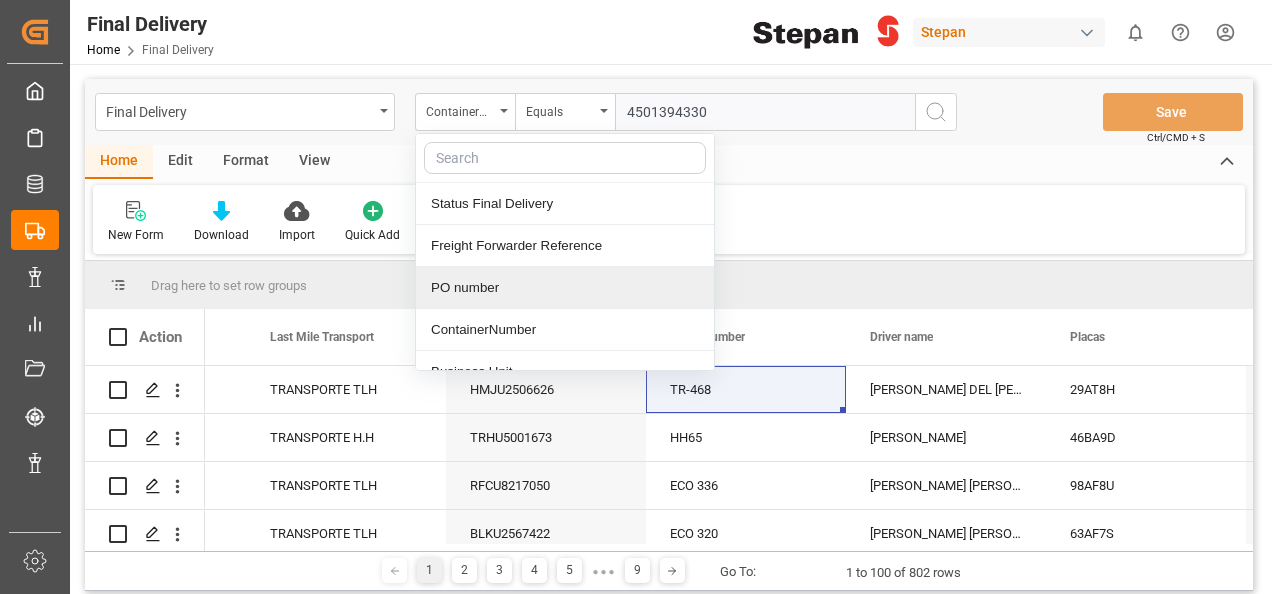 click on "PO number" at bounding box center (565, 288) 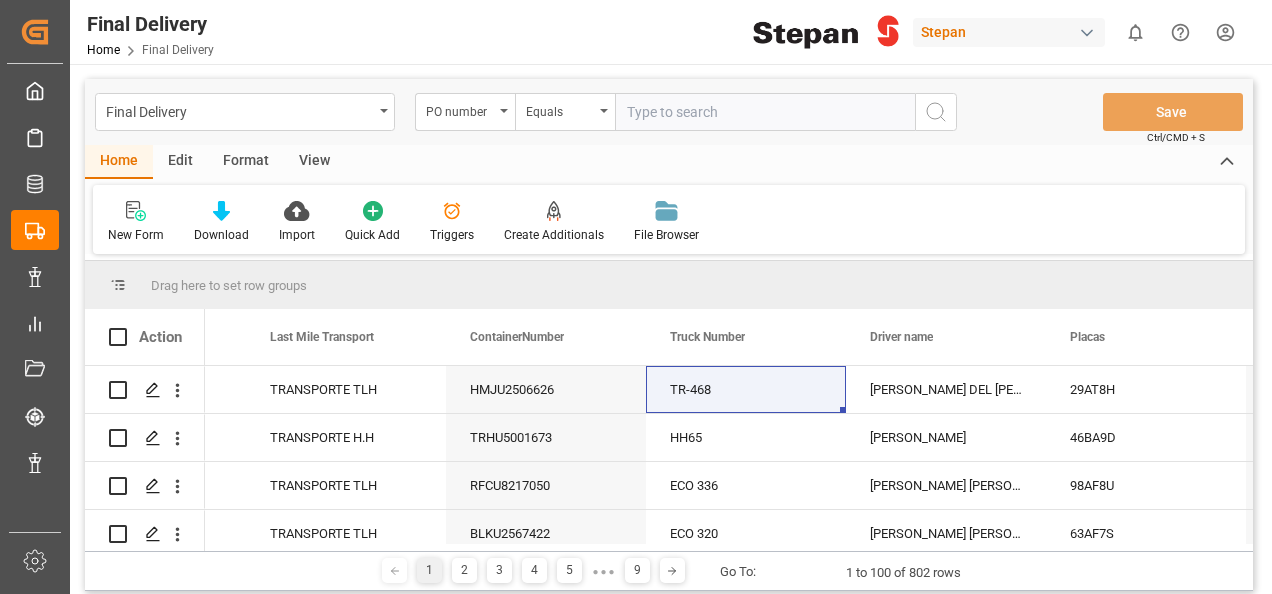 click at bounding box center [765, 112] 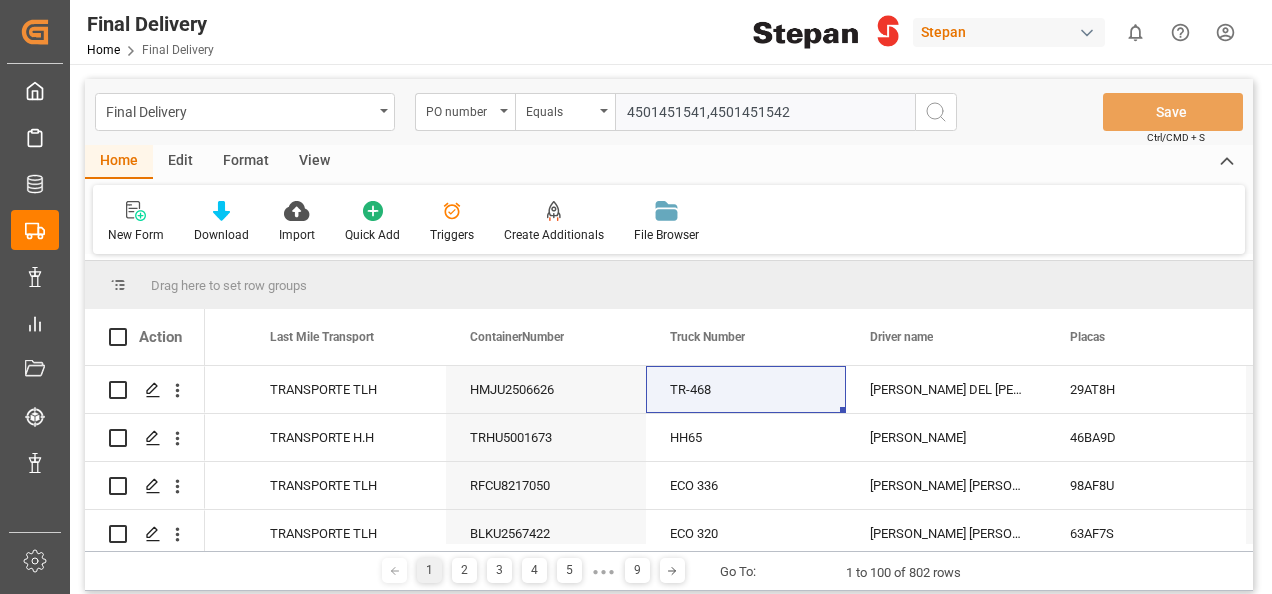 type on "4501451541,4501451542" 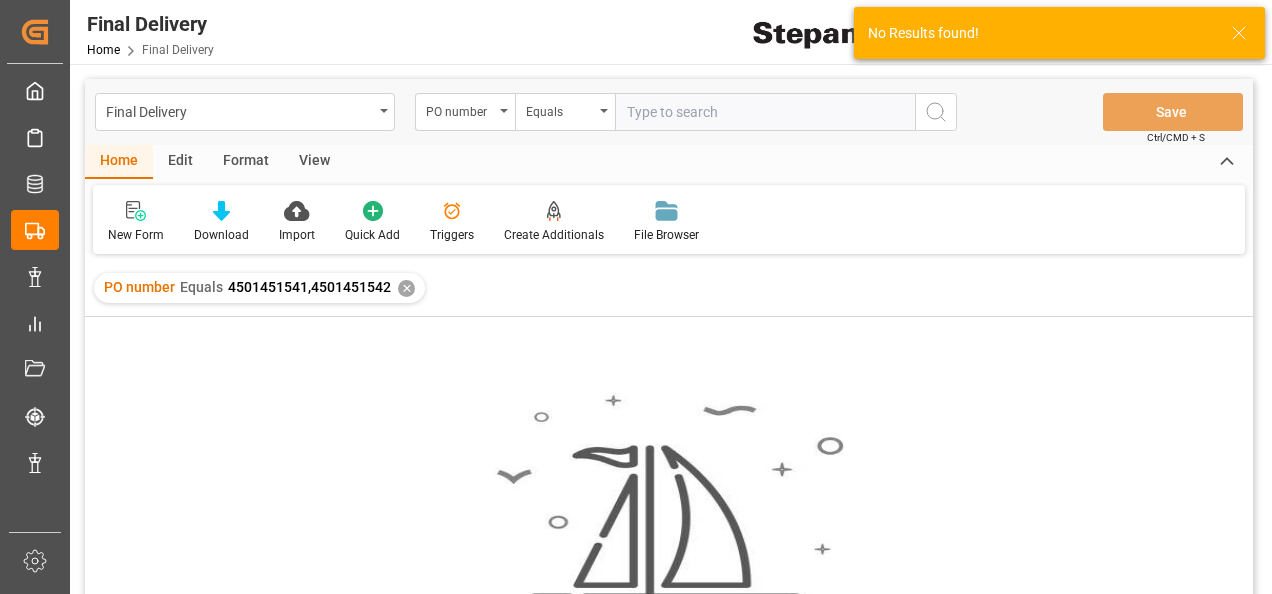 click on "✕" at bounding box center [406, 288] 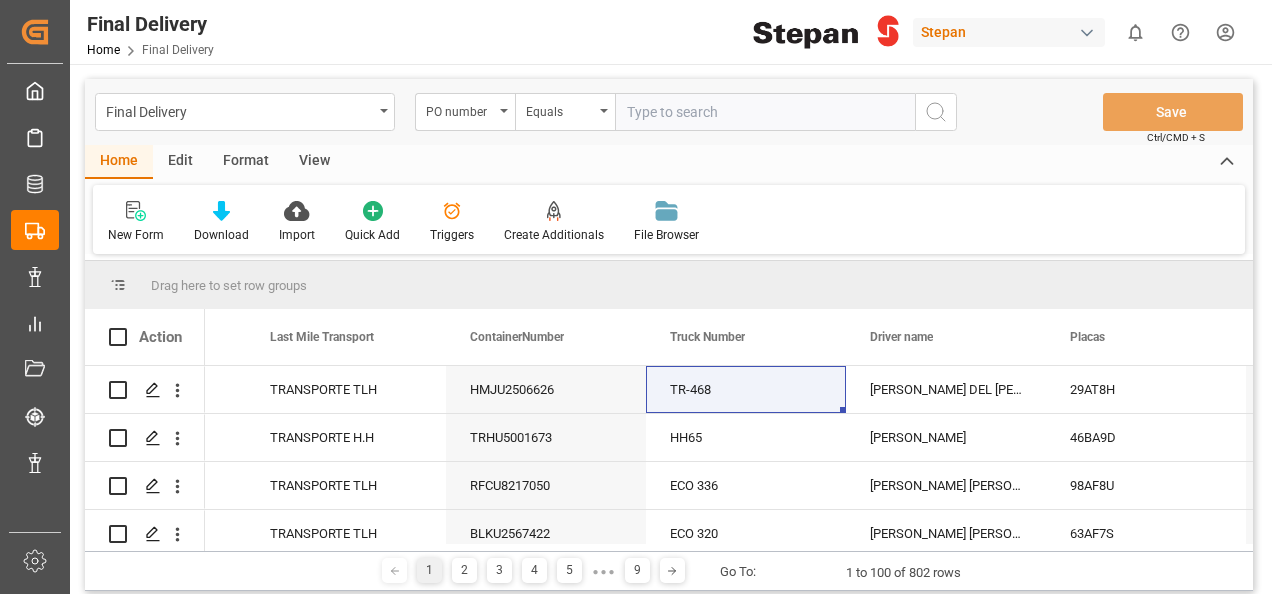 click on "Equals" at bounding box center (565, 112) 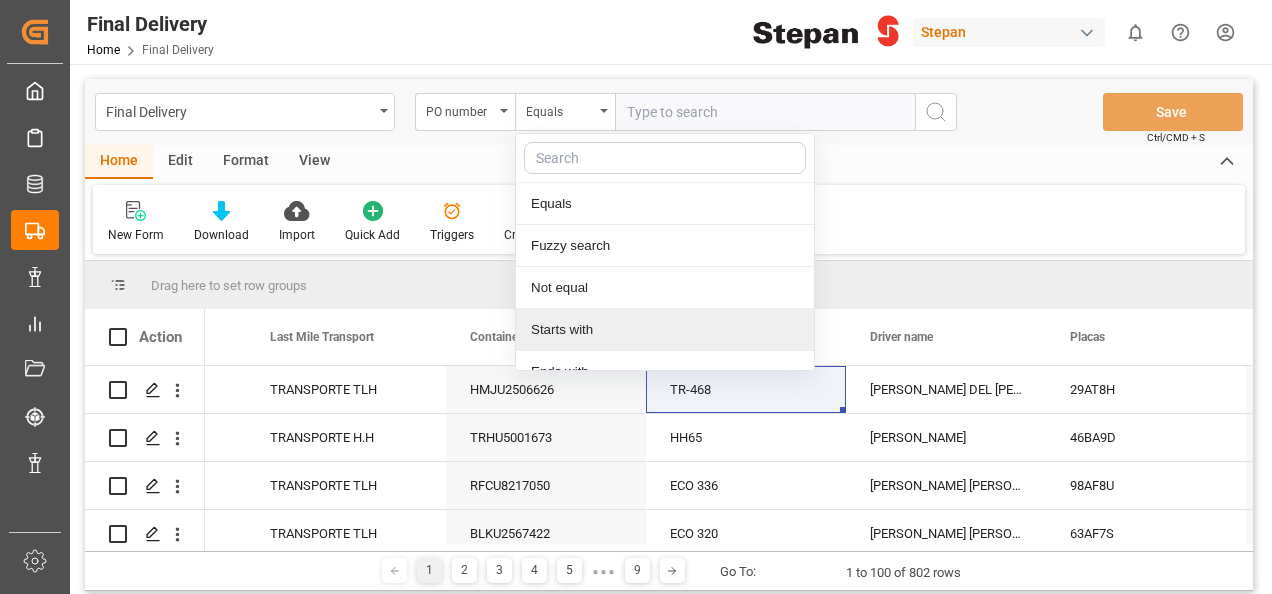 scroll, scrollTop: 146, scrollLeft: 0, axis: vertical 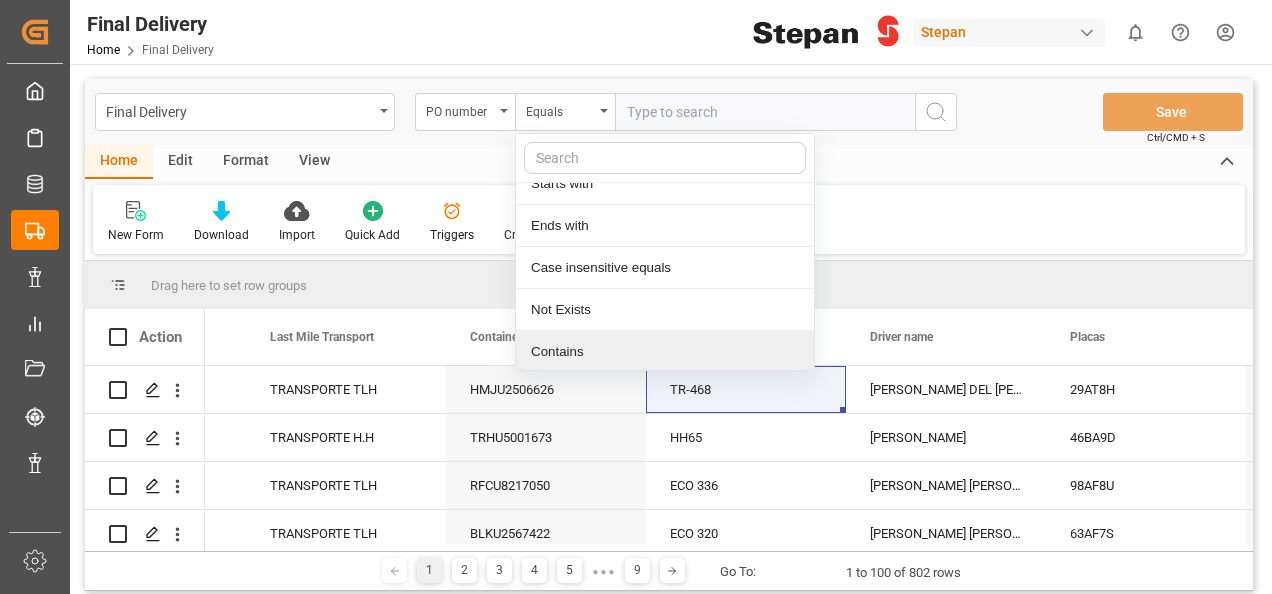 drag, startPoint x: 566, startPoint y: 352, endPoint x: 582, endPoint y: 257, distance: 96.337944 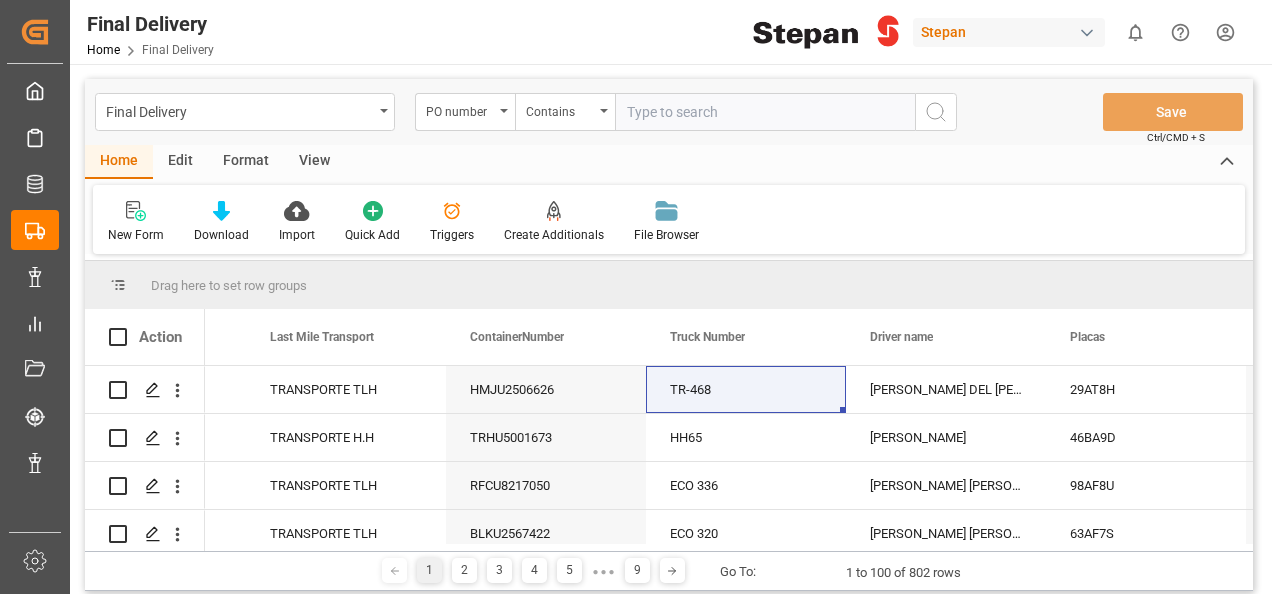 paste on "4501451541,4501451542" 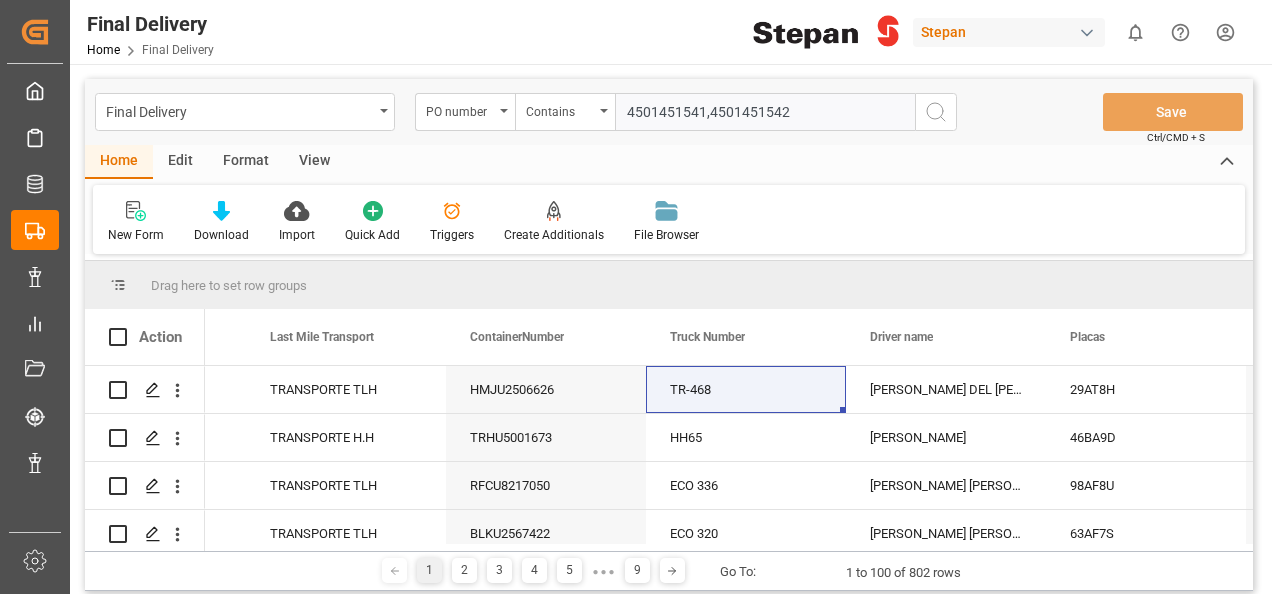 type on "4501451541,4501451542" 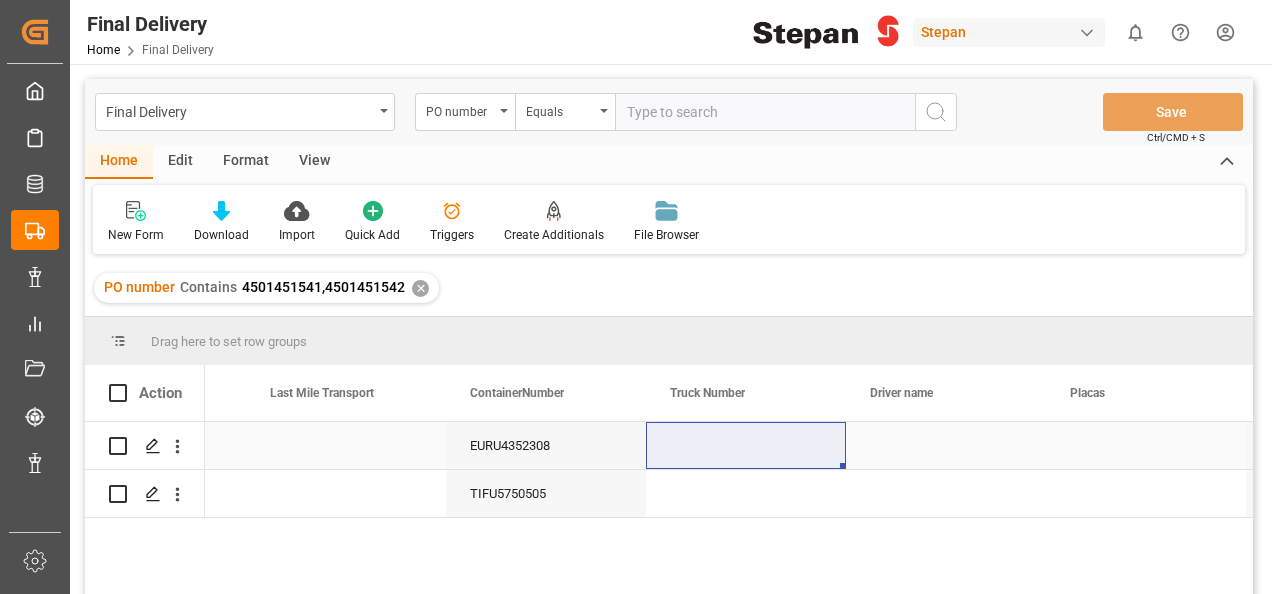 click on "EURU4352308" at bounding box center (546, 445) 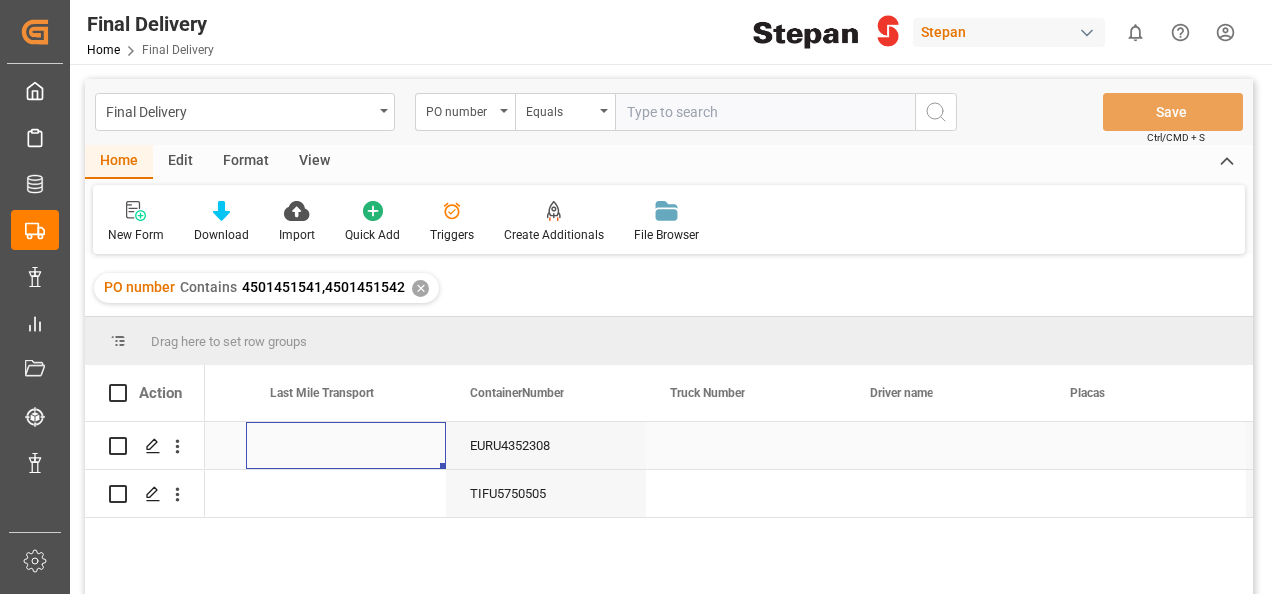 scroll, scrollTop: 0, scrollLeft: 3400, axis: horizontal 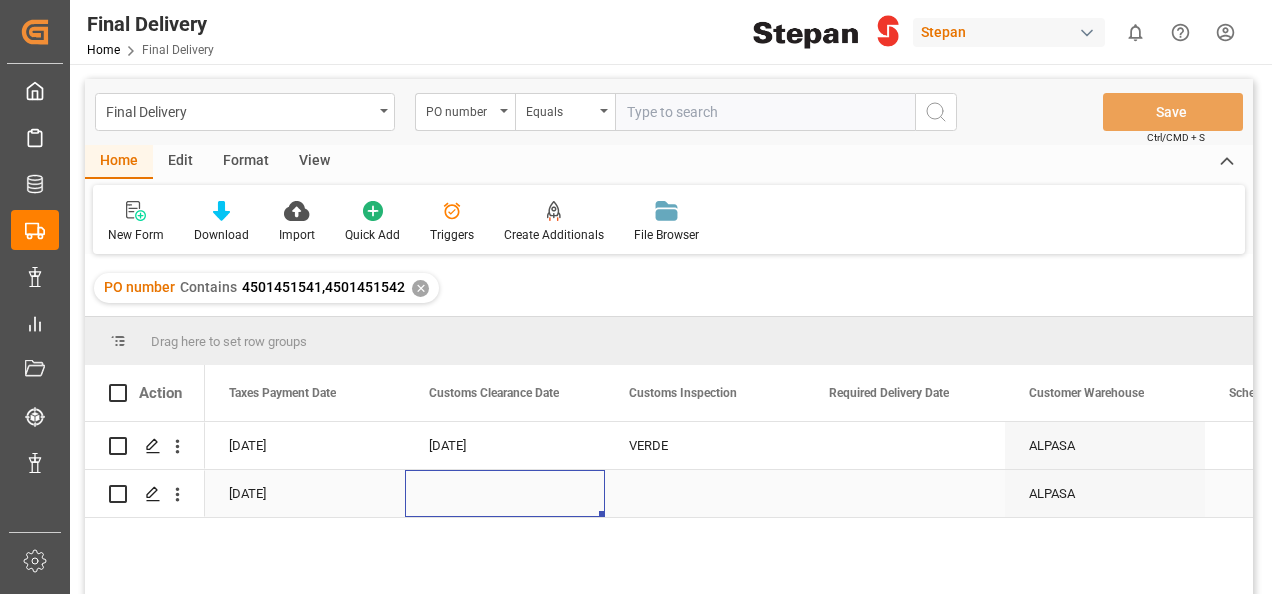 click at bounding box center (505, 493) 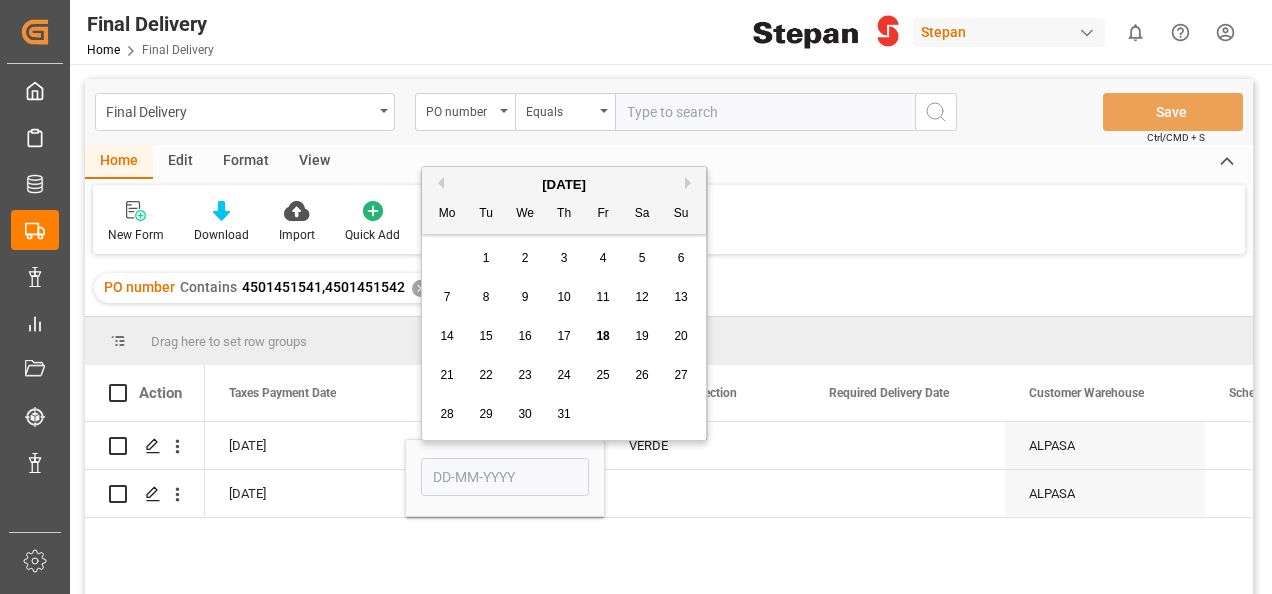click on "18" at bounding box center (602, 336) 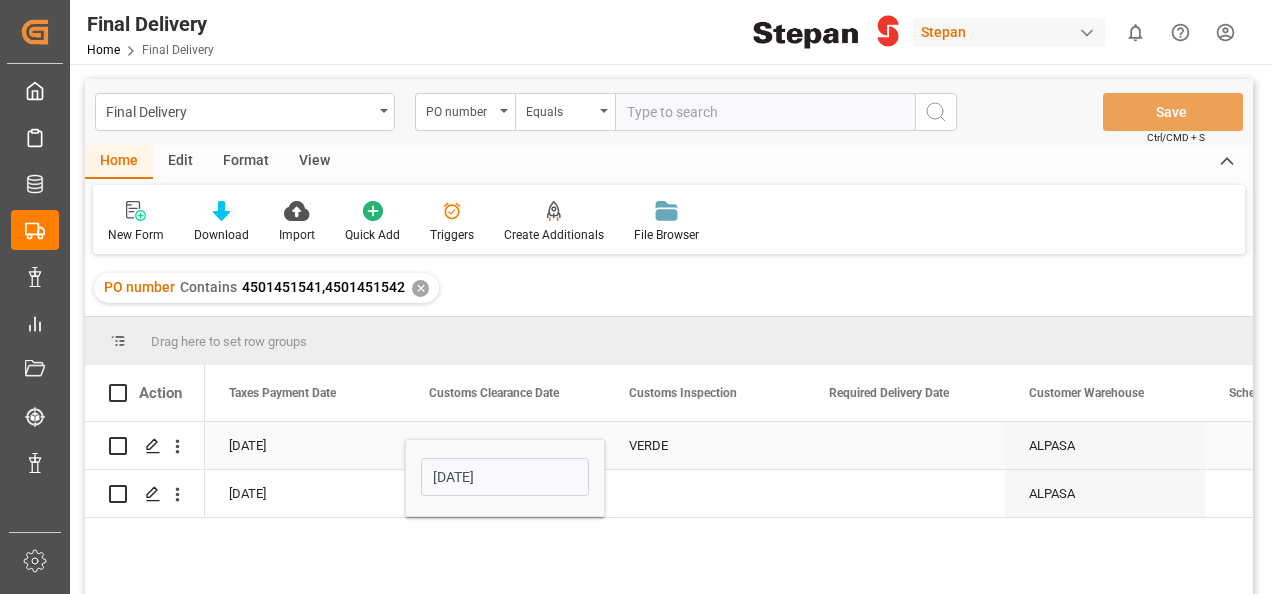 click on "VERDE" at bounding box center [705, 446] 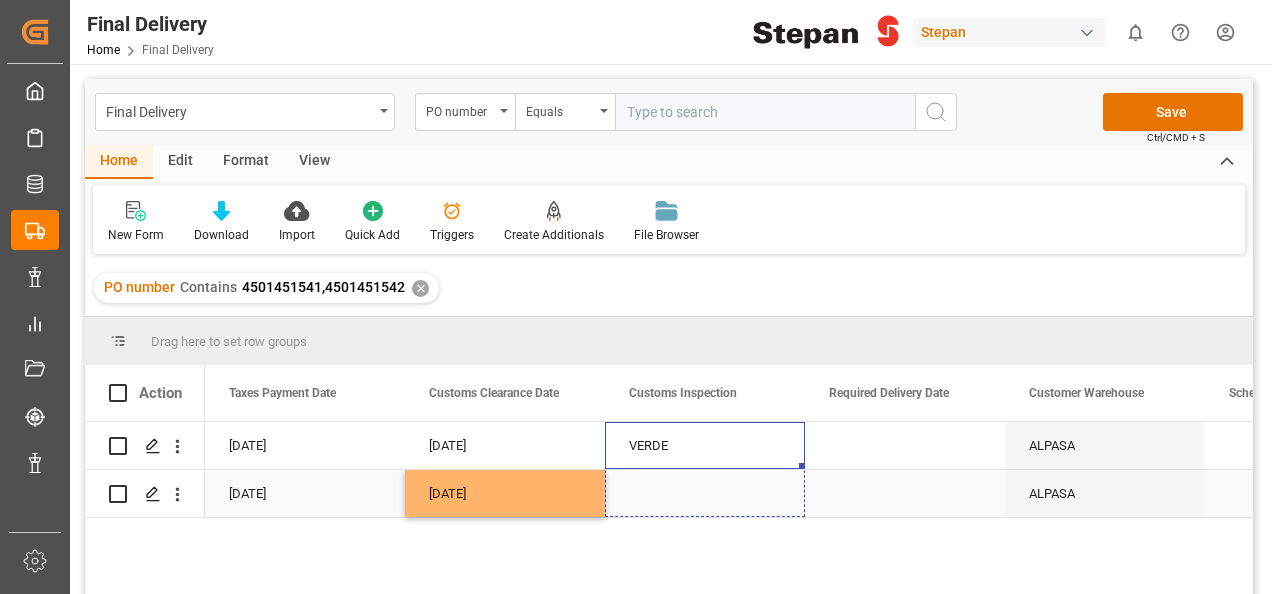 drag, startPoint x: 800, startPoint y: 466, endPoint x: 802, endPoint y: 505, distance: 39.051247 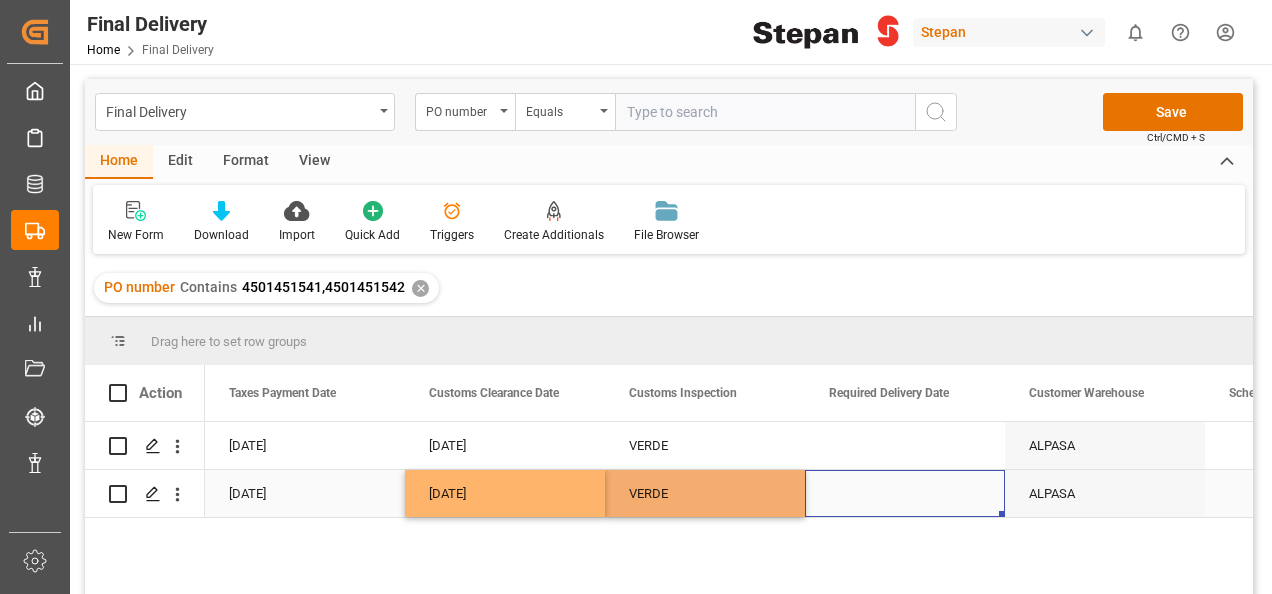 click at bounding box center [905, 493] 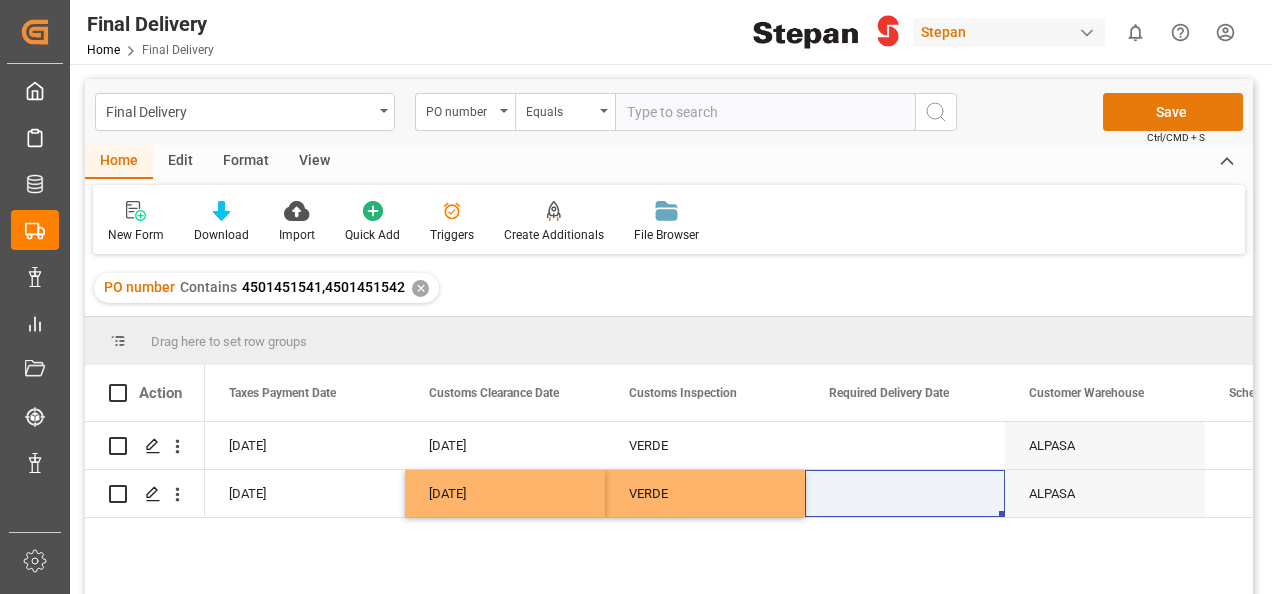 click on "Save" at bounding box center (1173, 112) 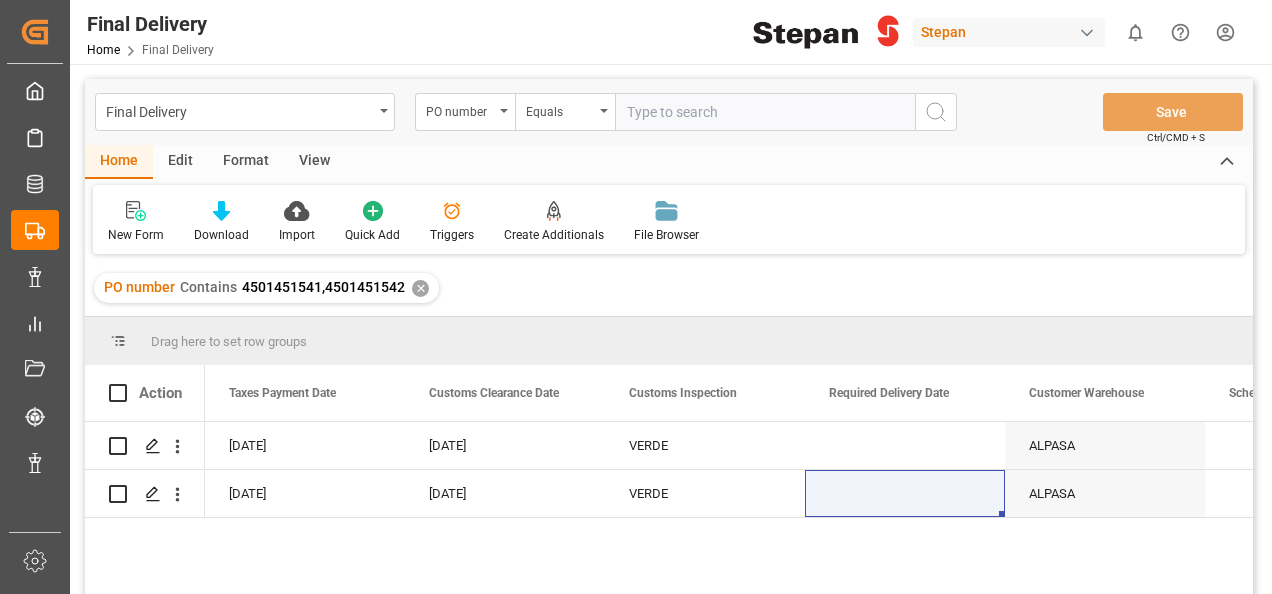 click on "Ctrl/CMD + S" at bounding box center (1176, 137) 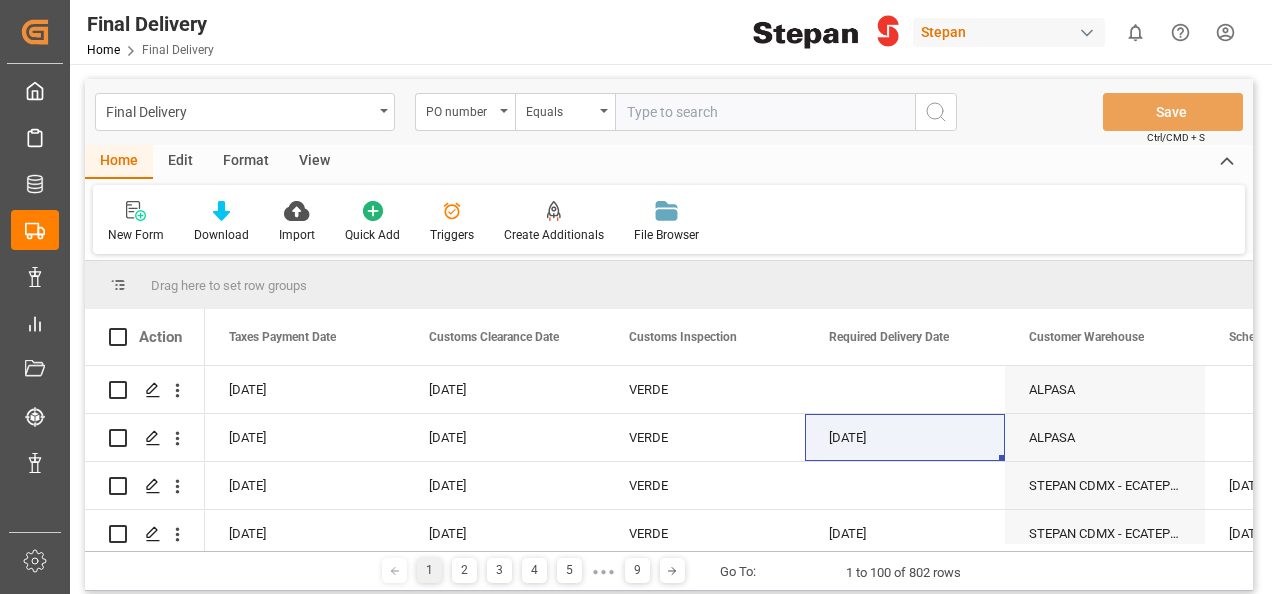 click at bounding box center [765, 112] 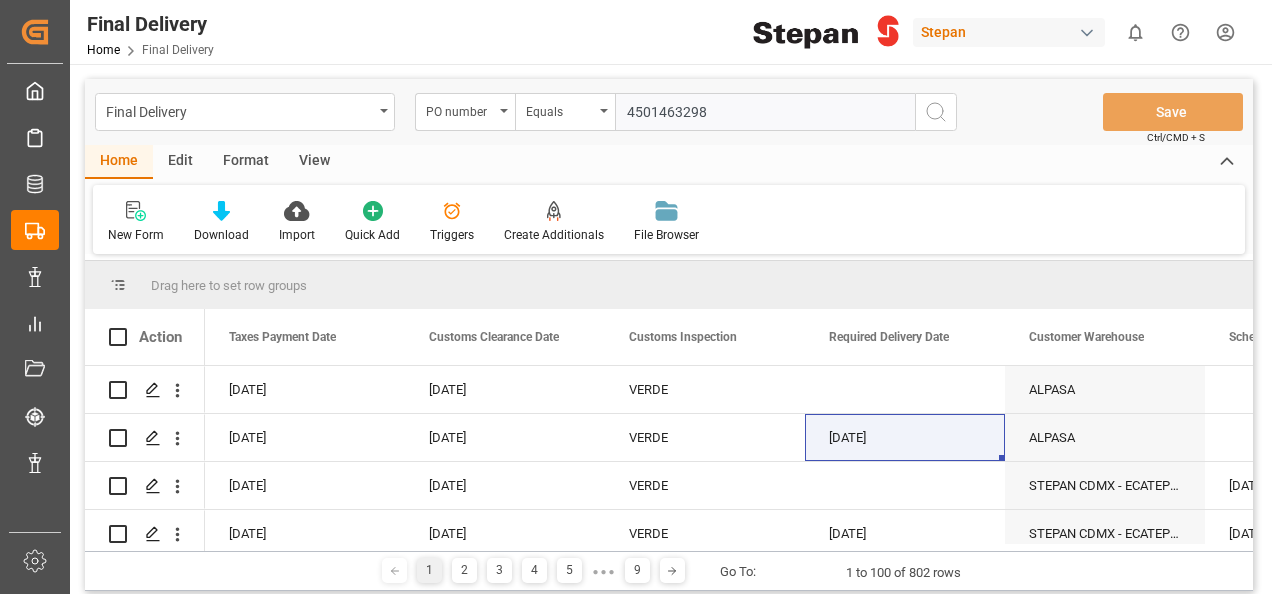 type on "4501463298" 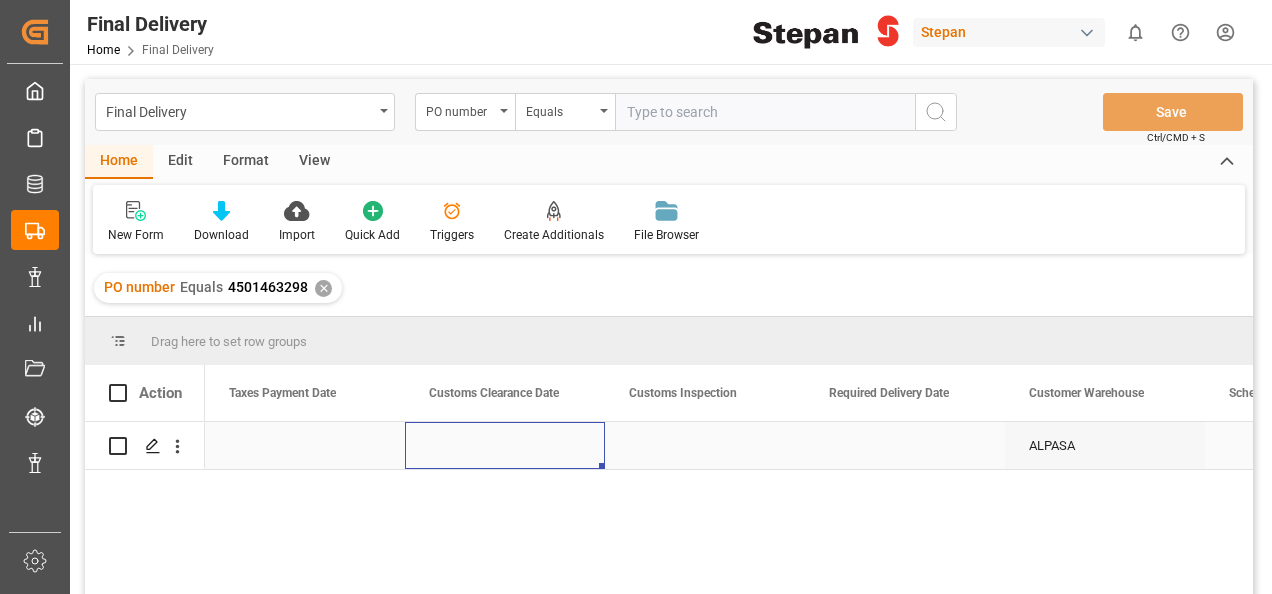 click at bounding box center (505, 445) 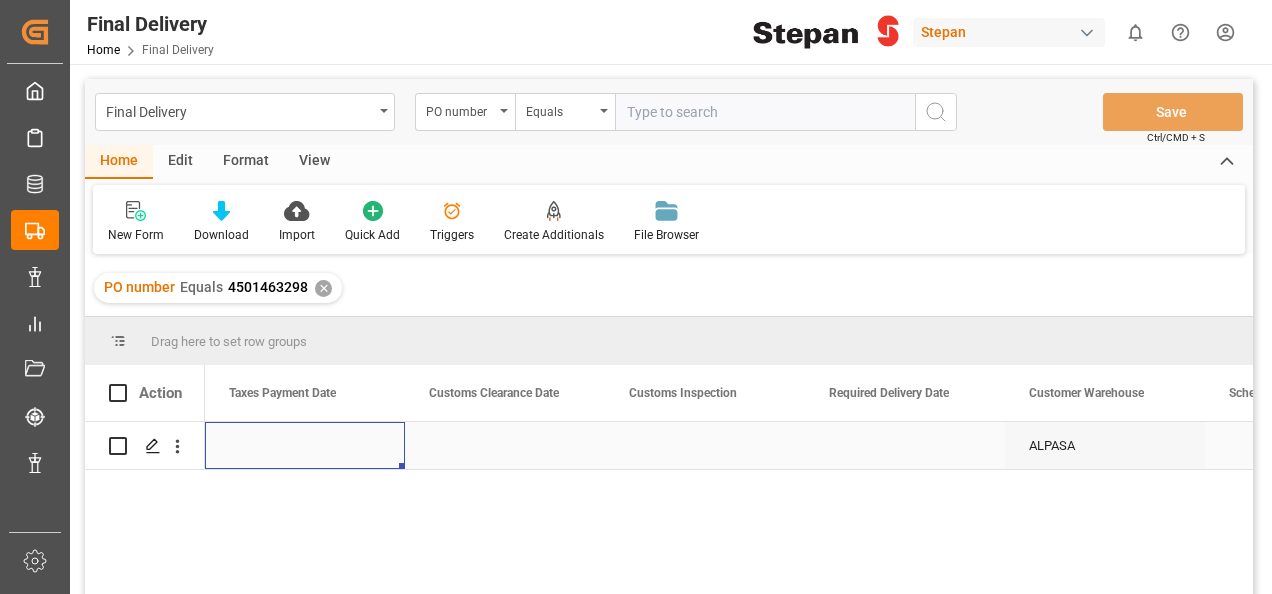 scroll, scrollTop: 0, scrollLeft: 1600, axis: horizontal 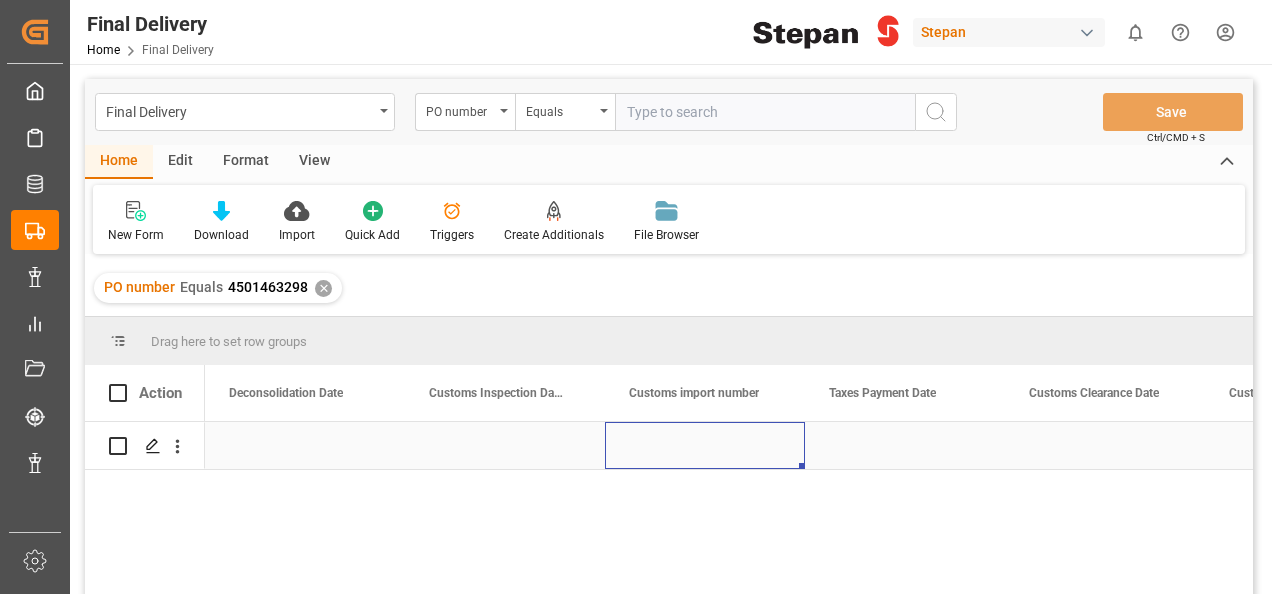 click at bounding box center [705, 445] 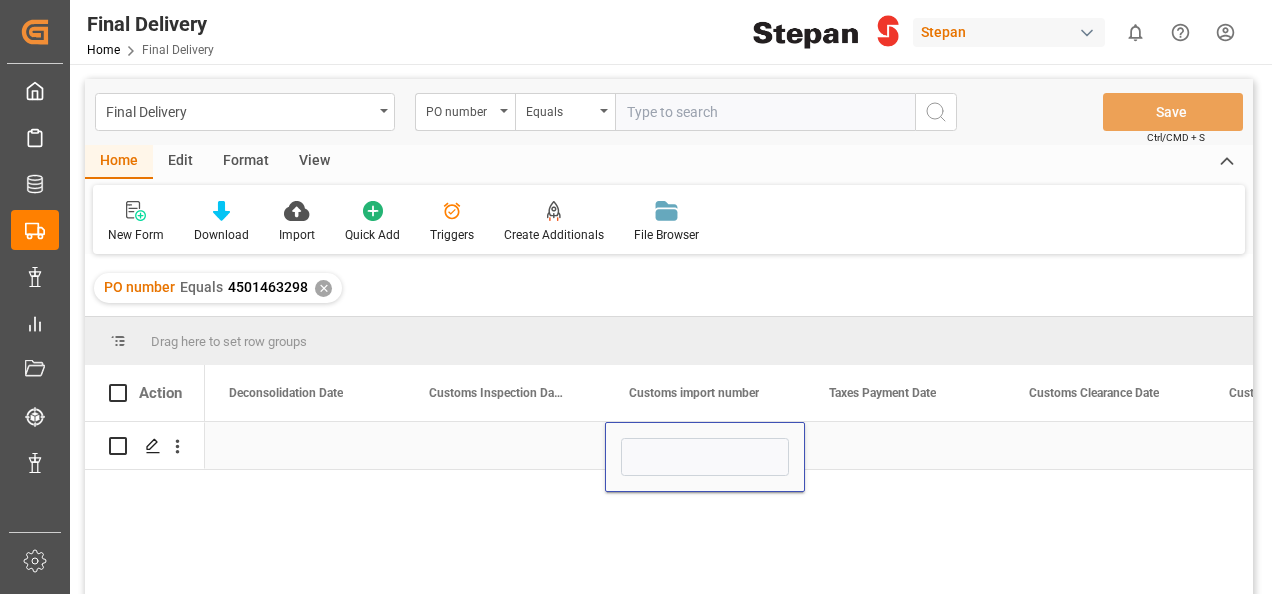 click at bounding box center (705, 457) 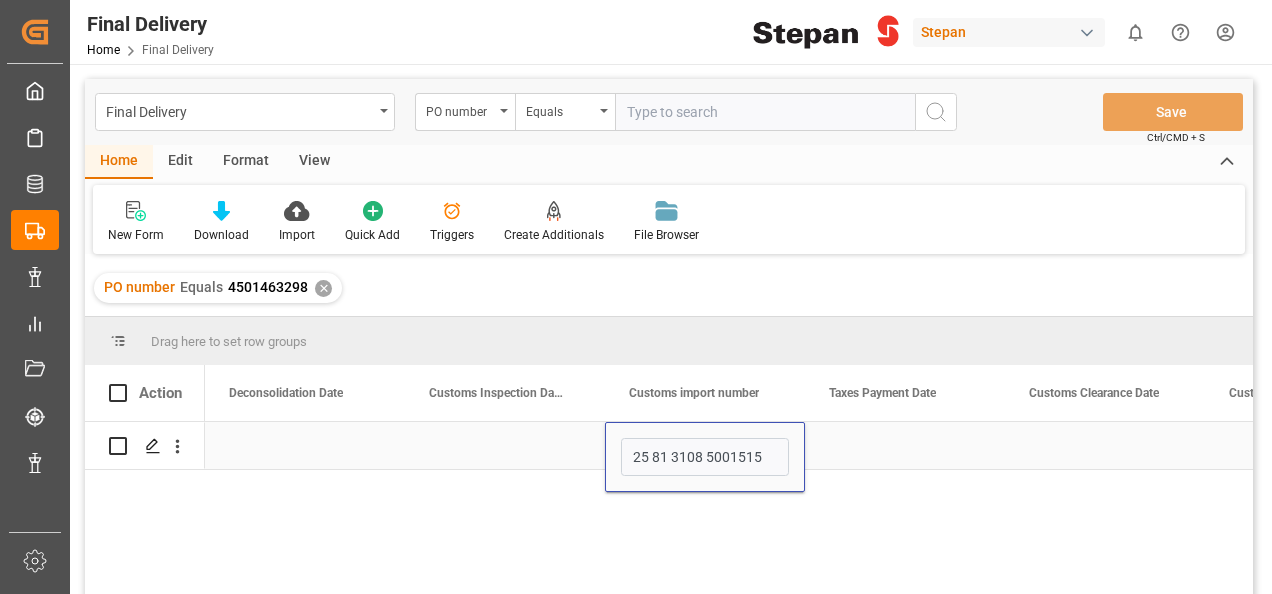 type on "25 81 3108 5001515" 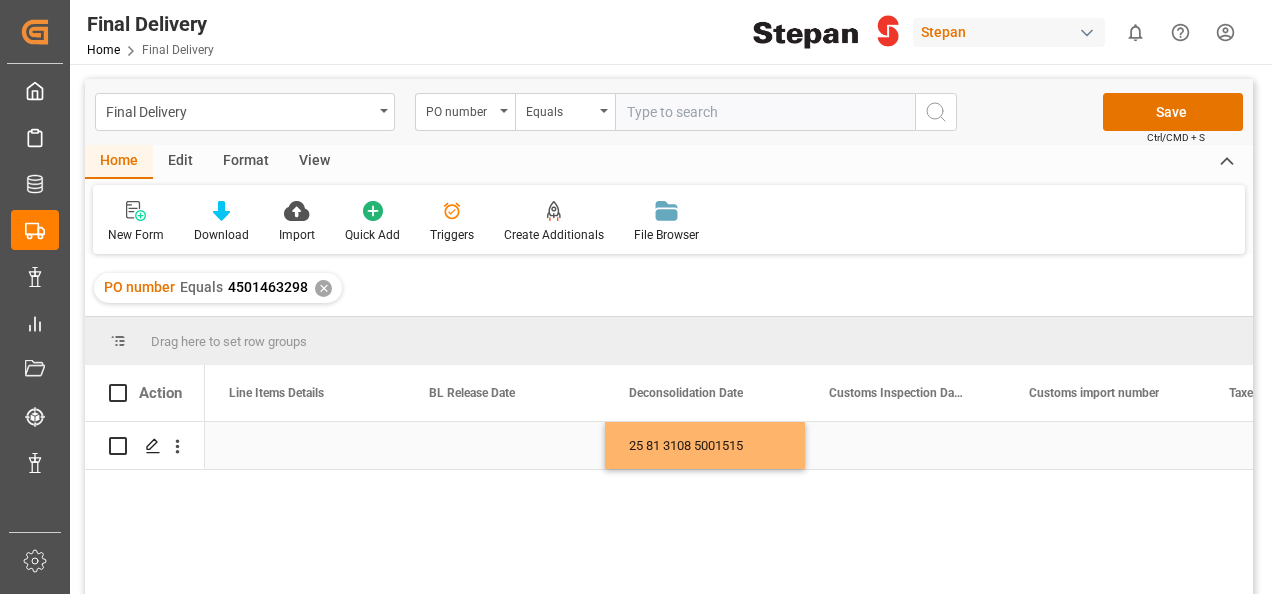 scroll, scrollTop: 0, scrollLeft: 0, axis: both 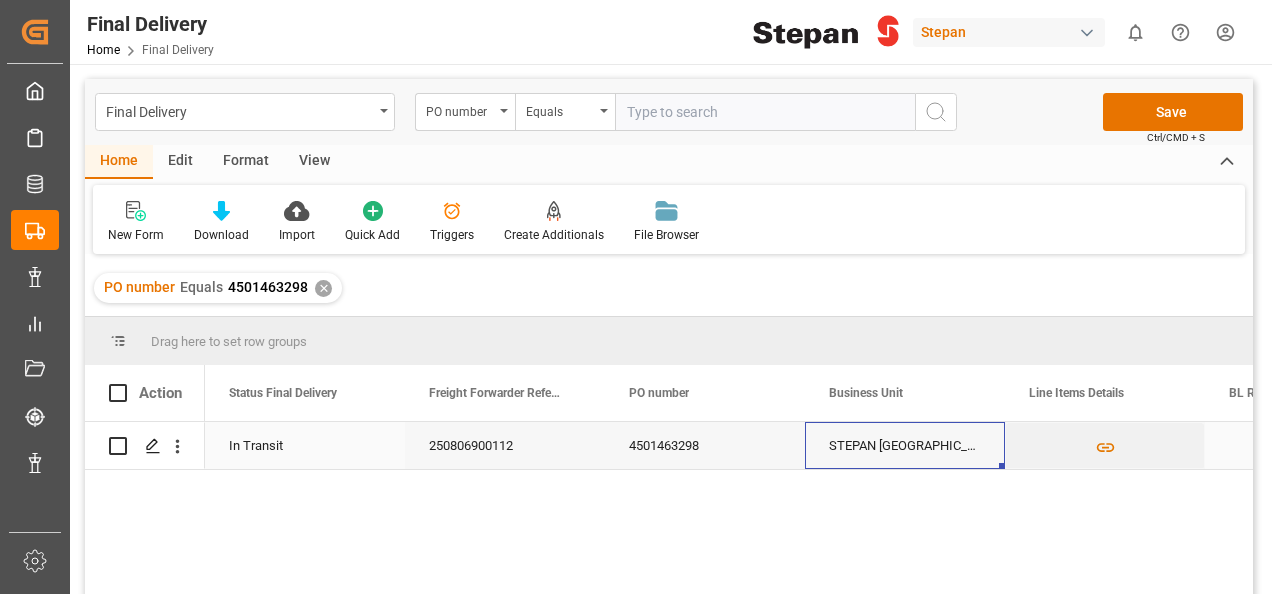 click on "STEPAN MEXICO - MATAMOROS" at bounding box center [905, 445] 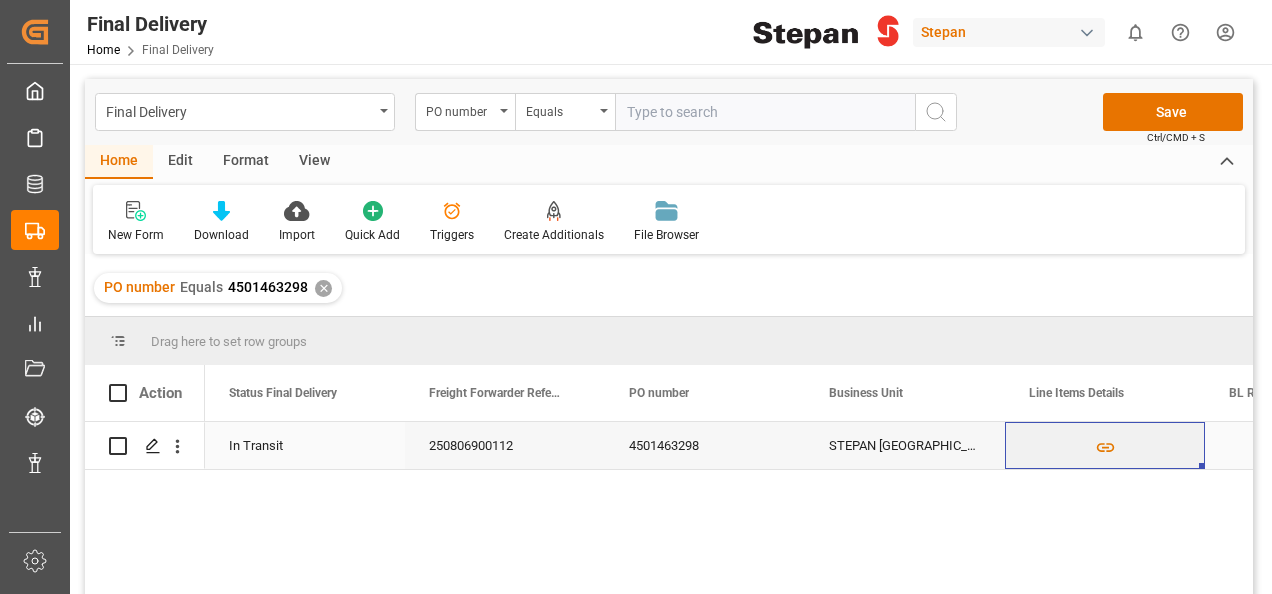 scroll, scrollTop: 0, scrollLeft: 158, axis: horizontal 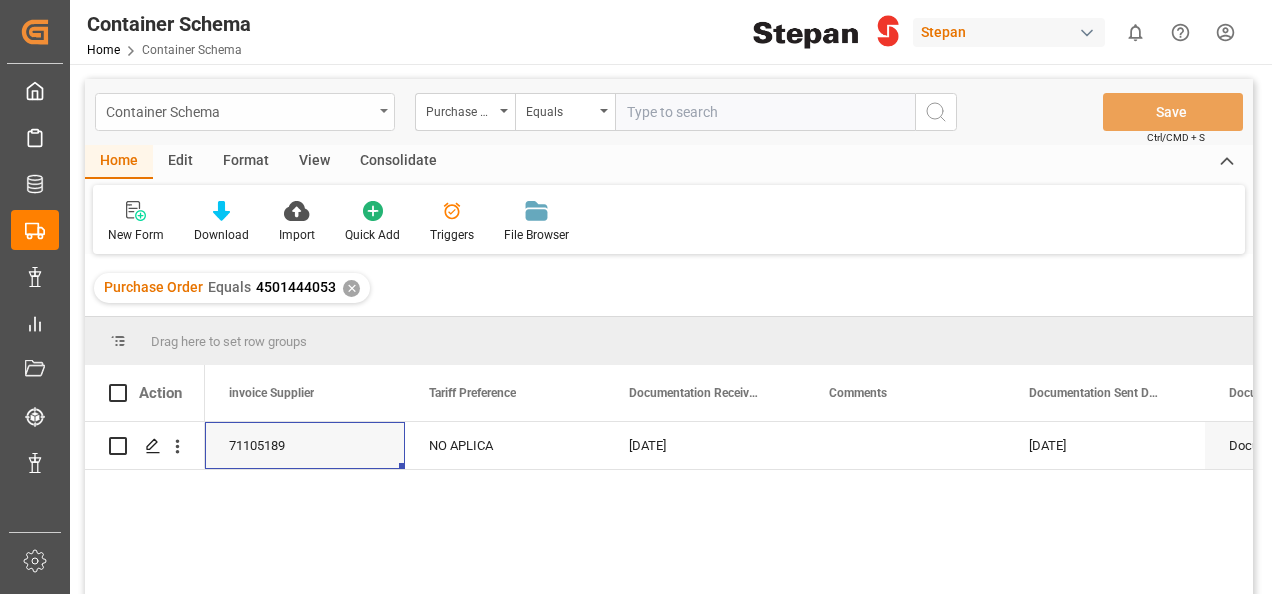 click on "Container Schema" at bounding box center (239, 110) 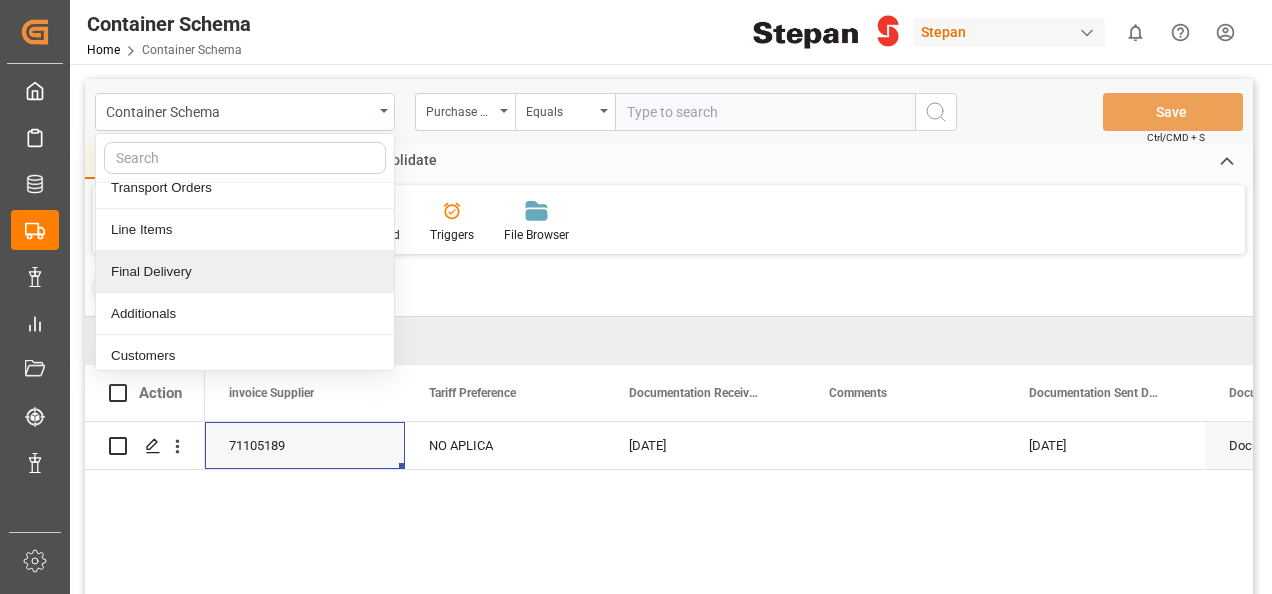scroll, scrollTop: 0, scrollLeft: 0, axis: both 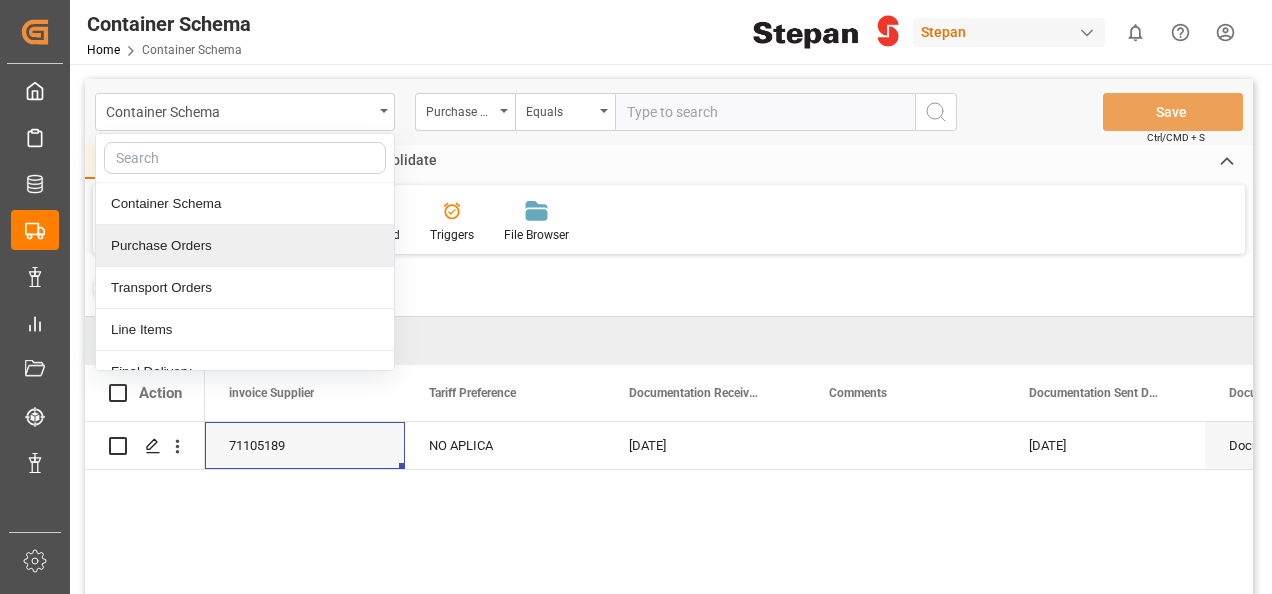 click on "Purchase Orders" at bounding box center [245, 246] 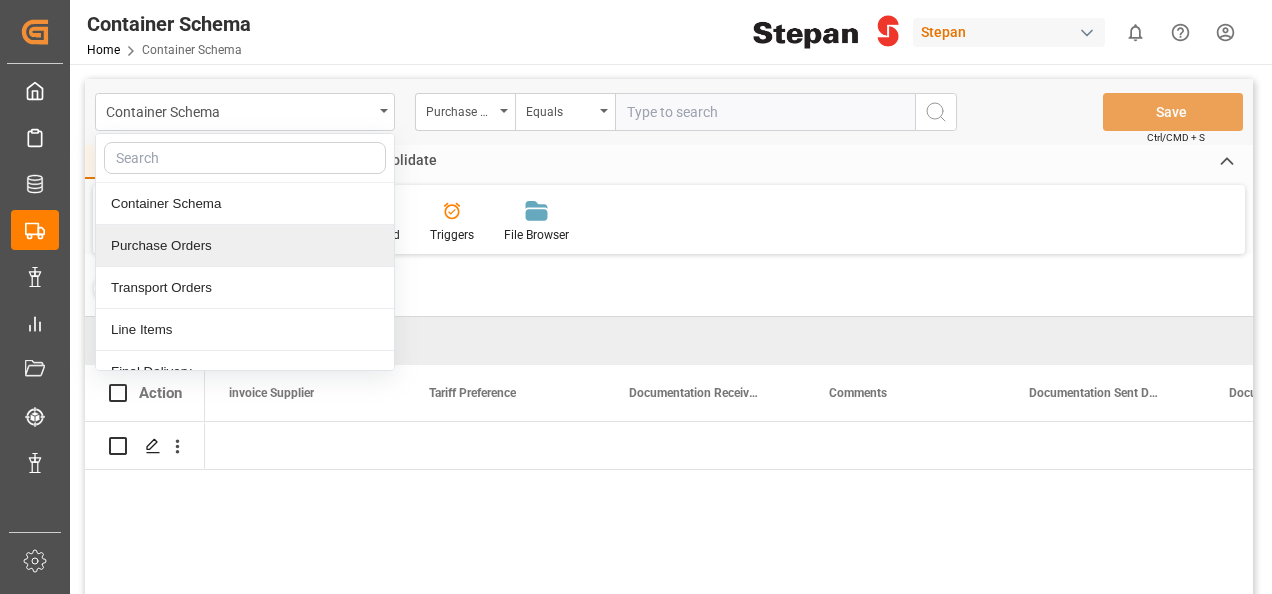 scroll, scrollTop: 0, scrollLeft: 0, axis: both 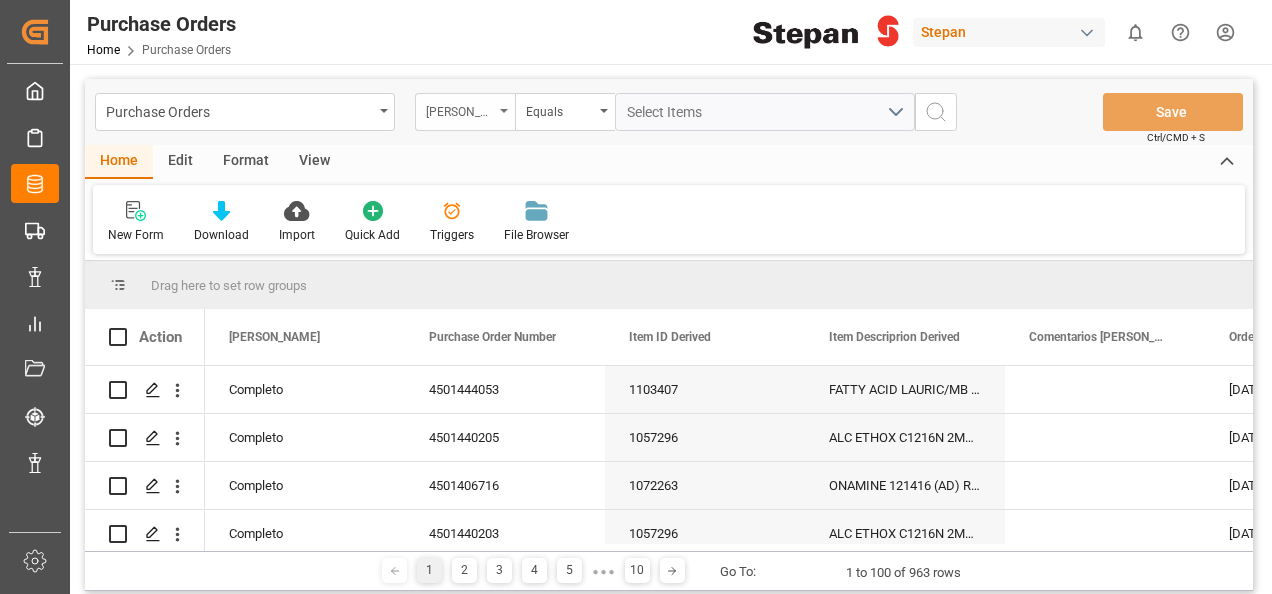 click on "[PERSON_NAME]" at bounding box center (460, 109) 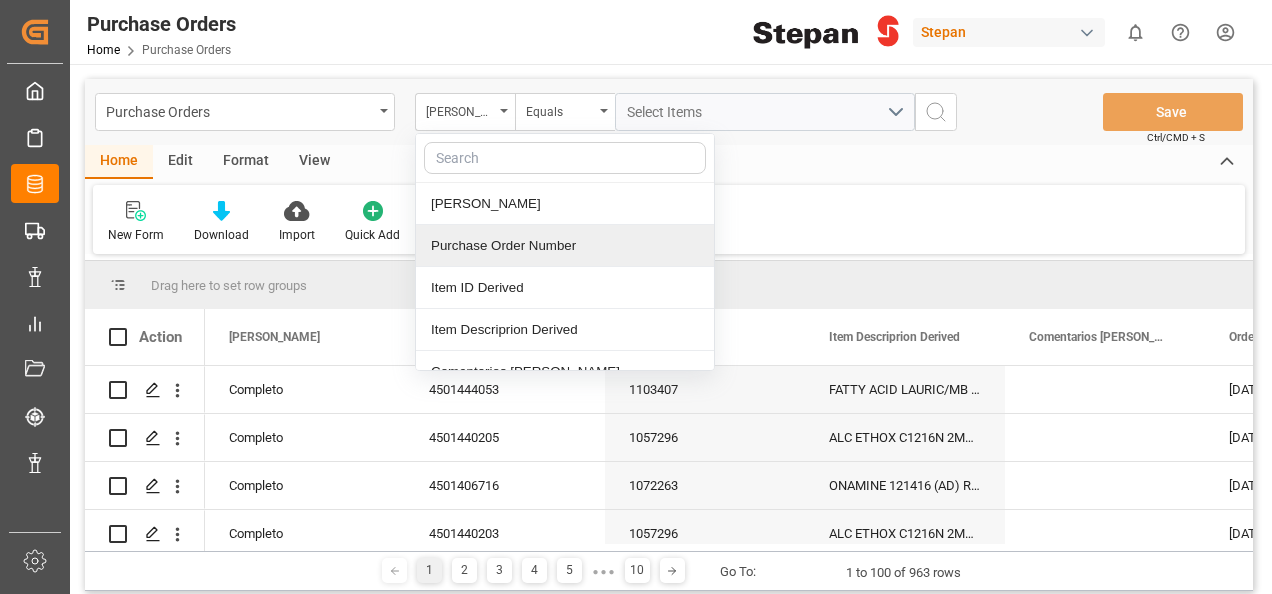click on "Purchase Order Number" at bounding box center (565, 246) 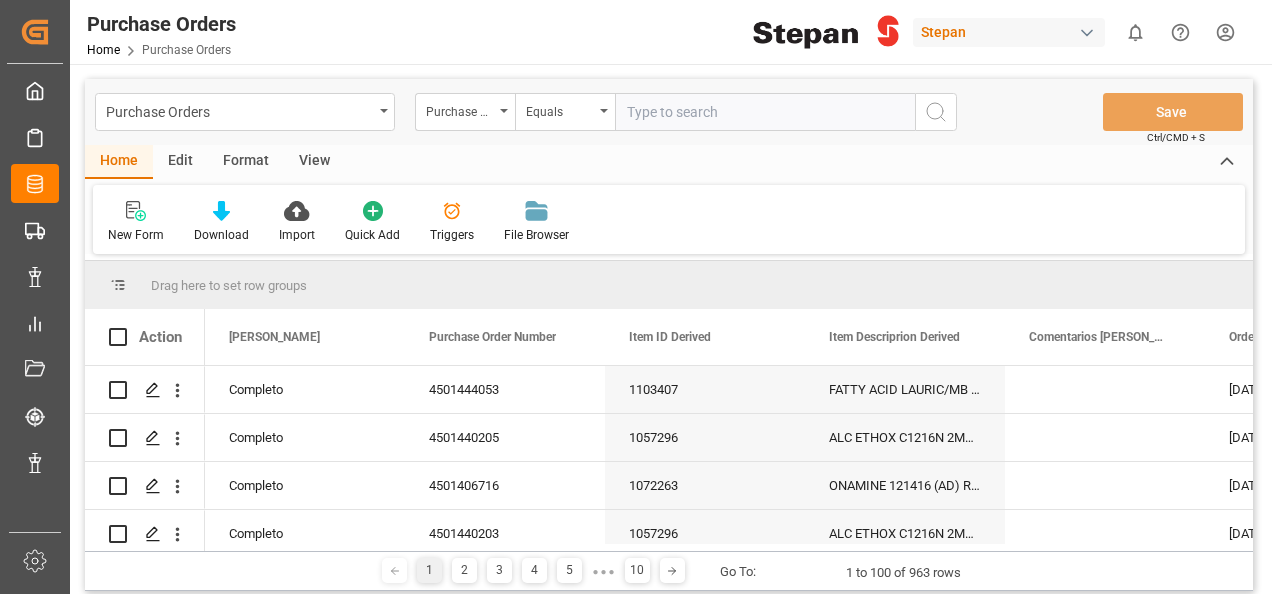 click at bounding box center (765, 112) 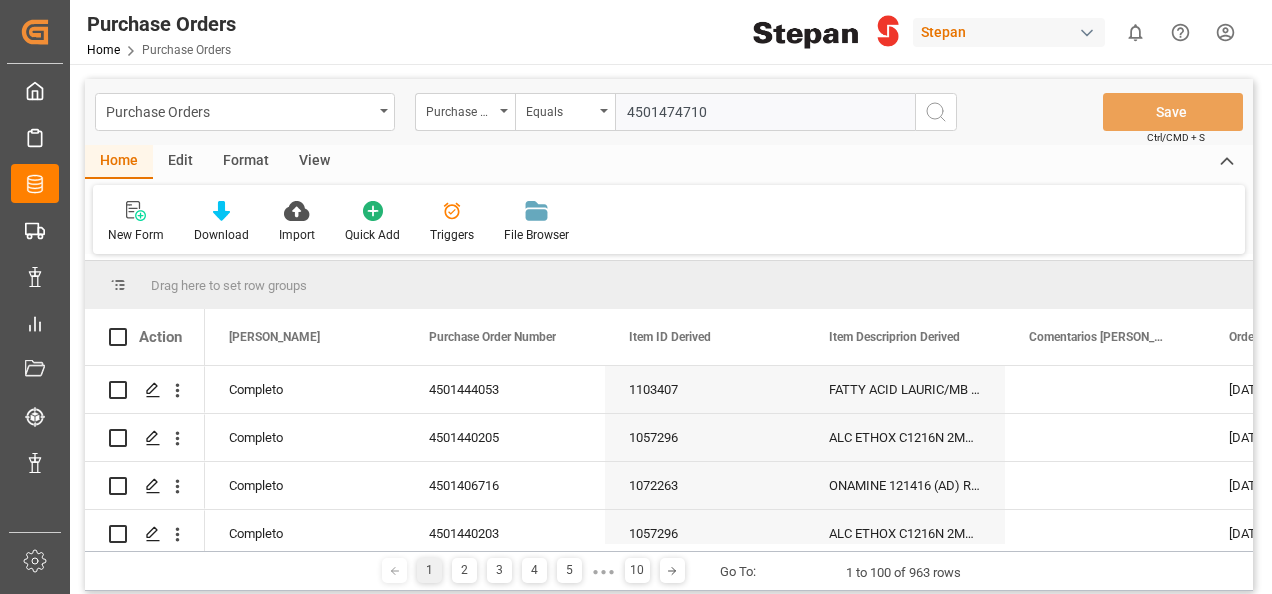 type on "4501474710" 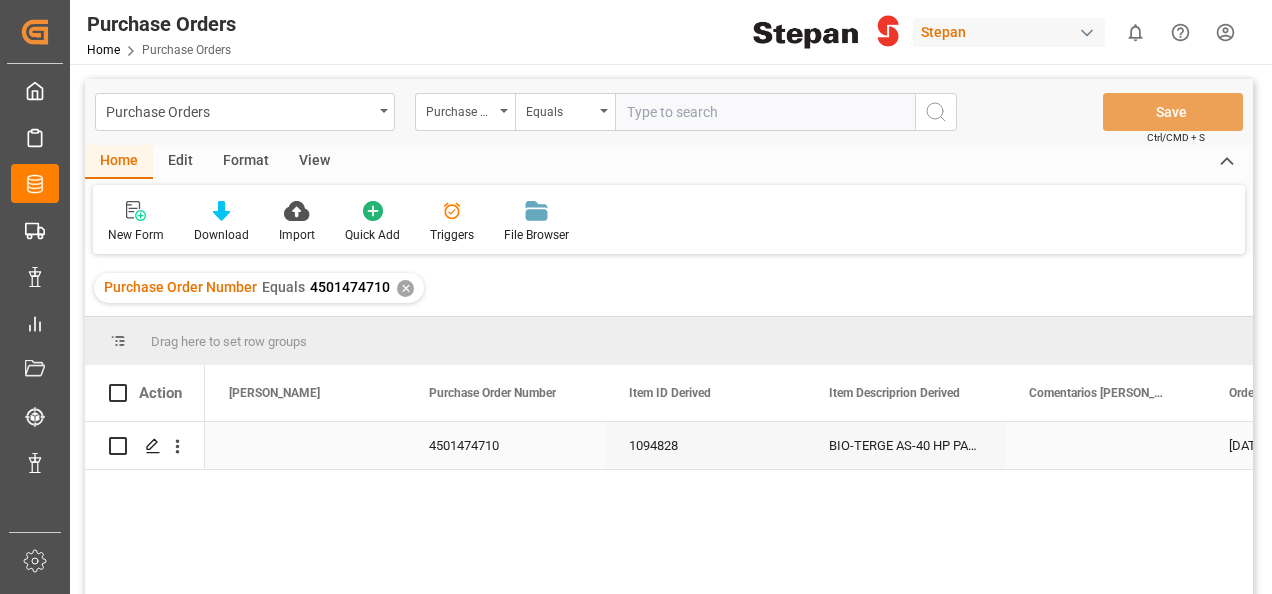 click at bounding box center [305, 445] 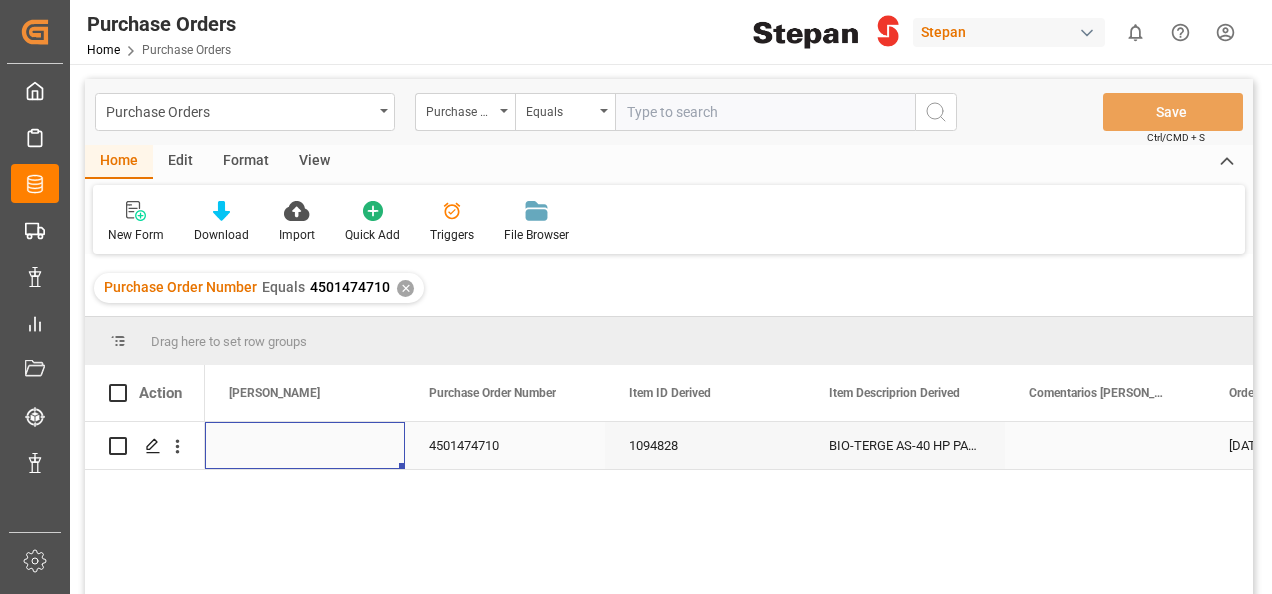 click at bounding box center (305, 445) 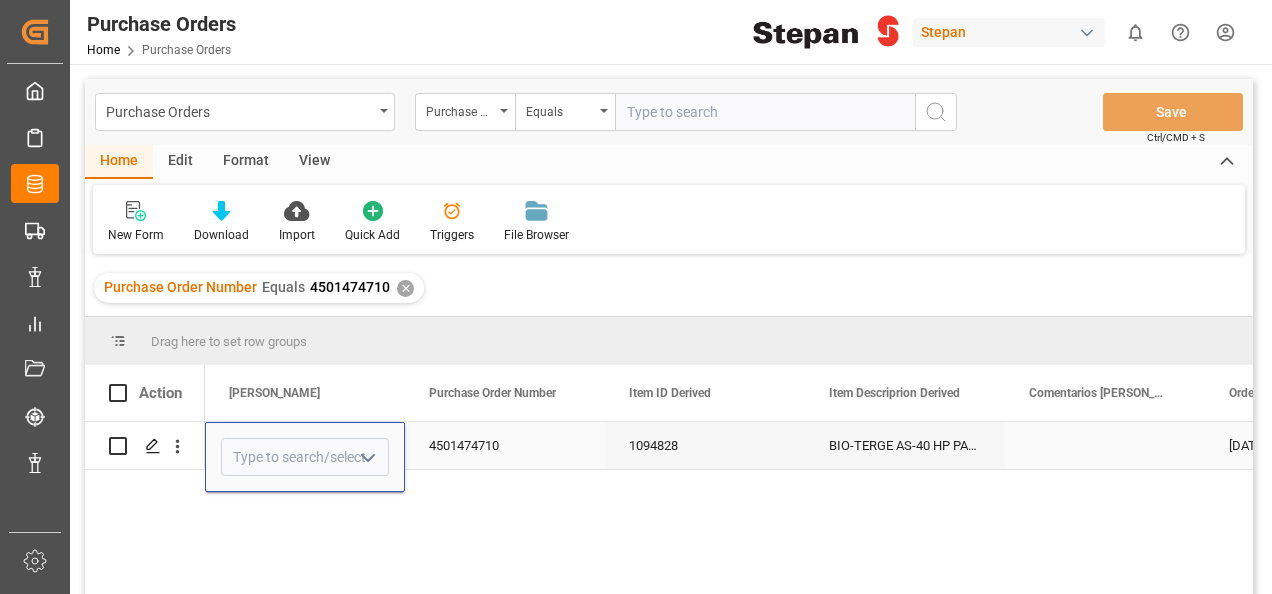 click 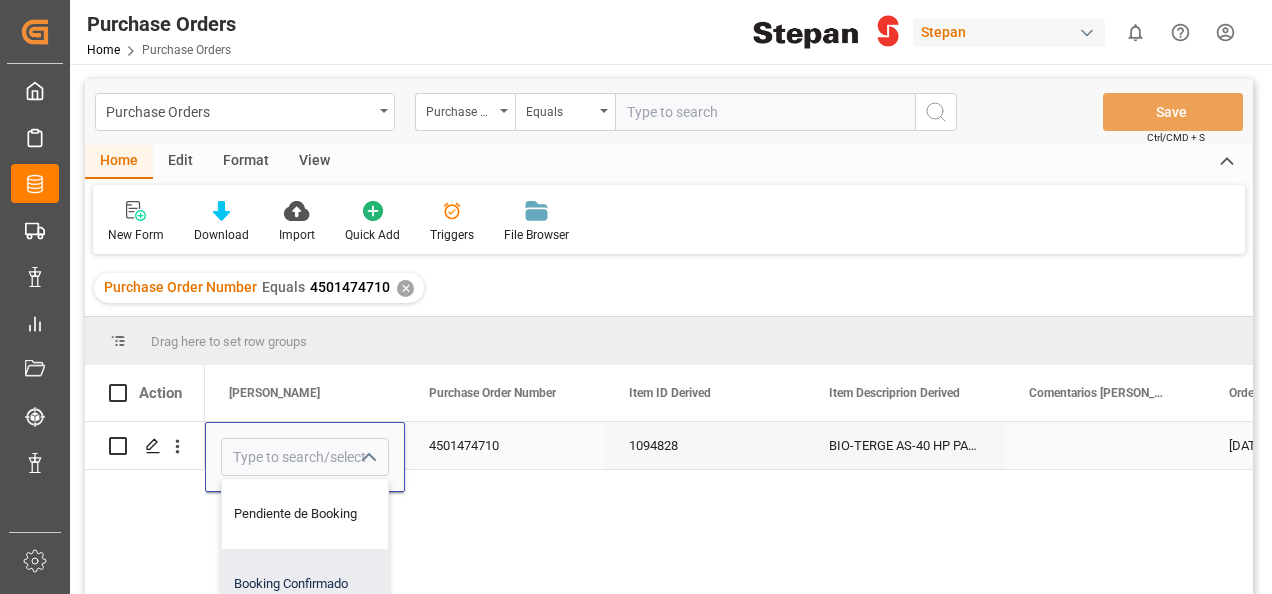 click on "Booking Confirmado" at bounding box center [325, 584] 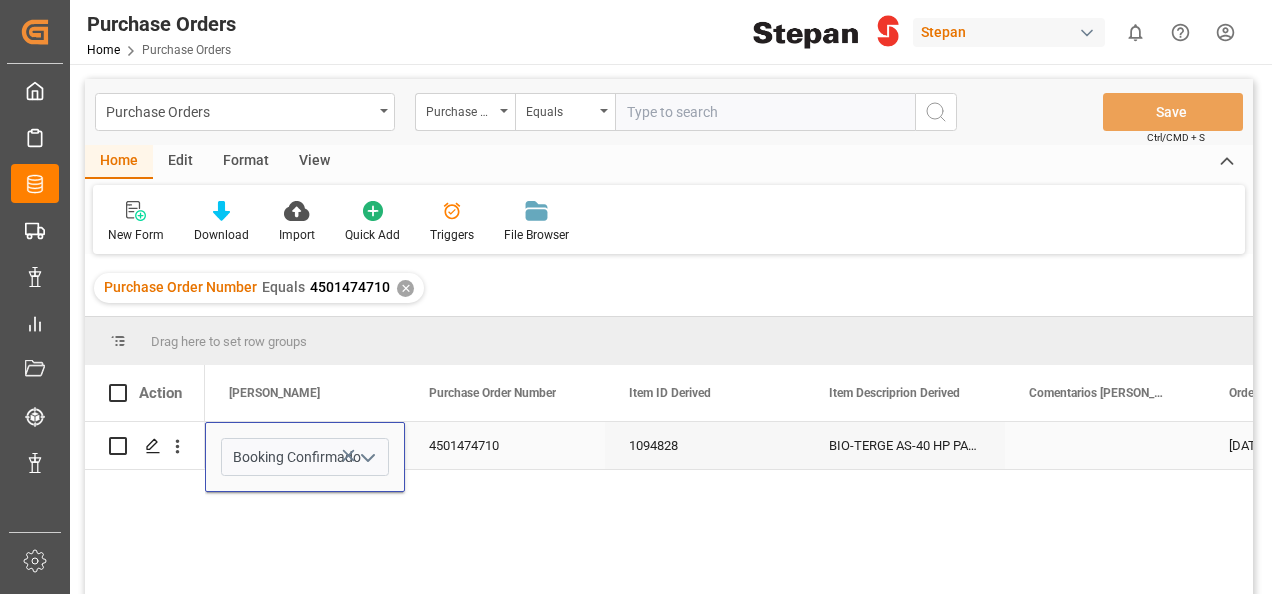 click on "4501474710" at bounding box center [505, 445] 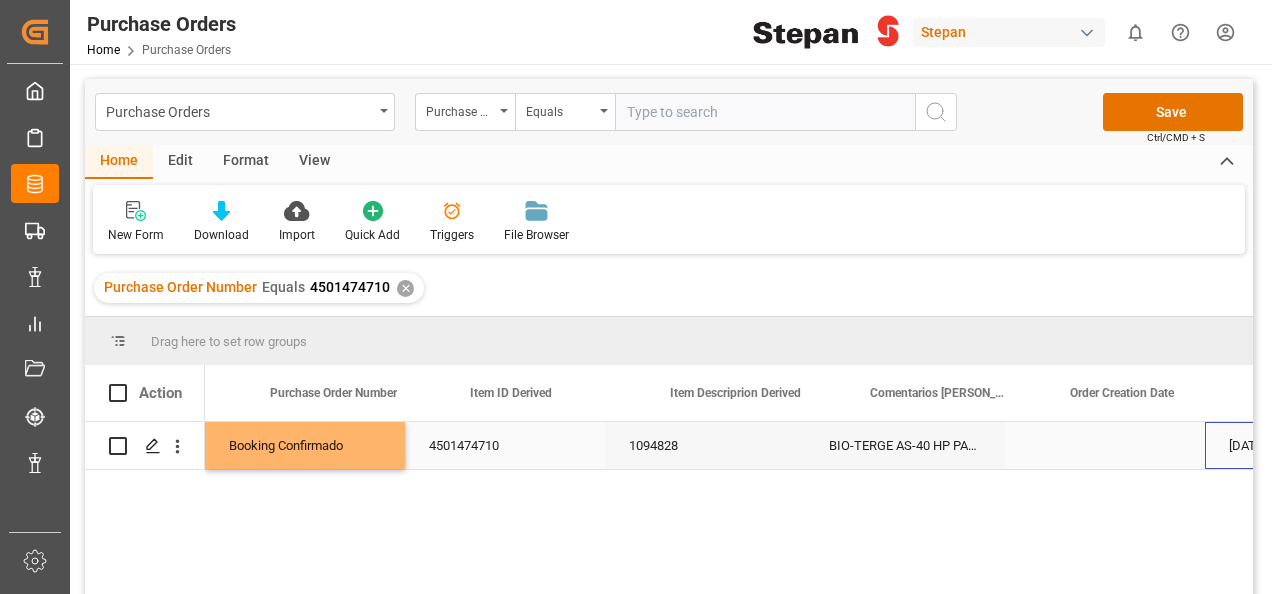 scroll, scrollTop: 0, scrollLeft: 158, axis: horizontal 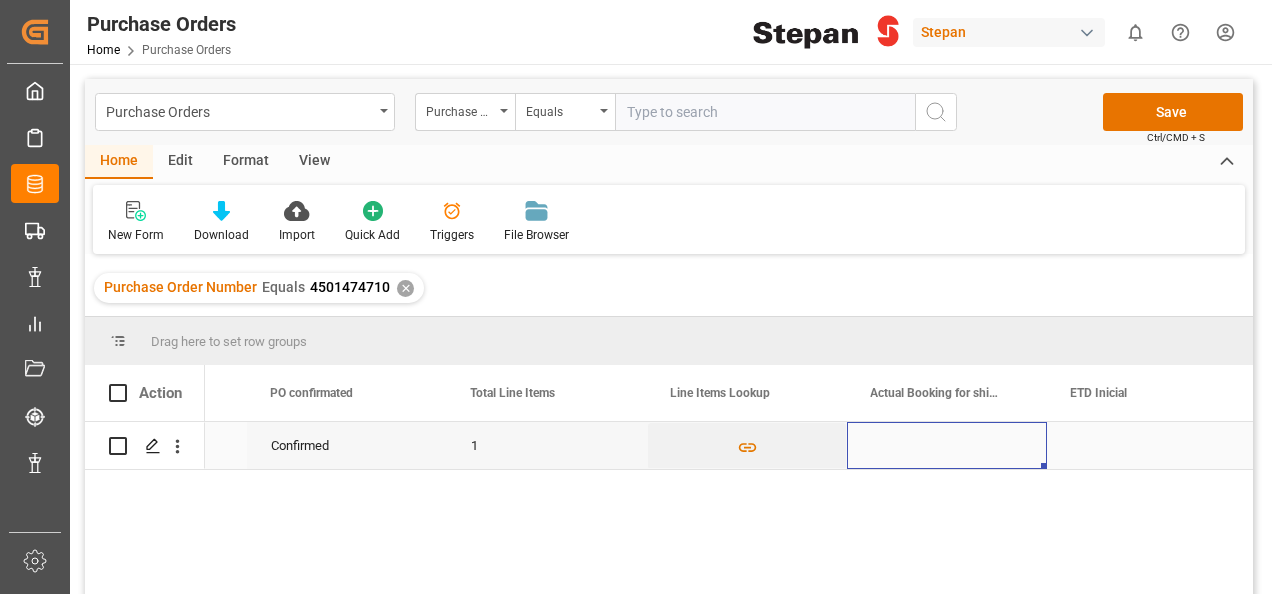 click at bounding box center [947, 445] 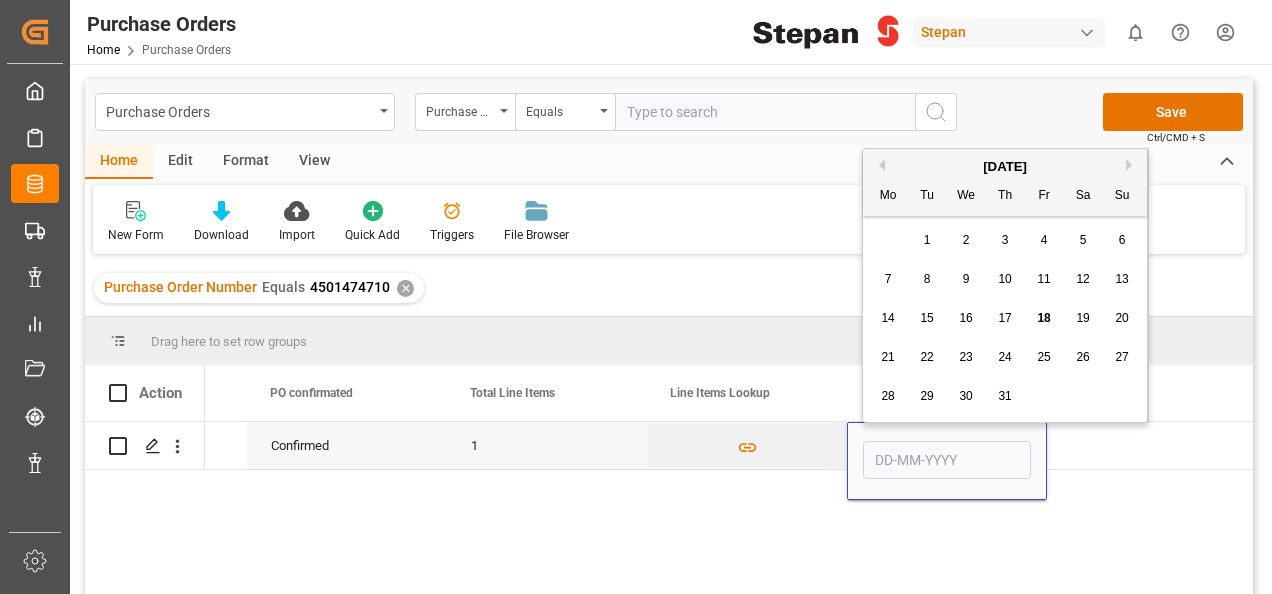 click on "18" at bounding box center (1044, 319) 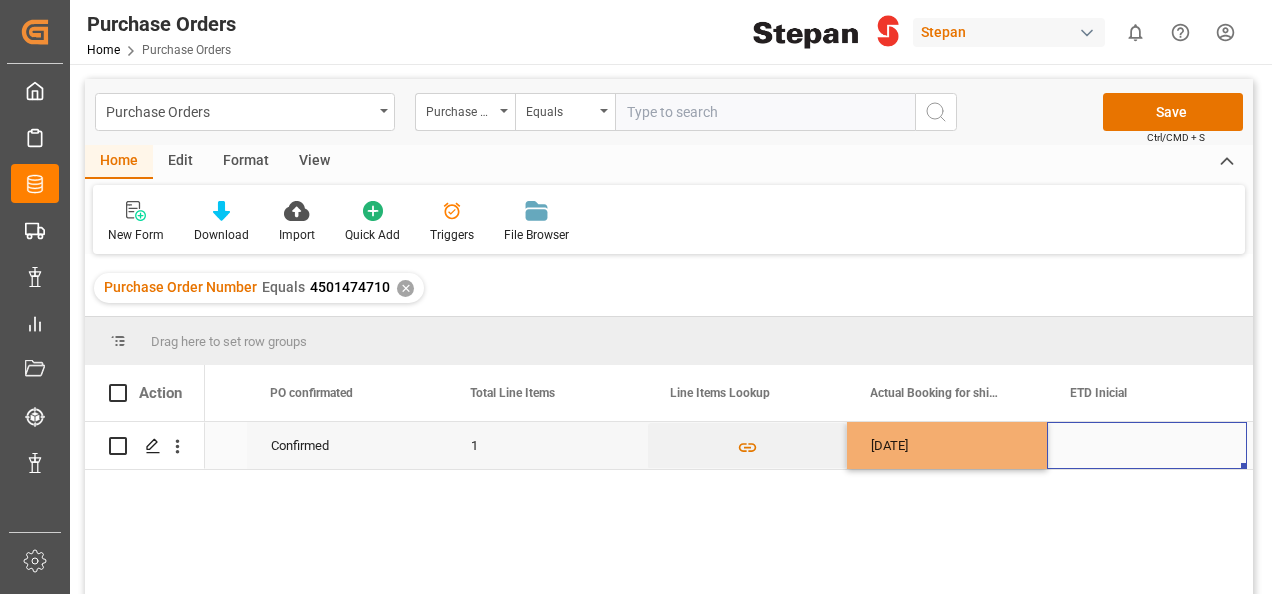 click at bounding box center [1147, 445] 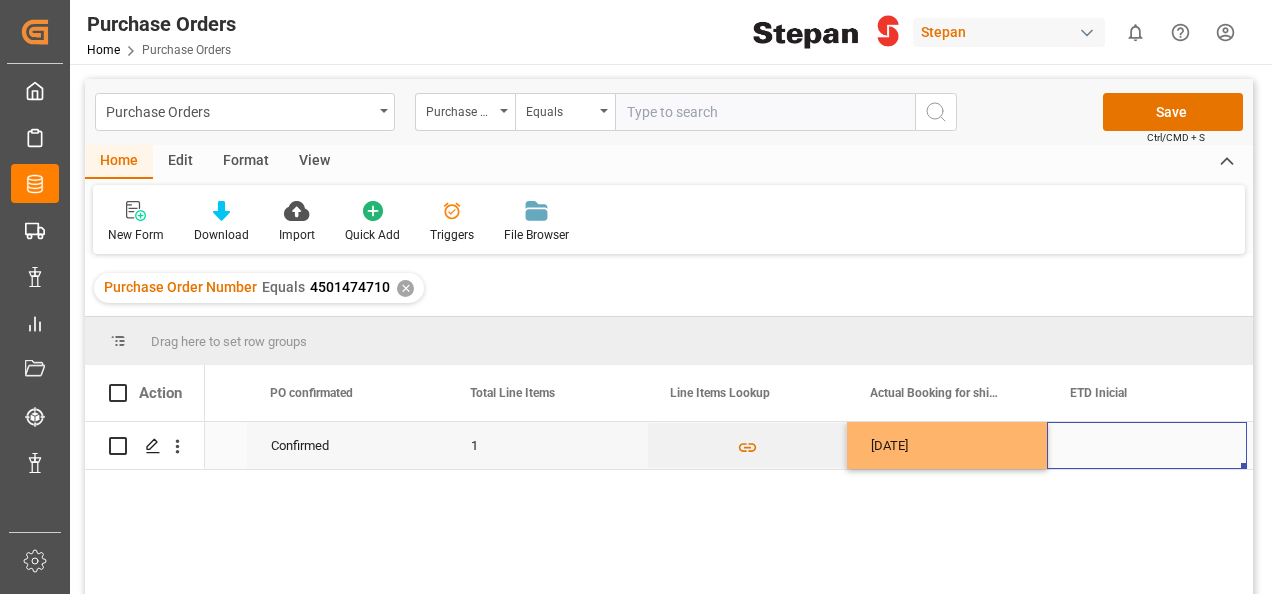 scroll, scrollTop: 0, scrollLeft: 1958, axis: horizontal 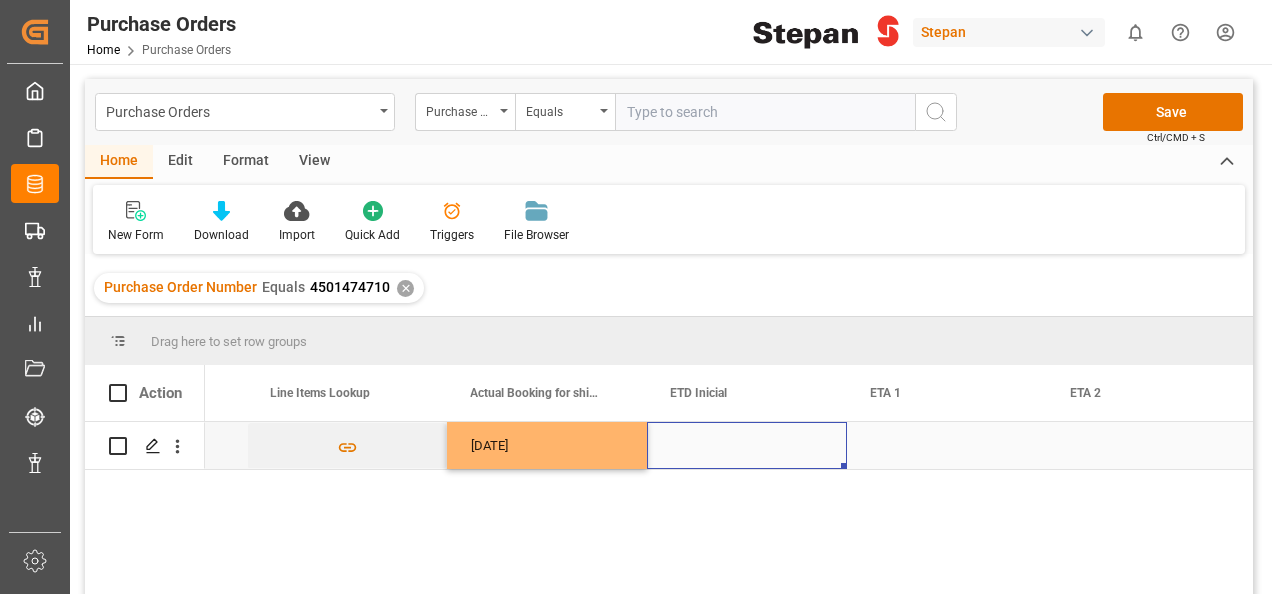 click at bounding box center [747, 445] 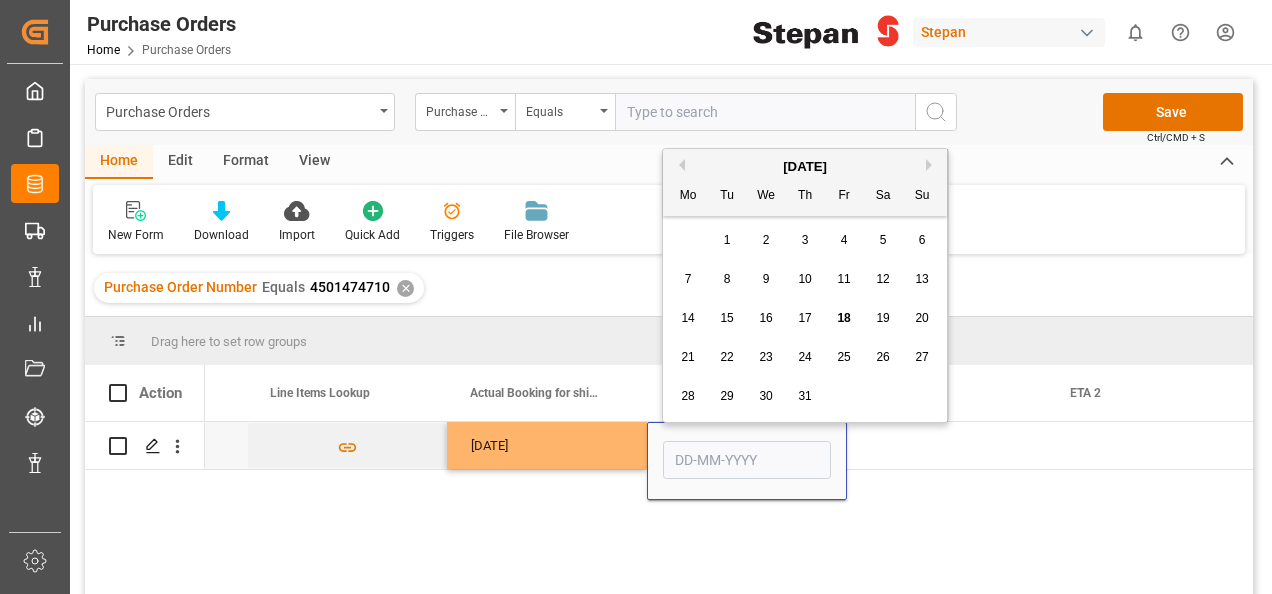click on "Next Month" at bounding box center (932, 165) 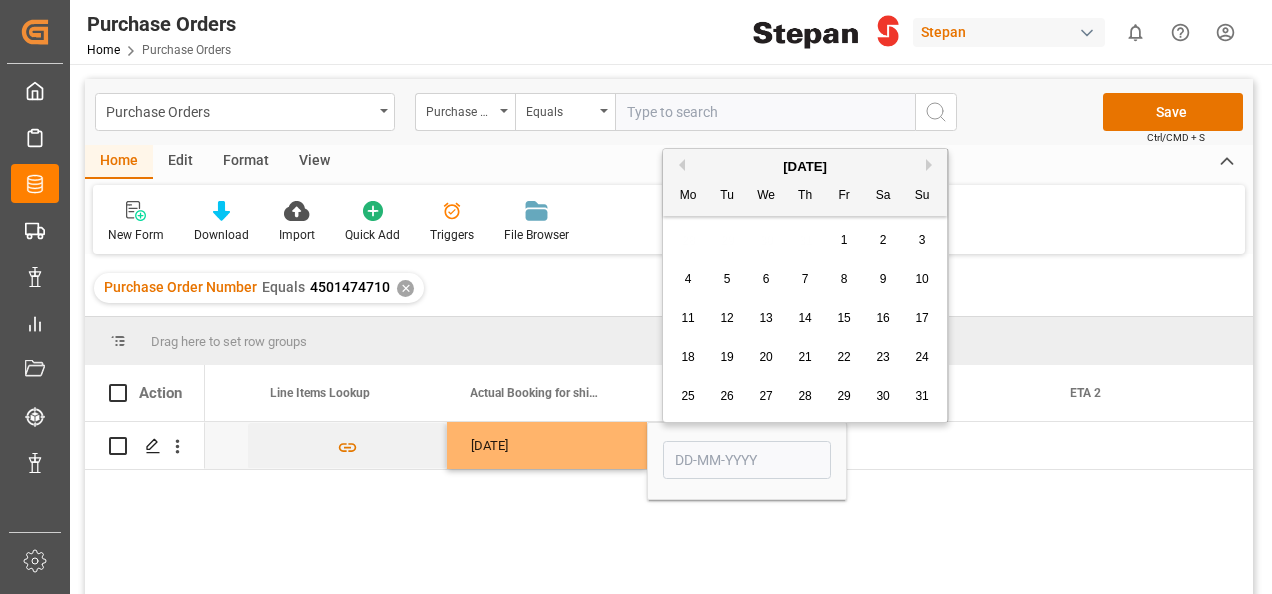 click on "9" at bounding box center (883, 279) 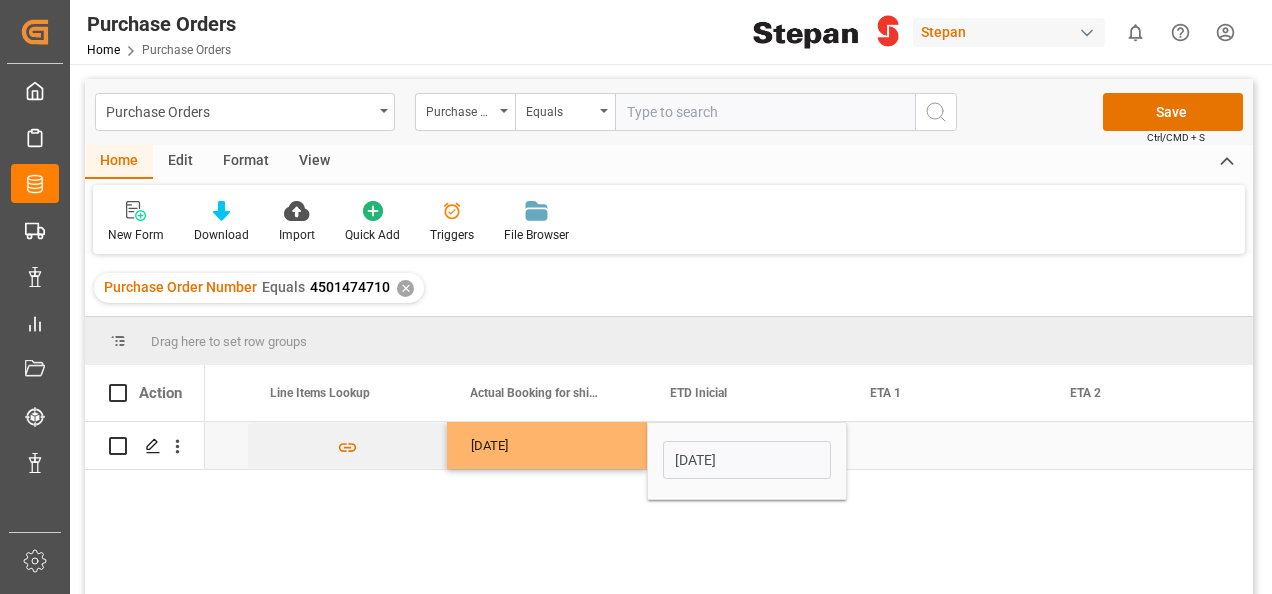 click at bounding box center (947, 445) 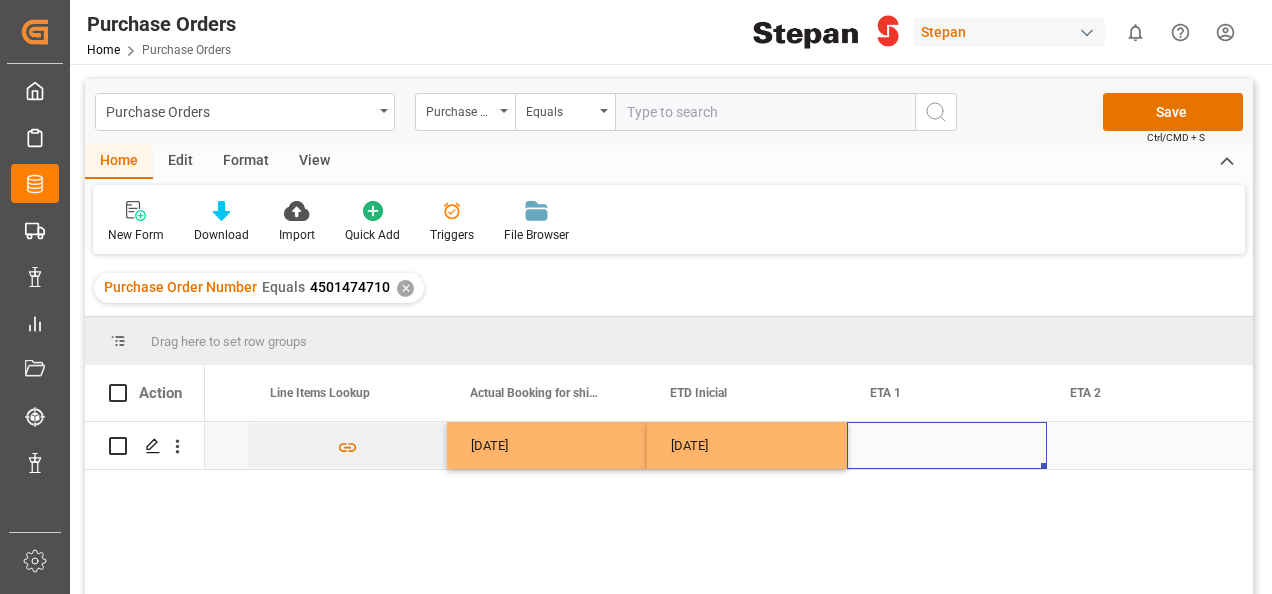 click at bounding box center [947, 445] 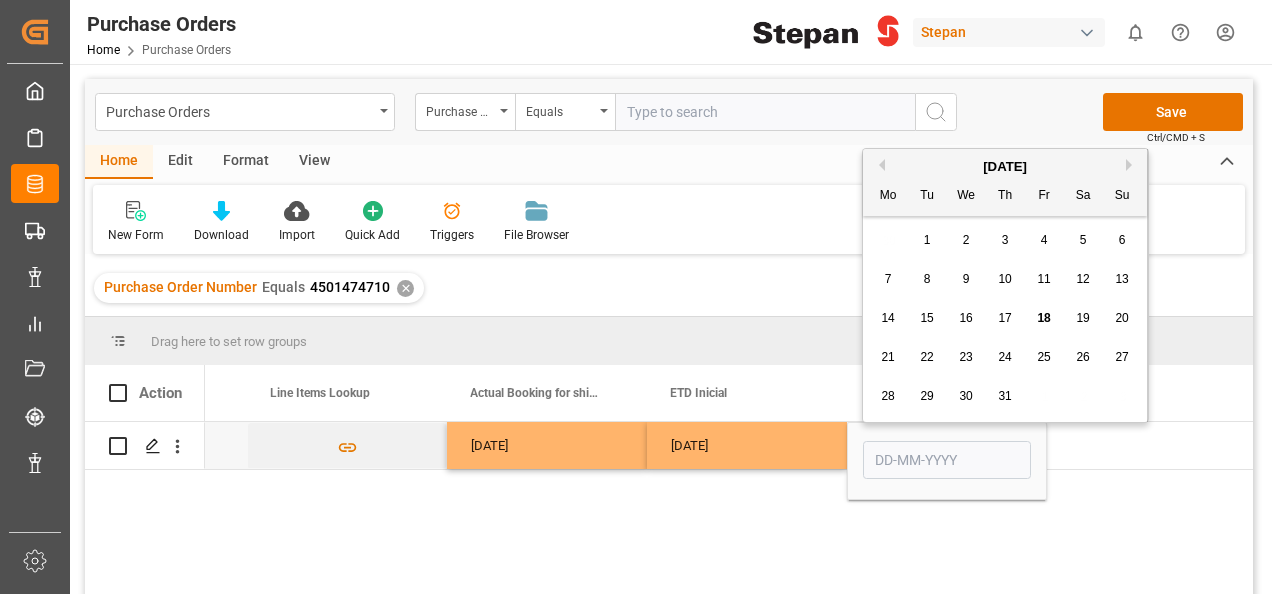 click on "7 8 9 10 11 12 13" at bounding box center (1005, 279) 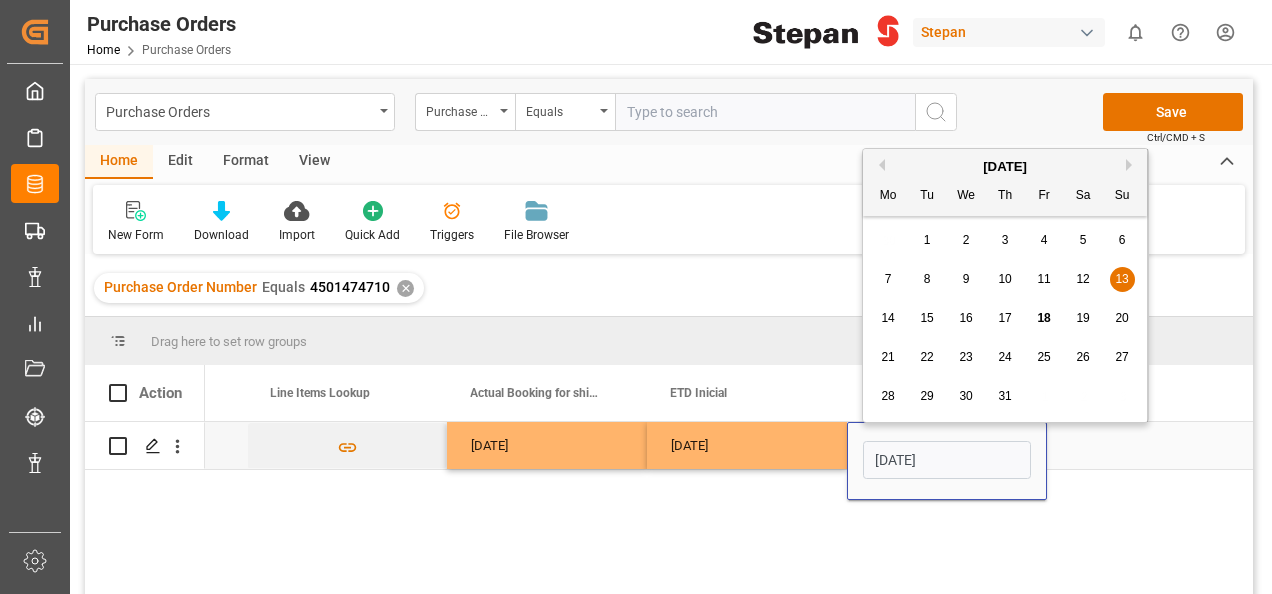 click on "[DATE]" at bounding box center [947, 460] 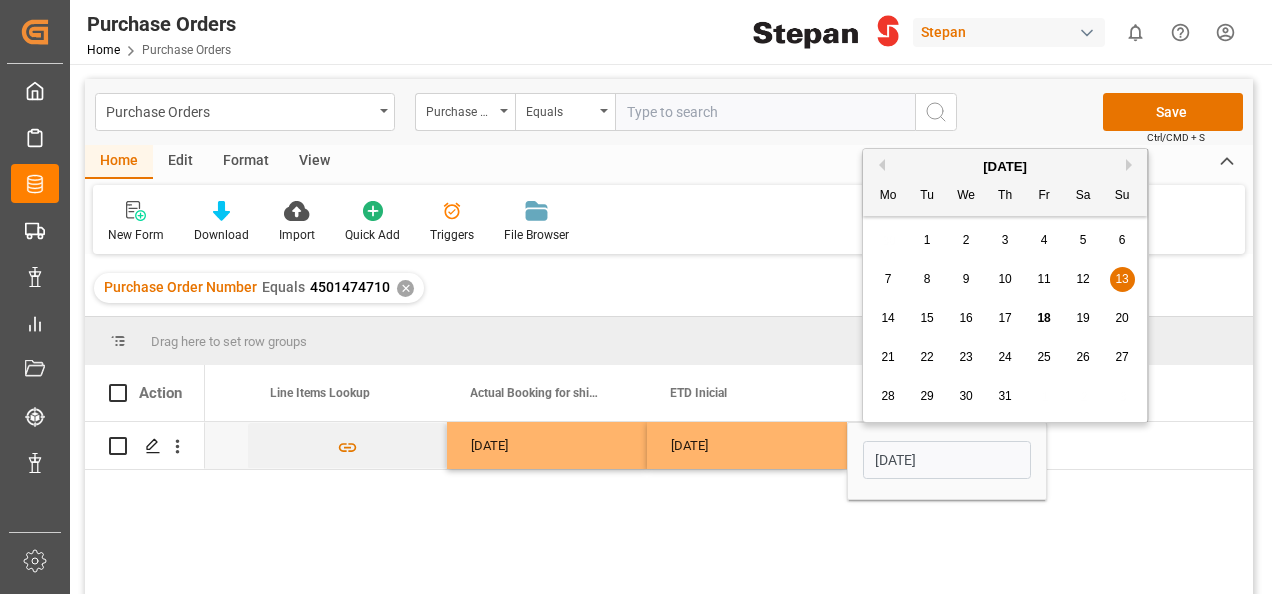 click on "Next Month" at bounding box center (1132, 165) 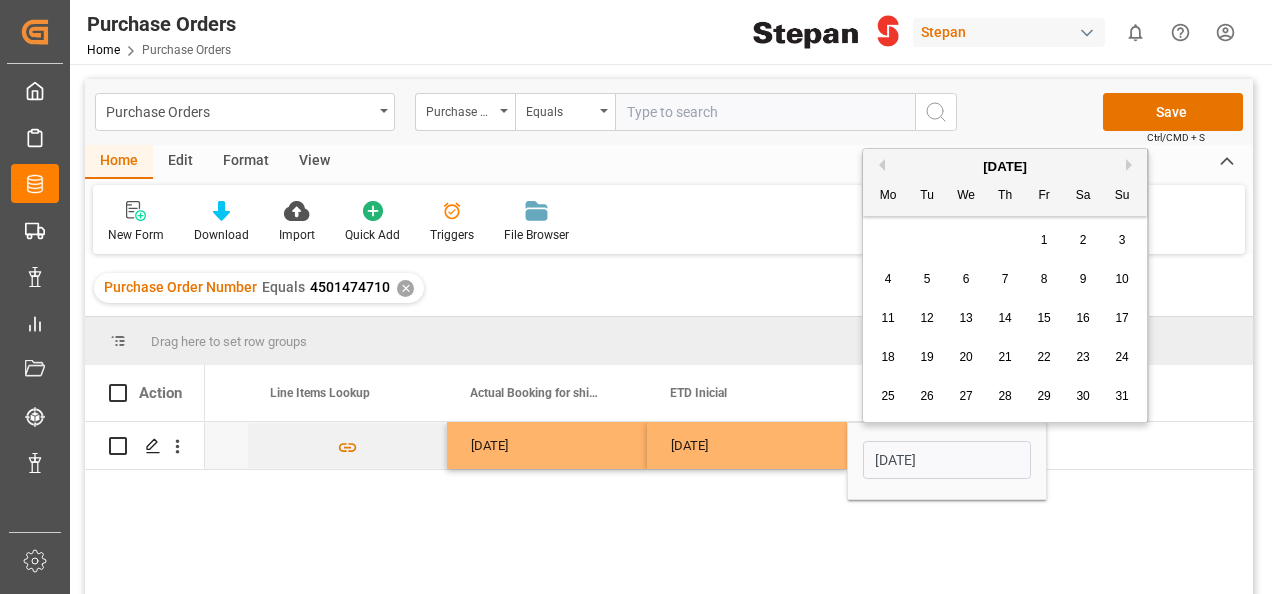 click on "13" at bounding box center (965, 318) 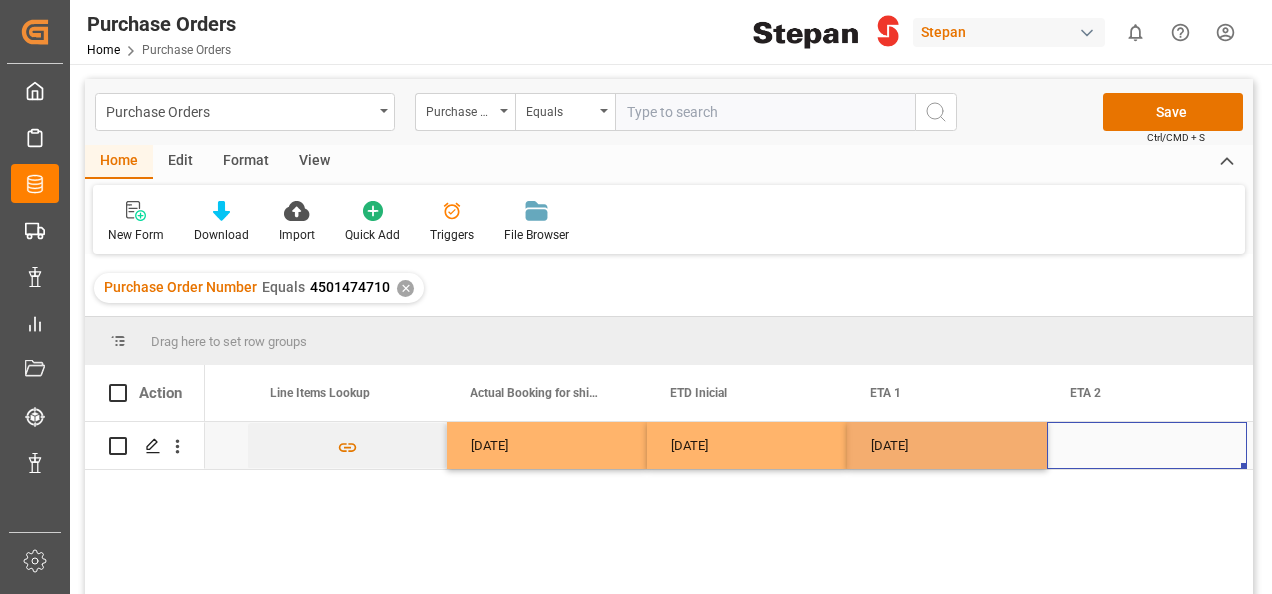 click at bounding box center (1147, 445) 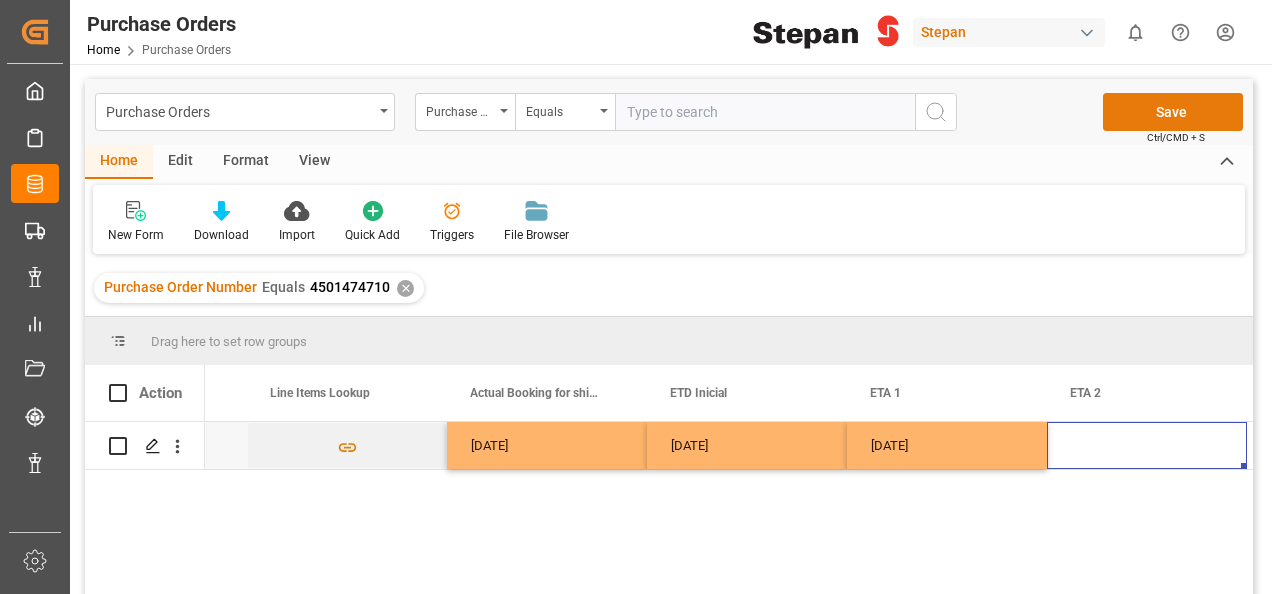 click on "Save" at bounding box center [1173, 112] 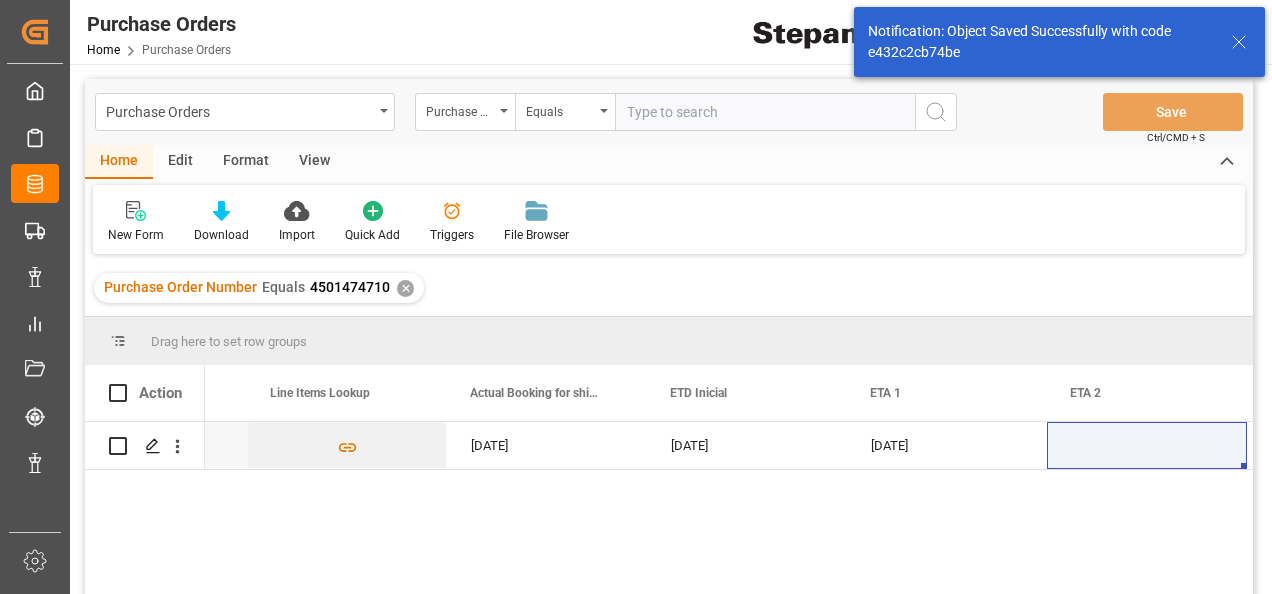 click on "✕" at bounding box center [405, 288] 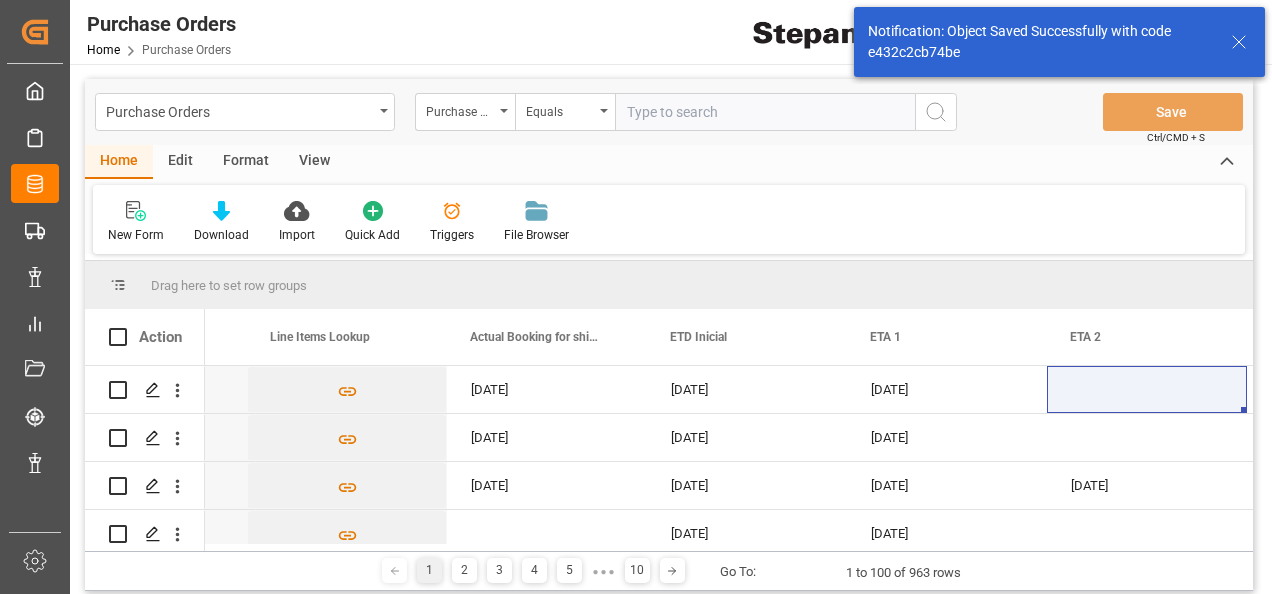 scroll, scrollTop: 0, scrollLeft: 2159, axis: horizontal 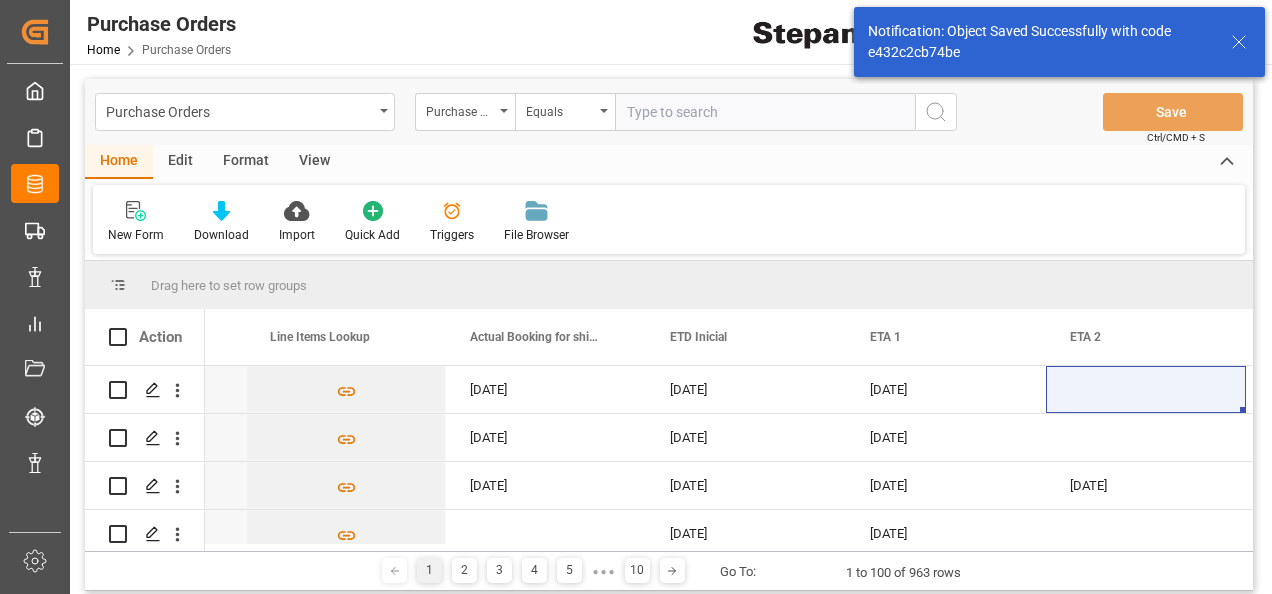 click at bounding box center [765, 112] 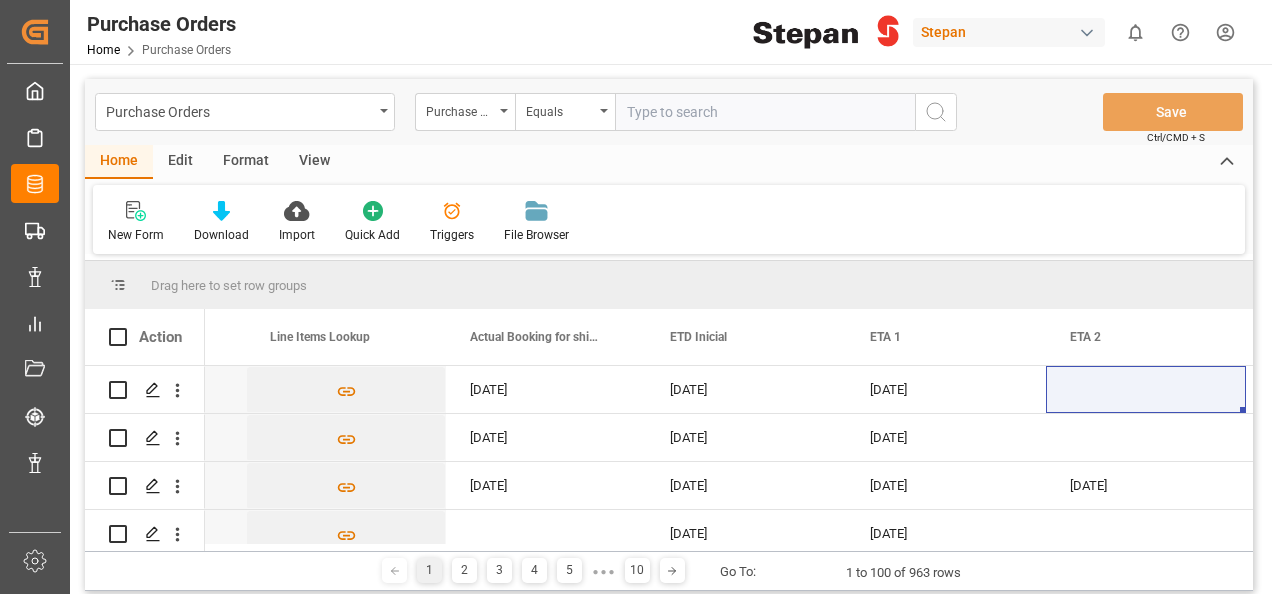 paste on "4501474710" 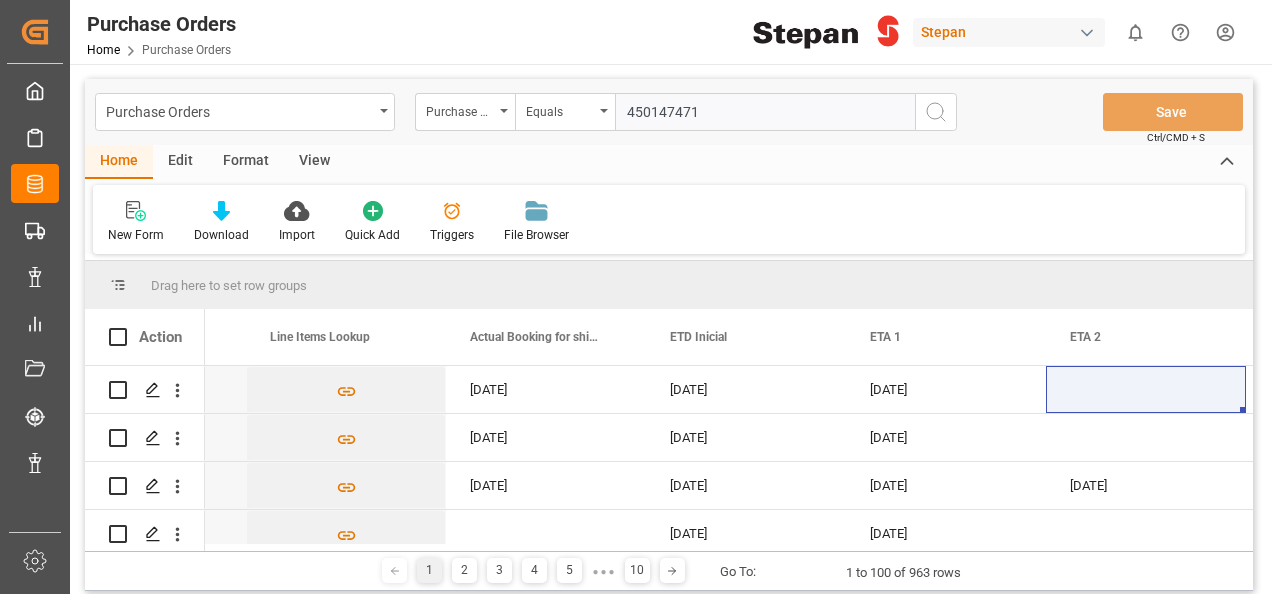type on "4501474711" 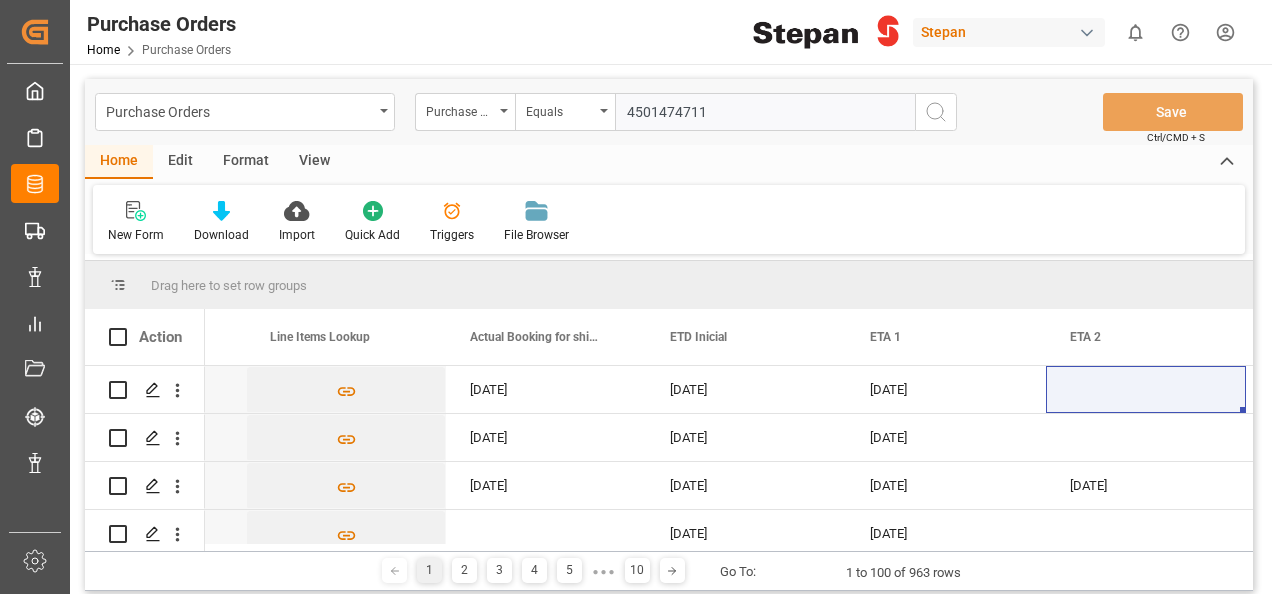 type 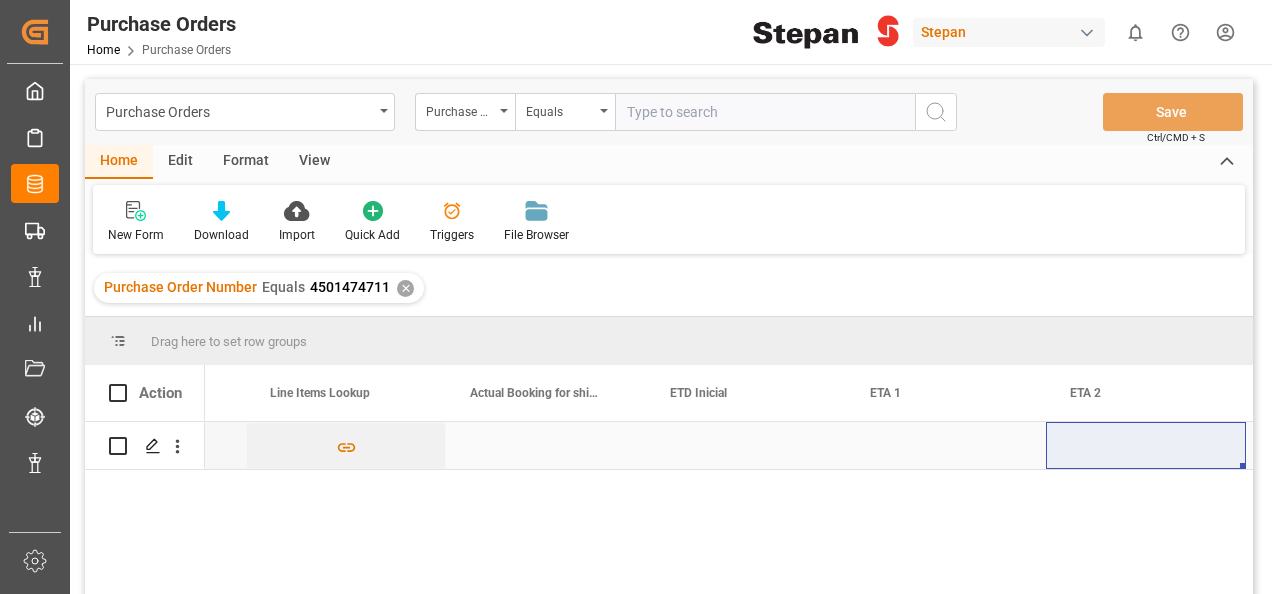 click on "1" at bounding box center (146, 445) 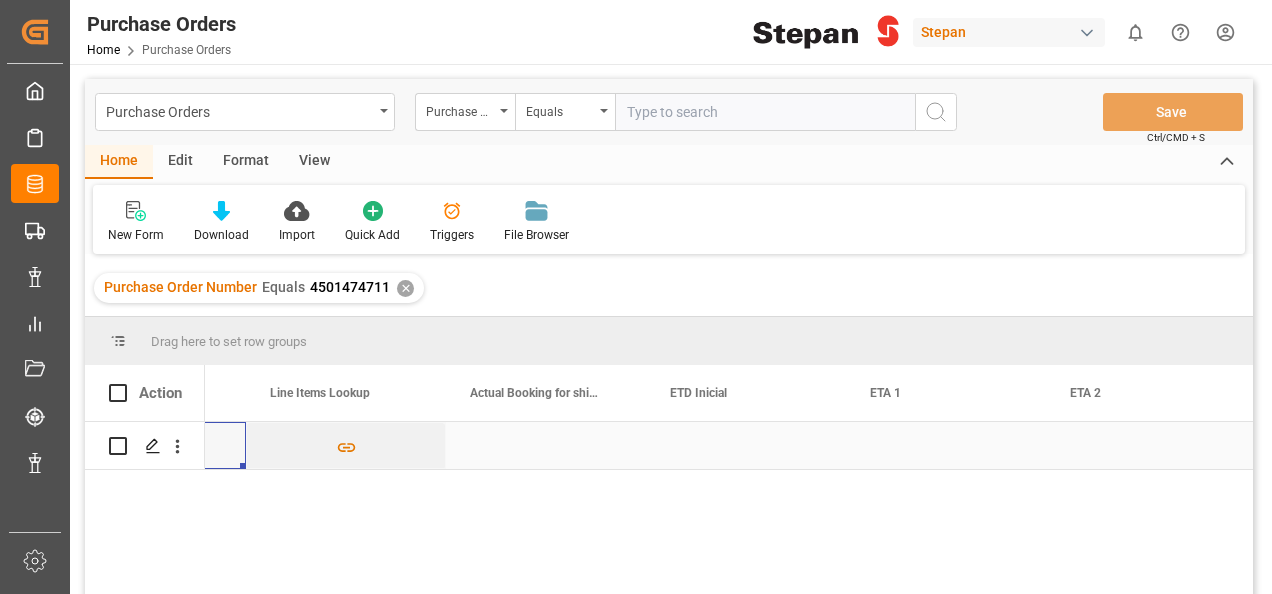 scroll, scrollTop: 0, scrollLeft: 1800, axis: horizontal 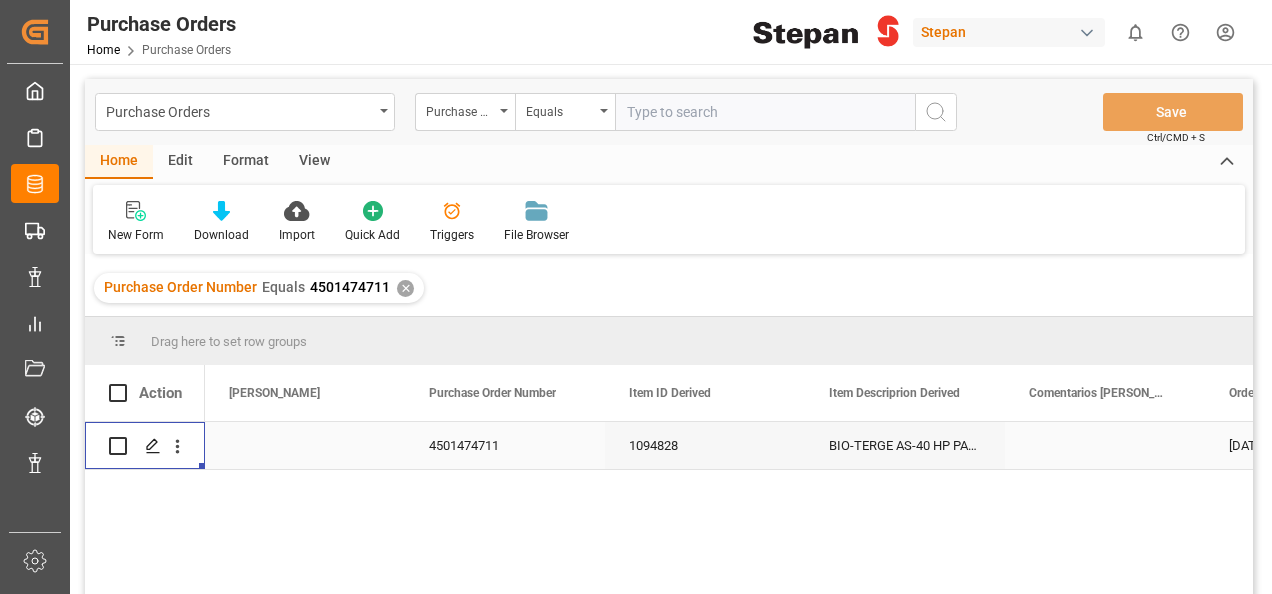 click at bounding box center [305, 445] 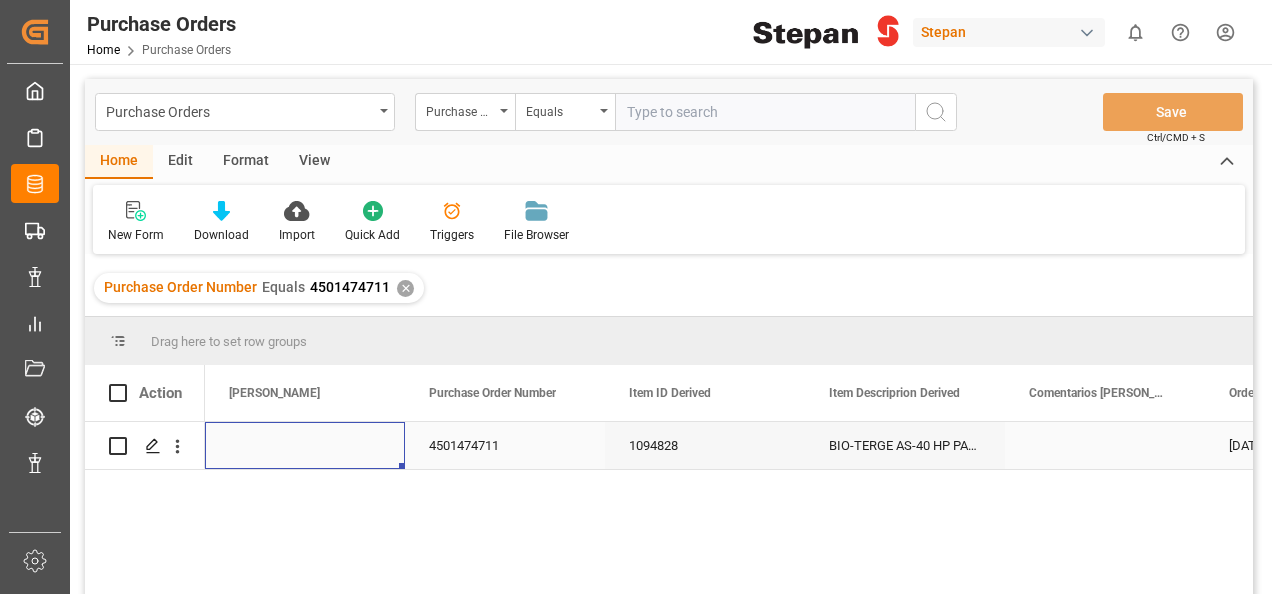 click at bounding box center (305, 445) 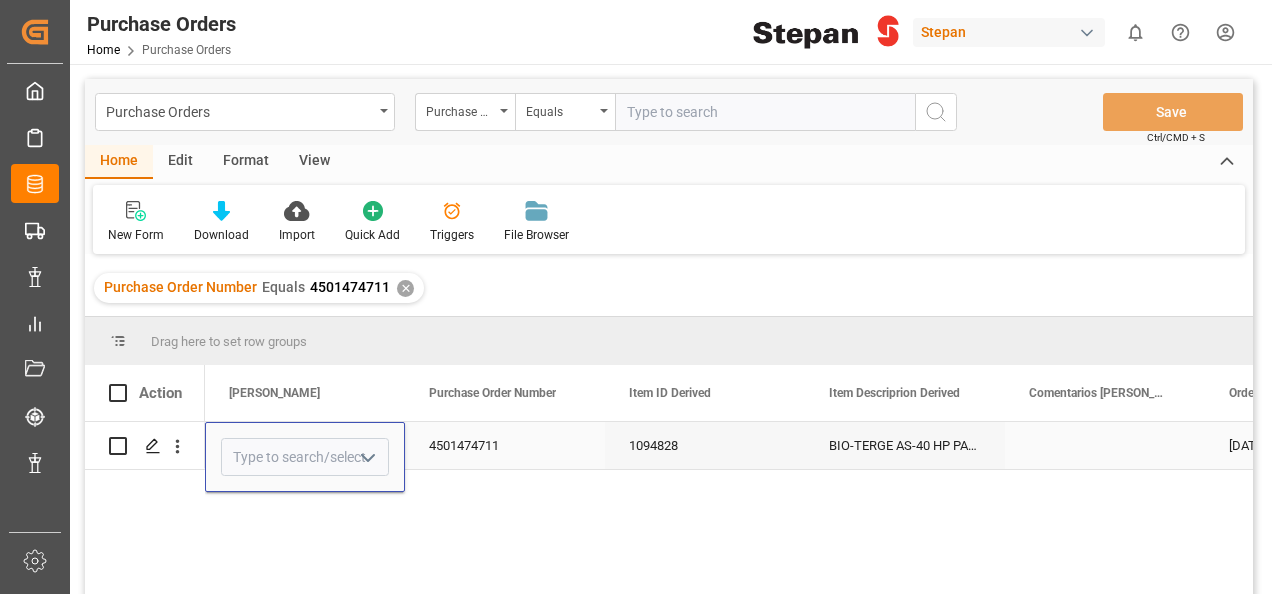 click 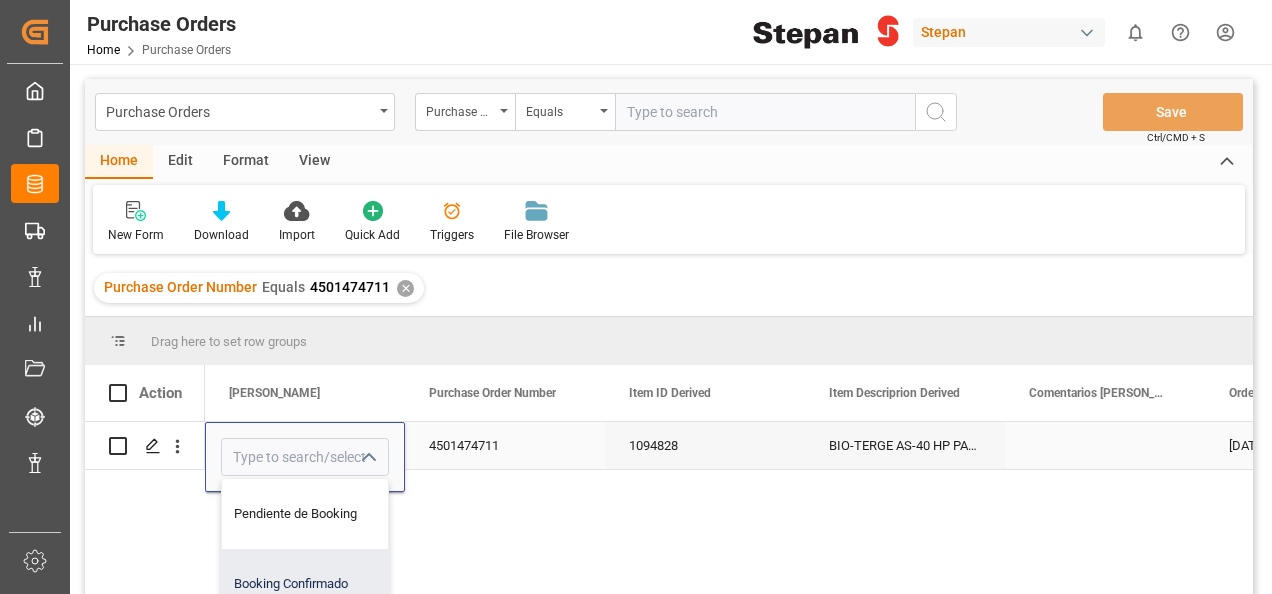 click on "Booking Confirmado" at bounding box center [325, 584] 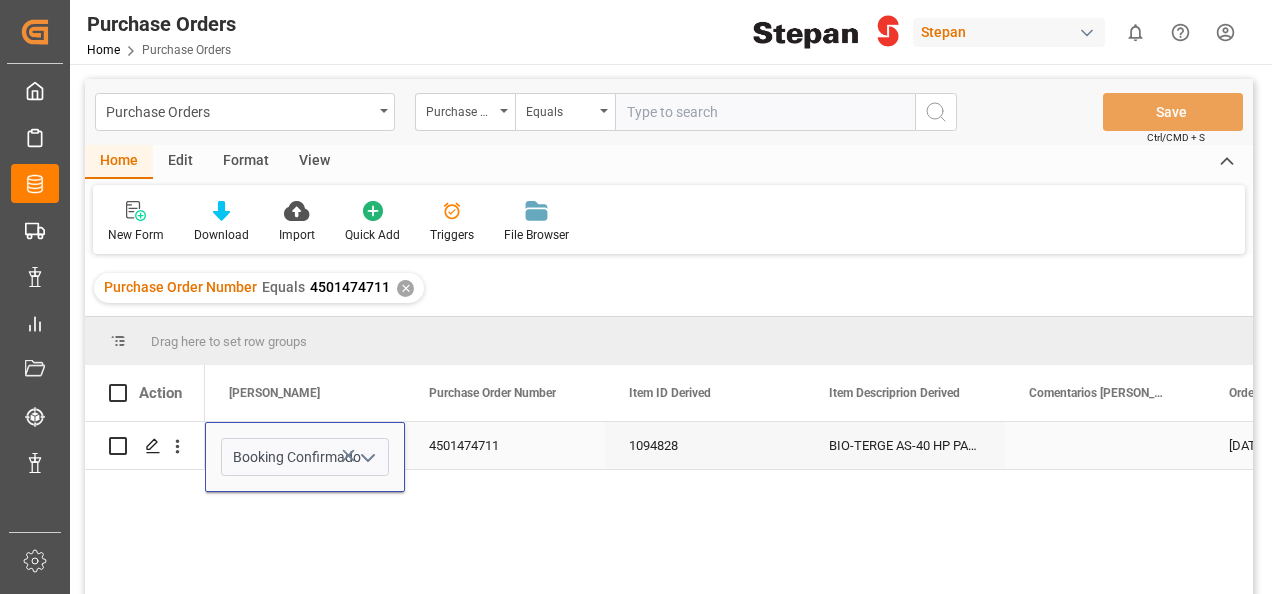 click on "4501474711" at bounding box center (505, 445) 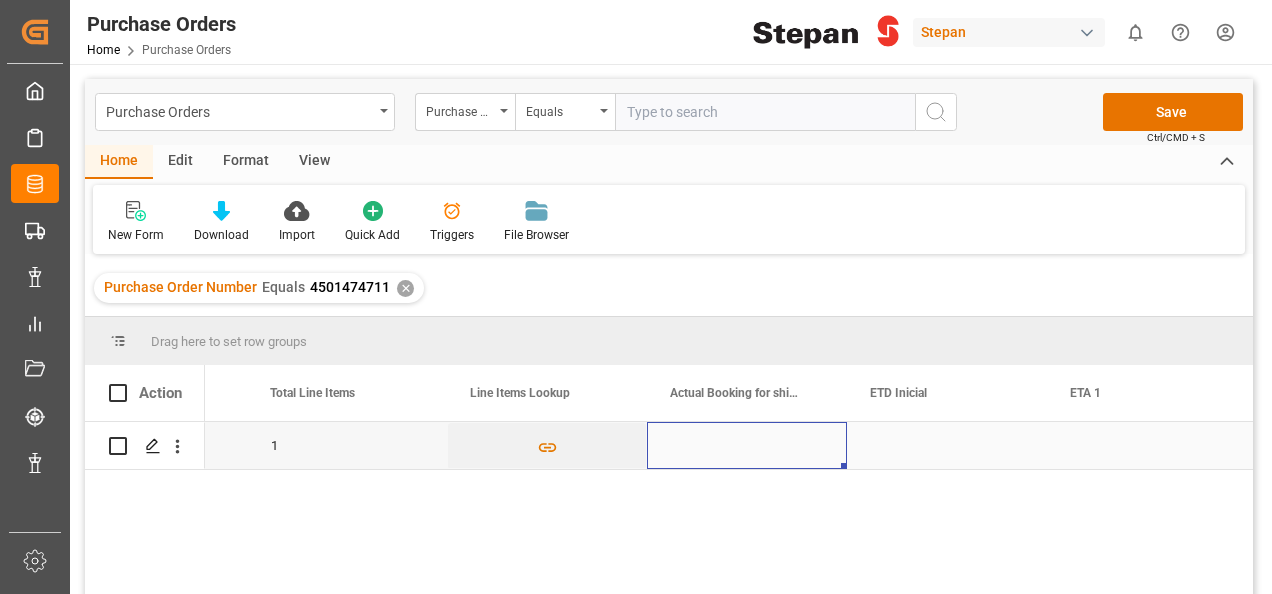 click at bounding box center (747, 445) 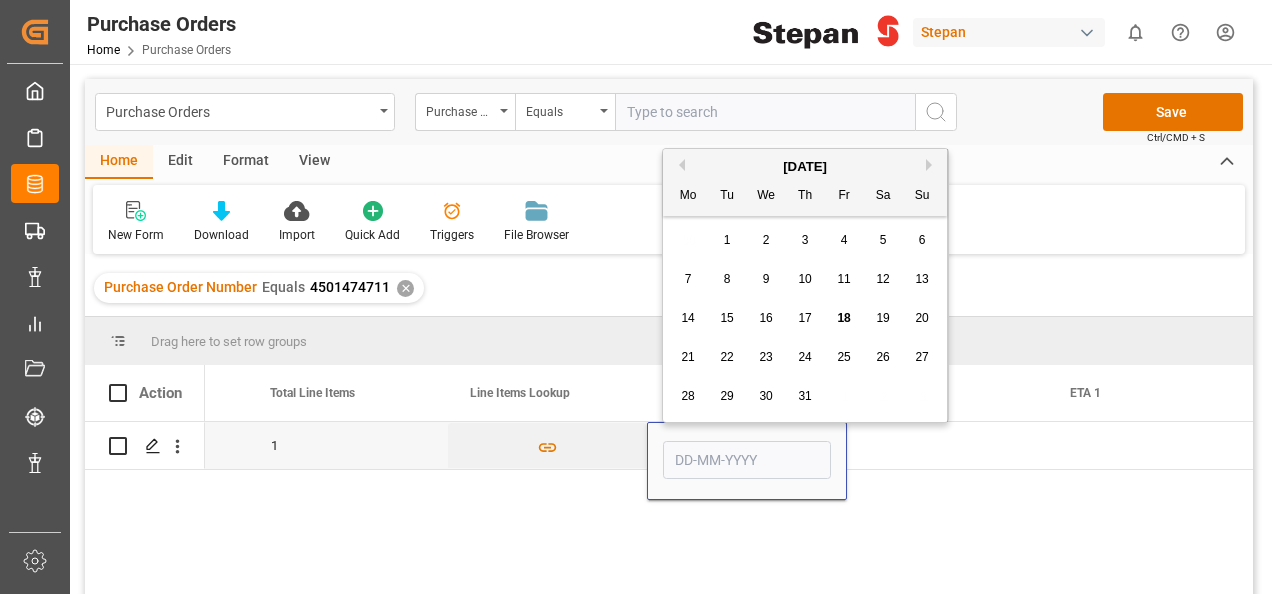 click on "18" at bounding box center (844, 319) 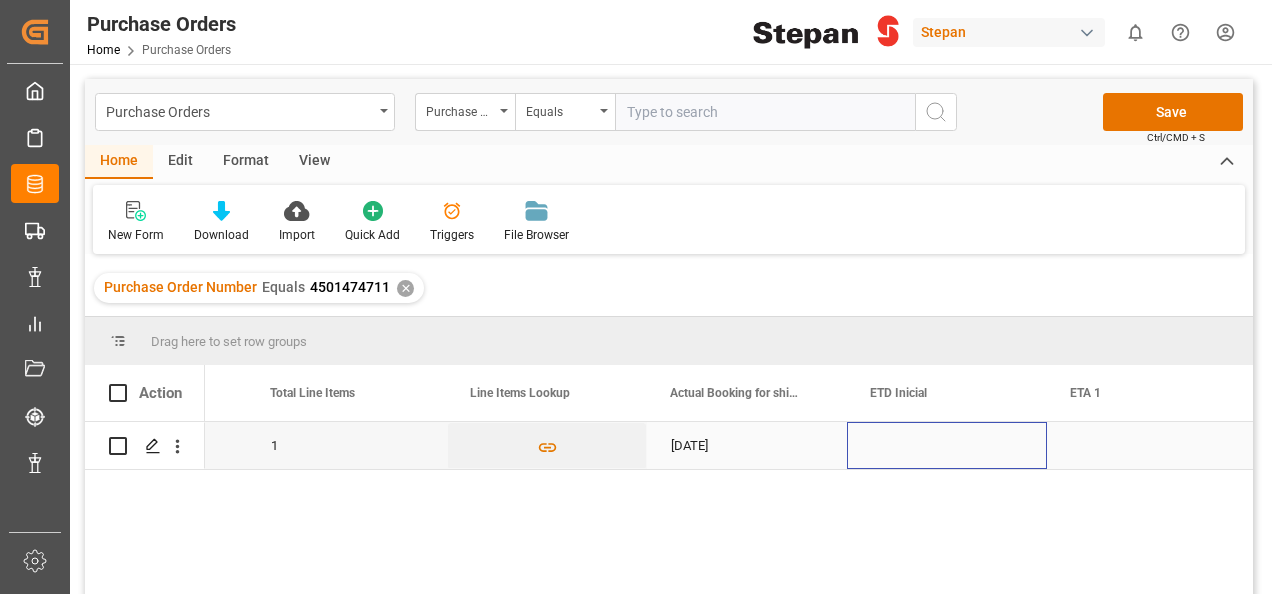 click at bounding box center [947, 445] 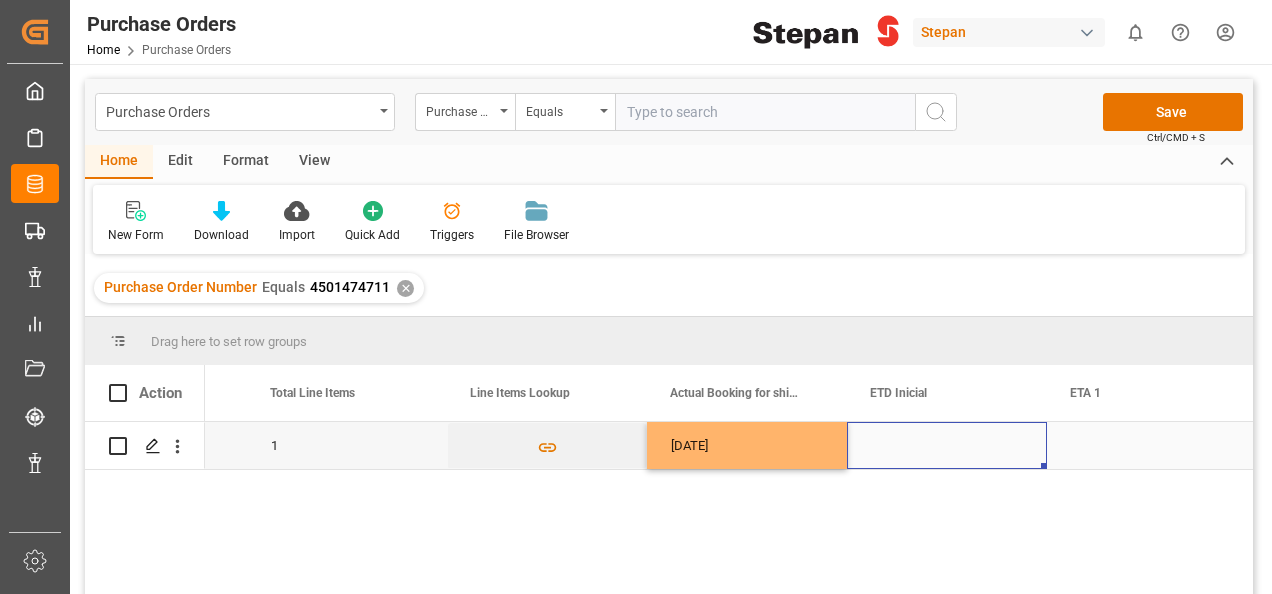 click at bounding box center (947, 445) 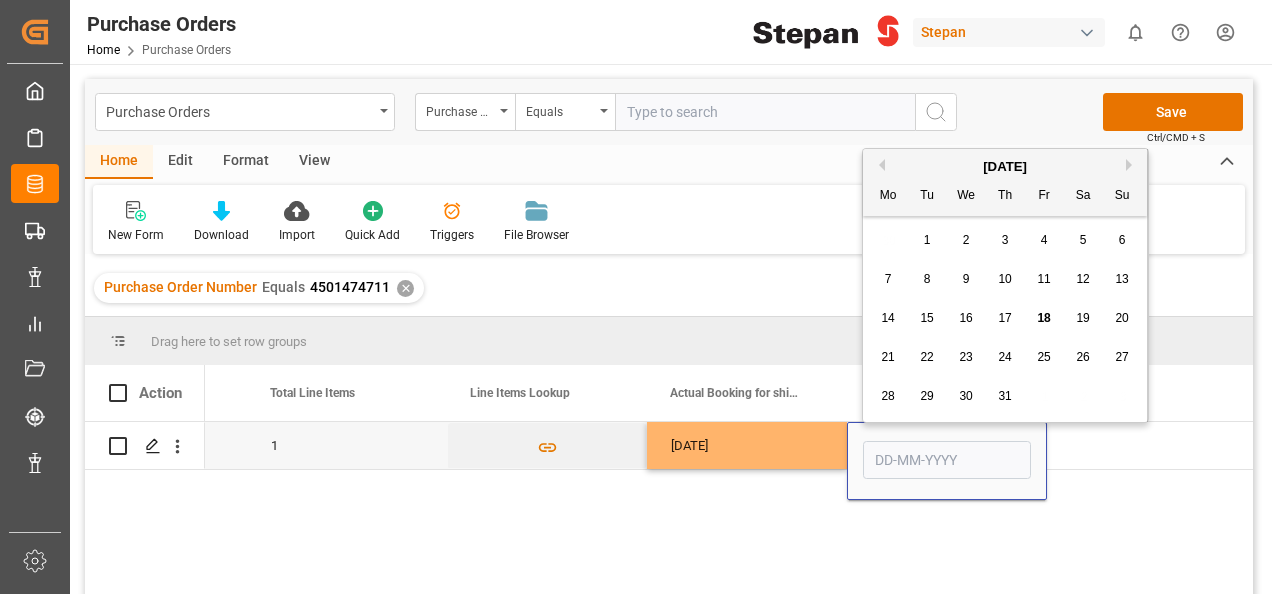 click on "9" at bounding box center (966, 279) 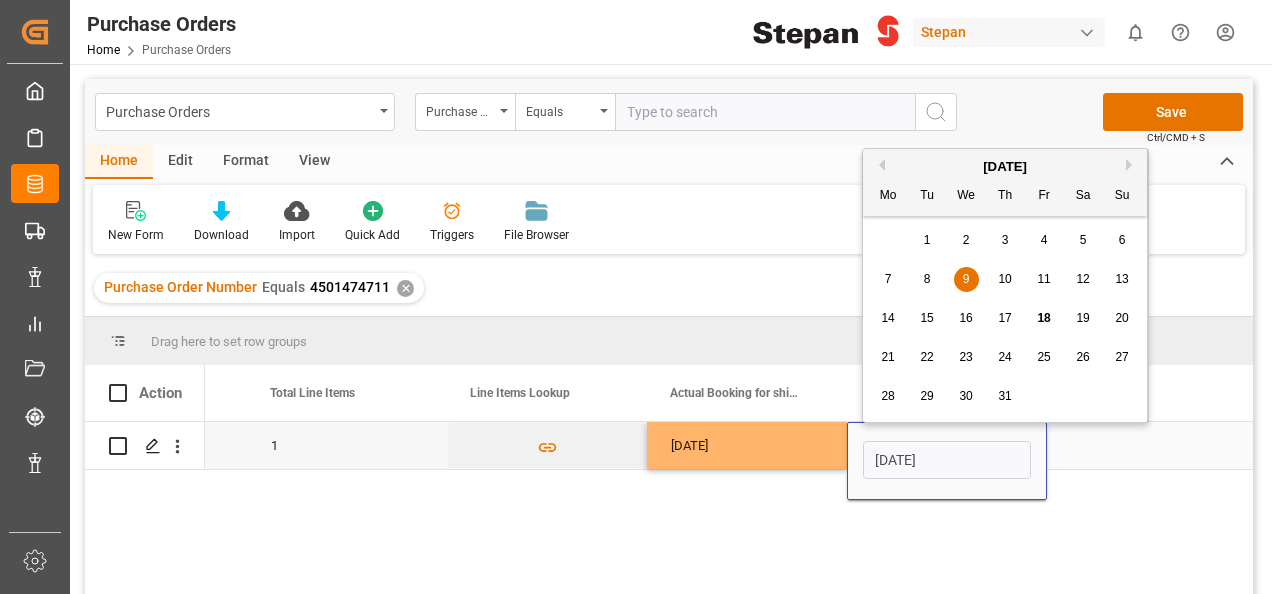 click on "[DATE]" at bounding box center (947, 460) 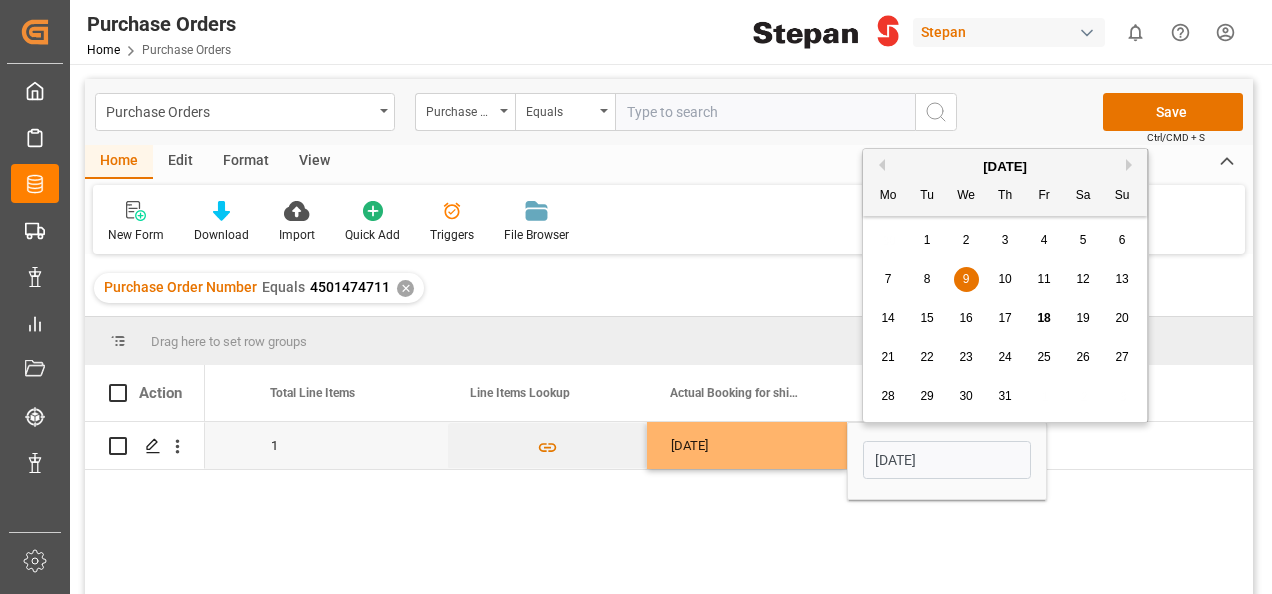 click on "Next Month" at bounding box center (1132, 165) 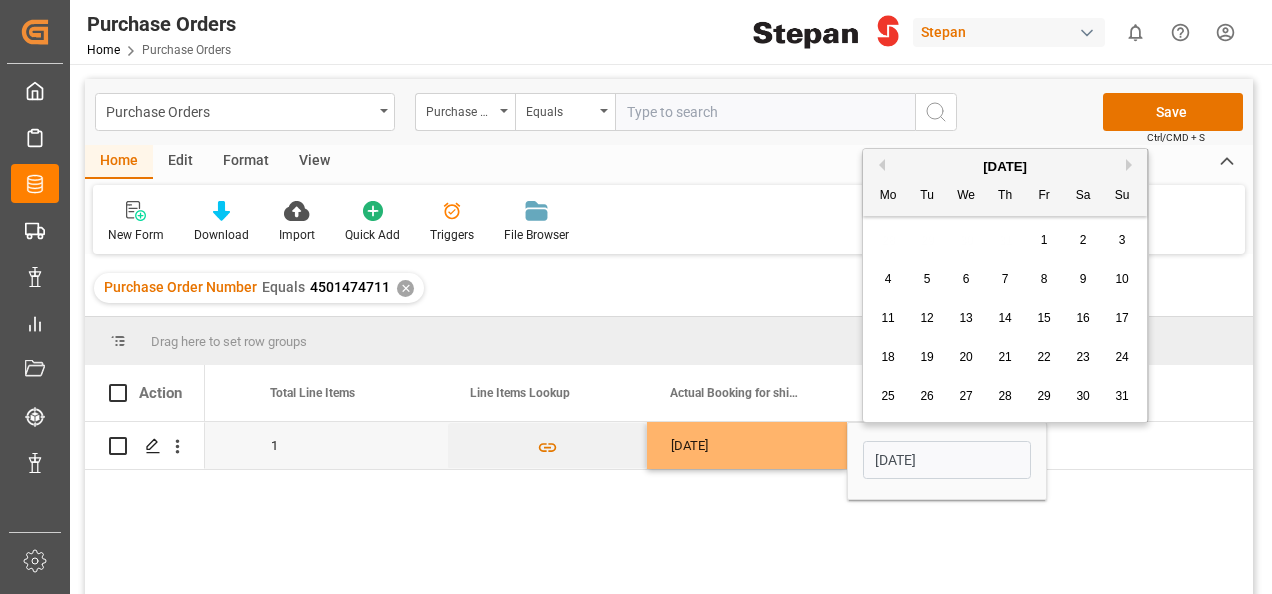 click on "9" at bounding box center (1083, 280) 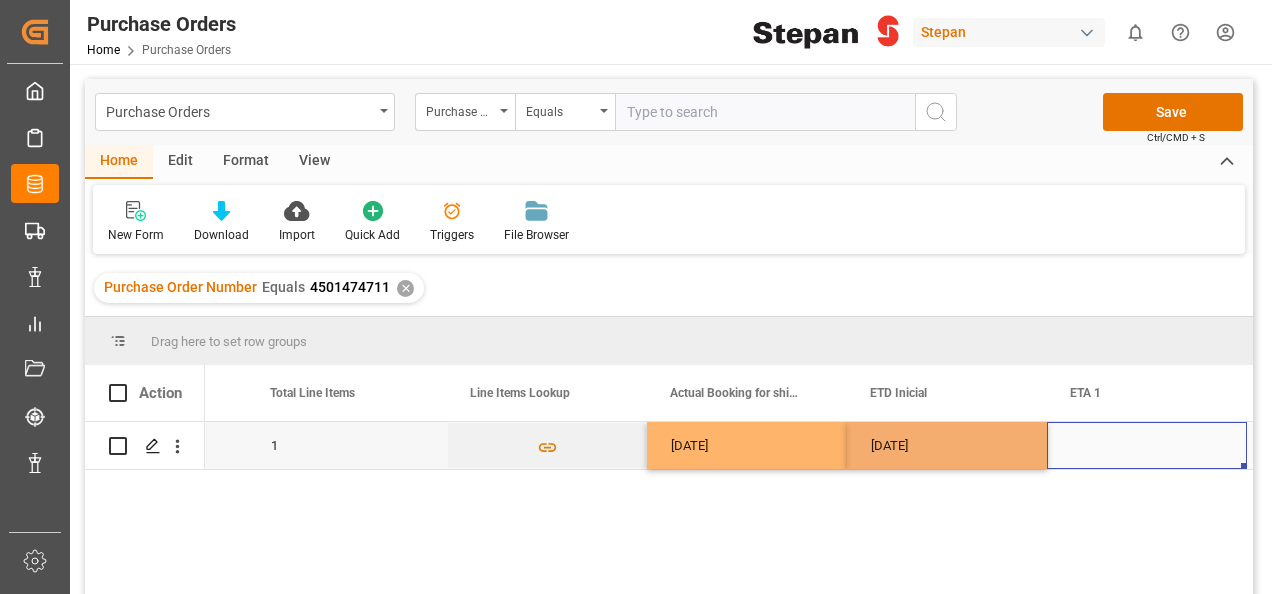 click at bounding box center (1147, 445) 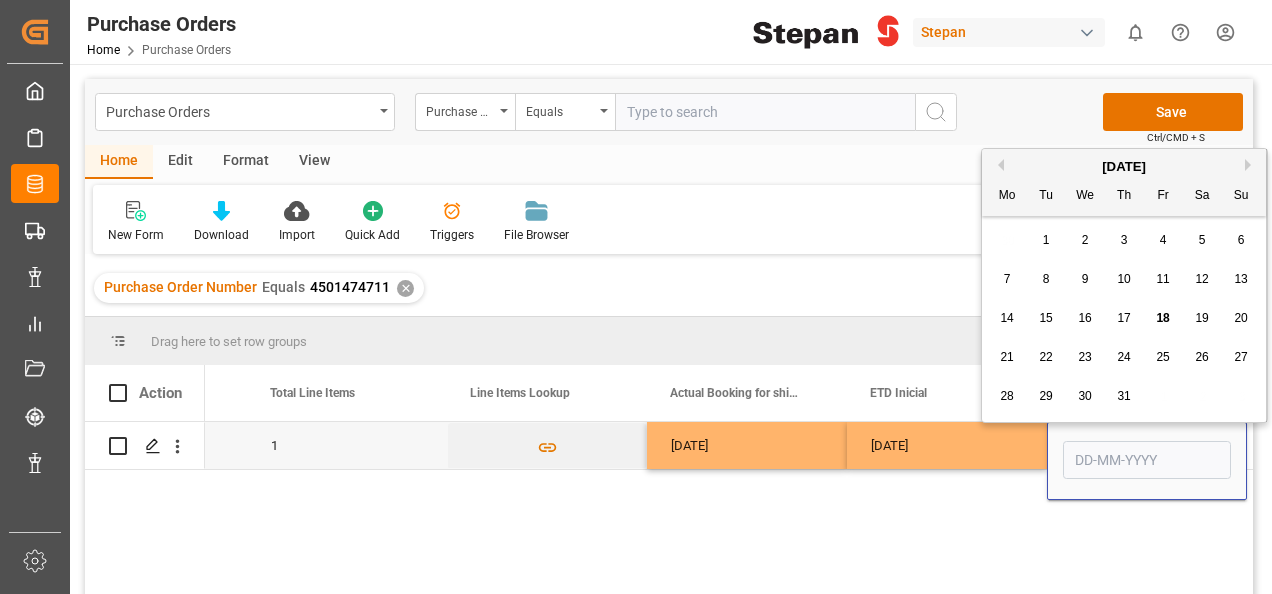 click on "Next Month" at bounding box center (1251, 165) 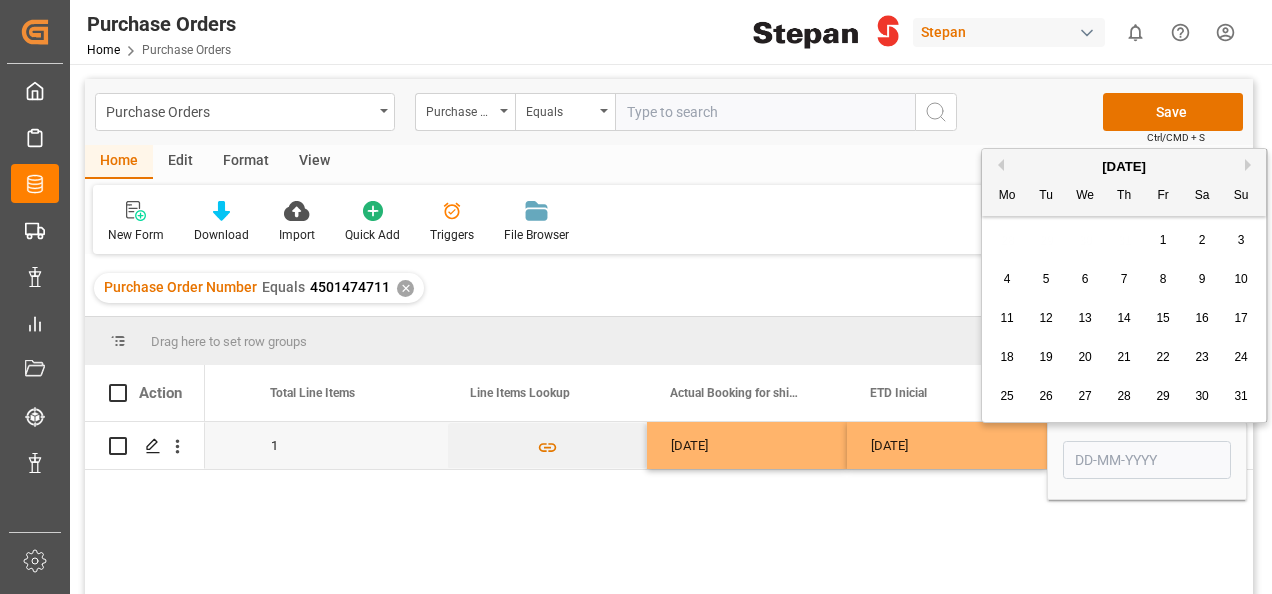 click on "13" at bounding box center [1084, 318] 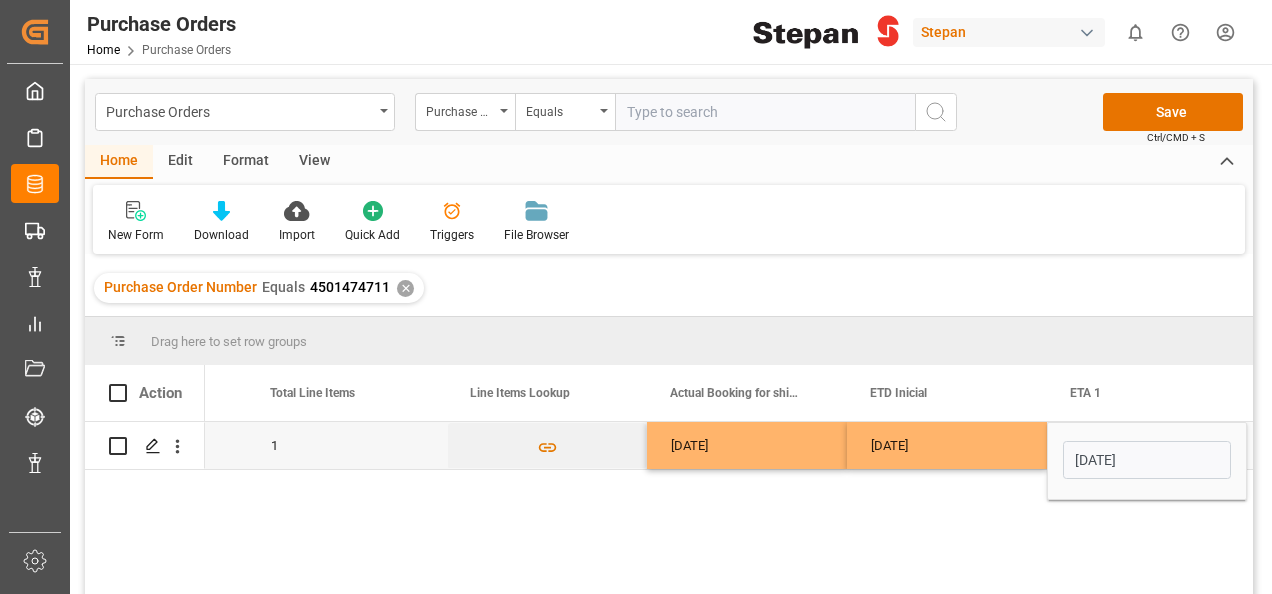 drag, startPoint x: 1007, startPoint y: 448, endPoint x: 1034, endPoint y: 398, distance: 56.82429 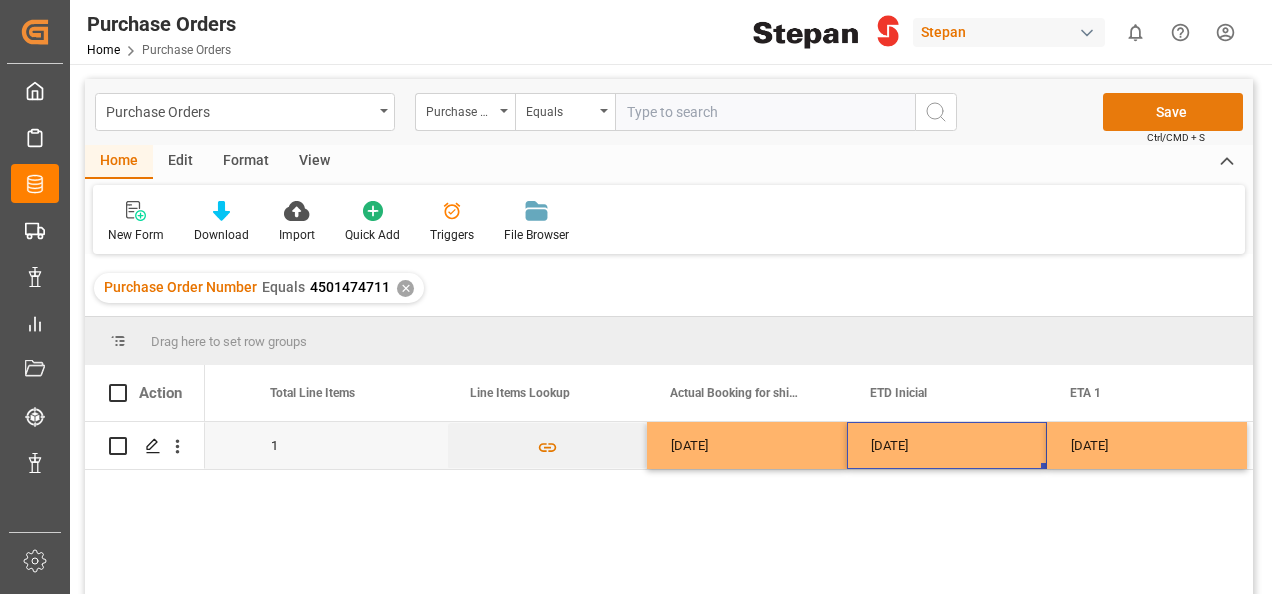 click on "Save" at bounding box center [1173, 112] 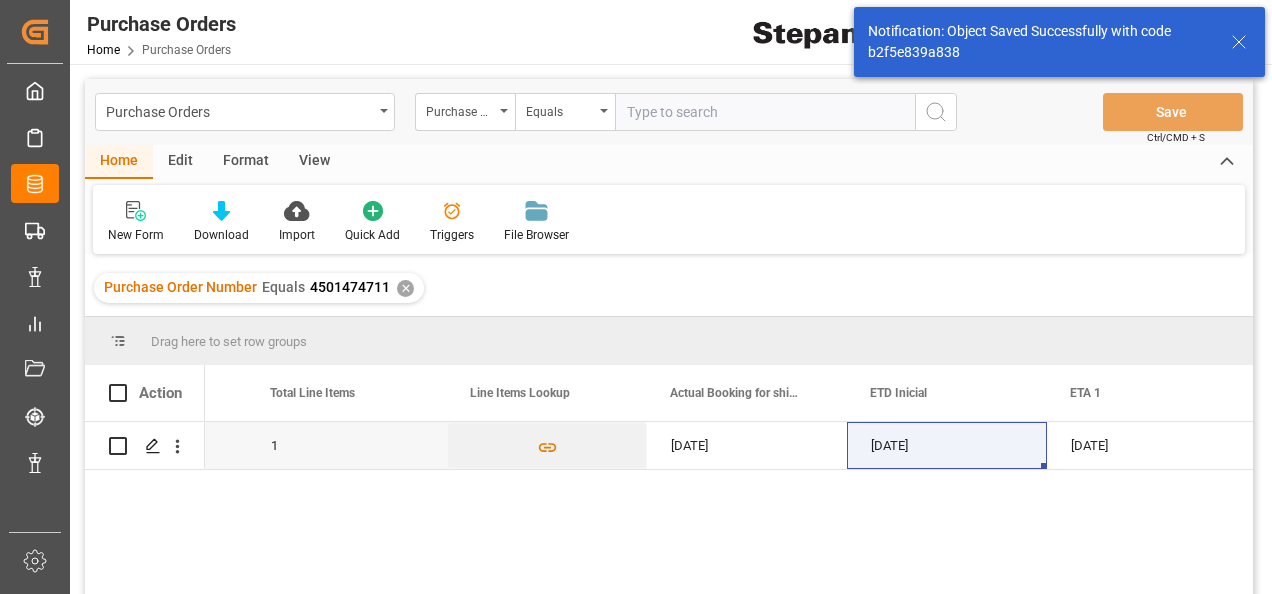 click on "✕" at bounding box center (405, 288) 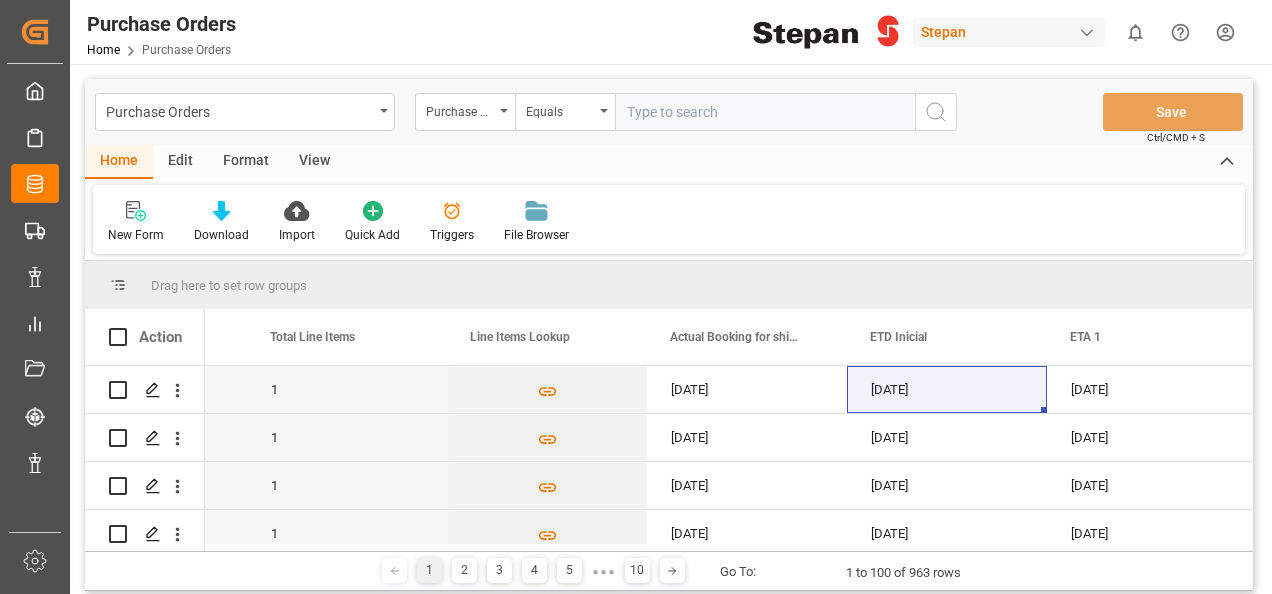 scroll, scrollTop: 0, scrollLeft: 1959, axis: horizontal 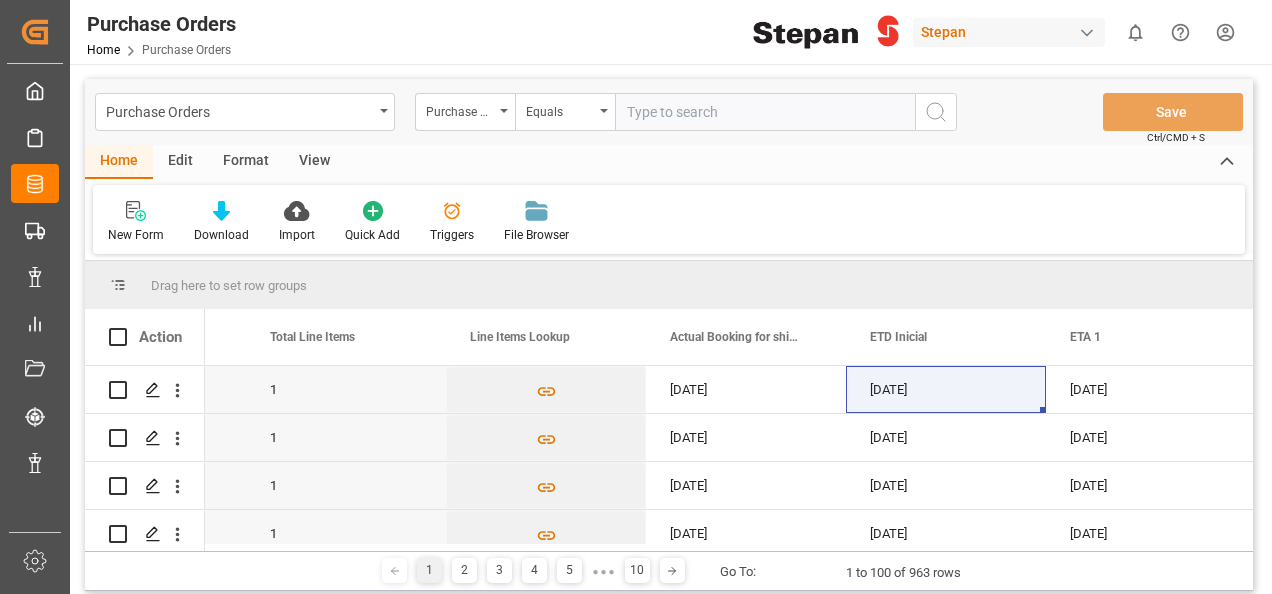 click at bounding box center [765, 112] 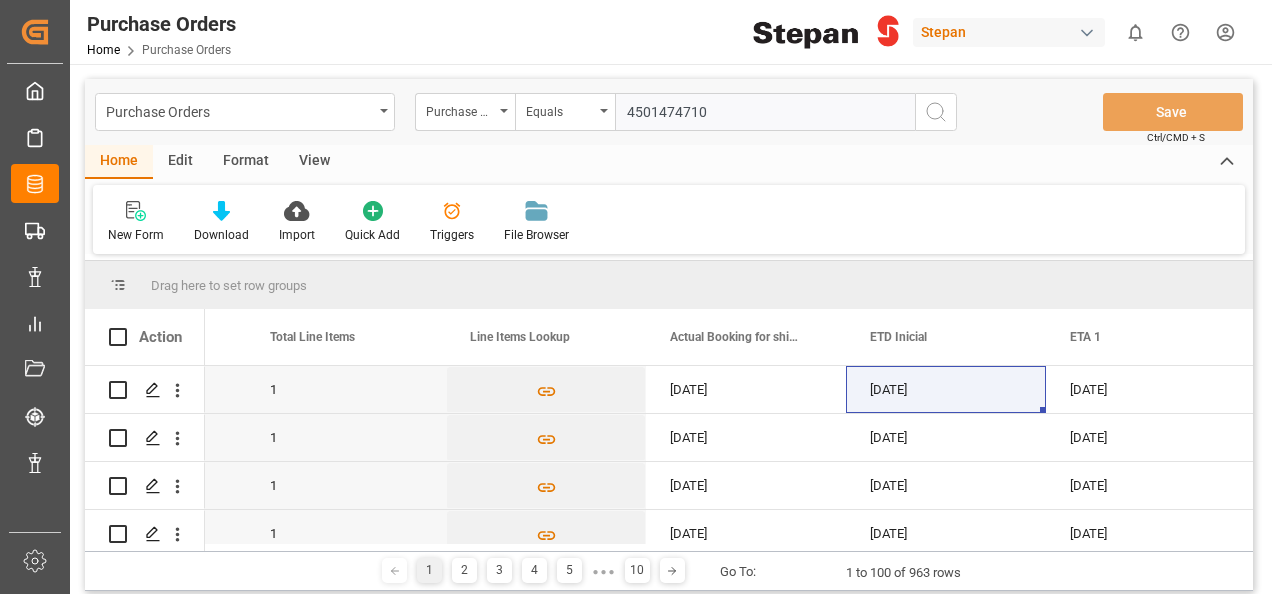type on "4501474710" 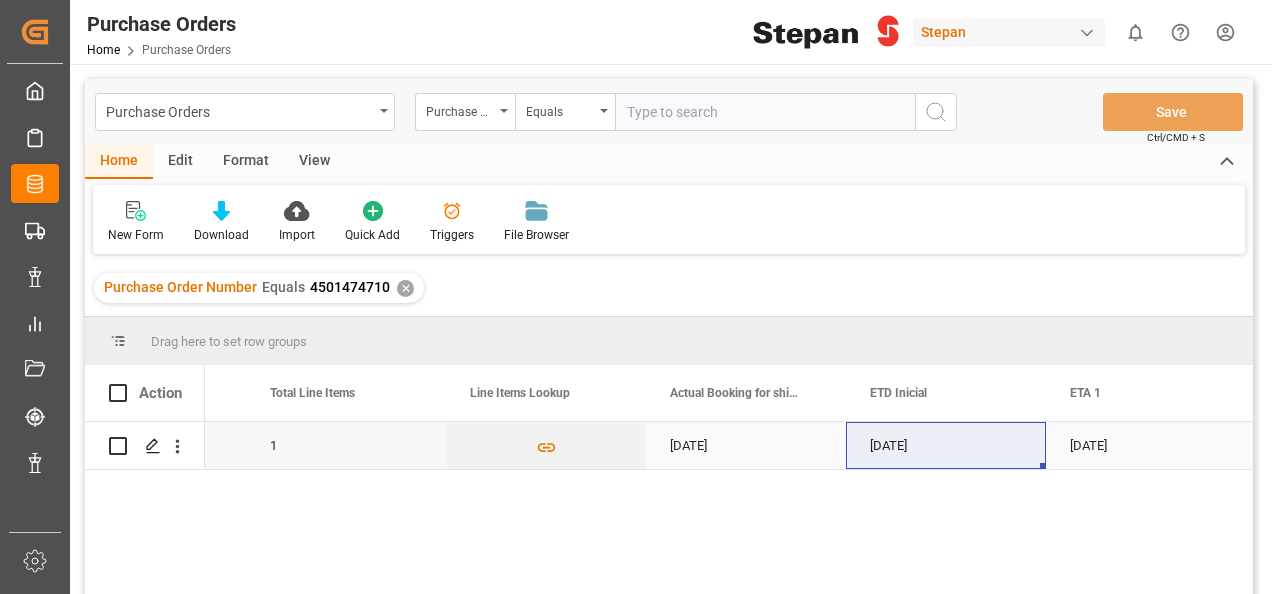 type 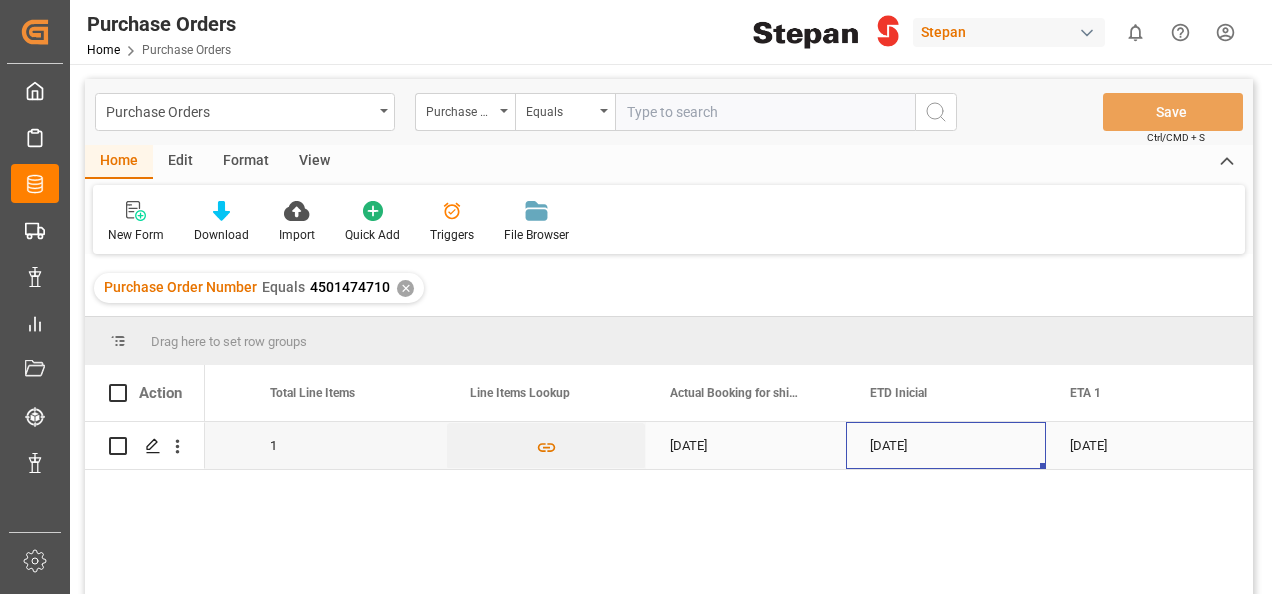 click on "[DATE]" at bounding box center [946, 445] 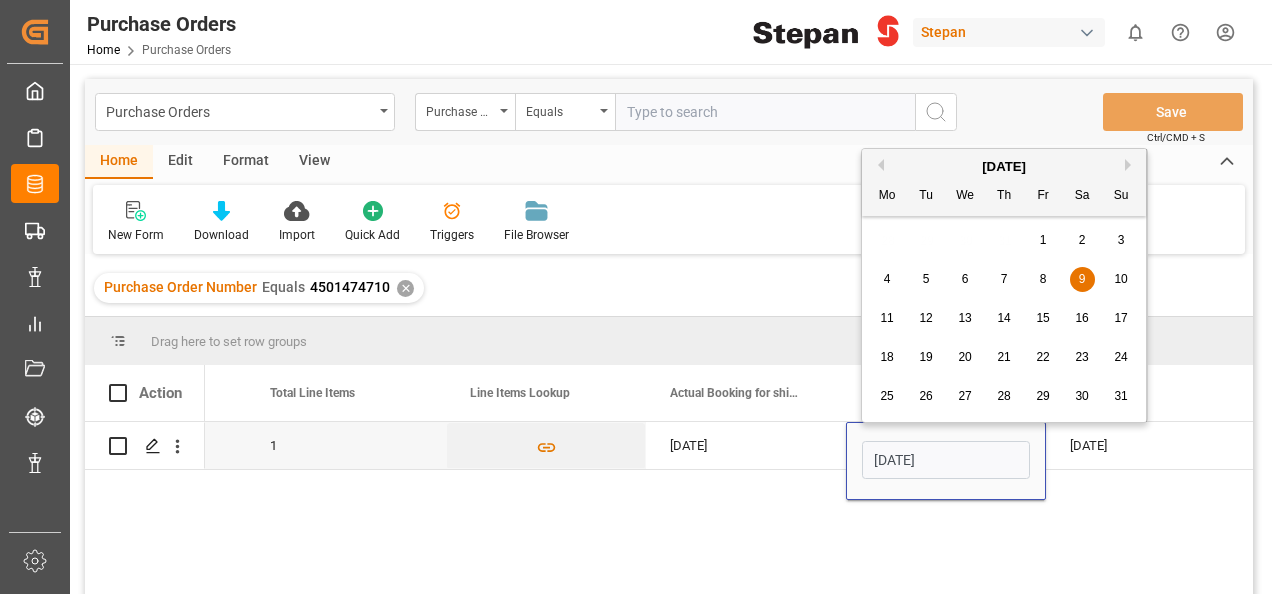 click on "2" at bounding box center [1082, 240] 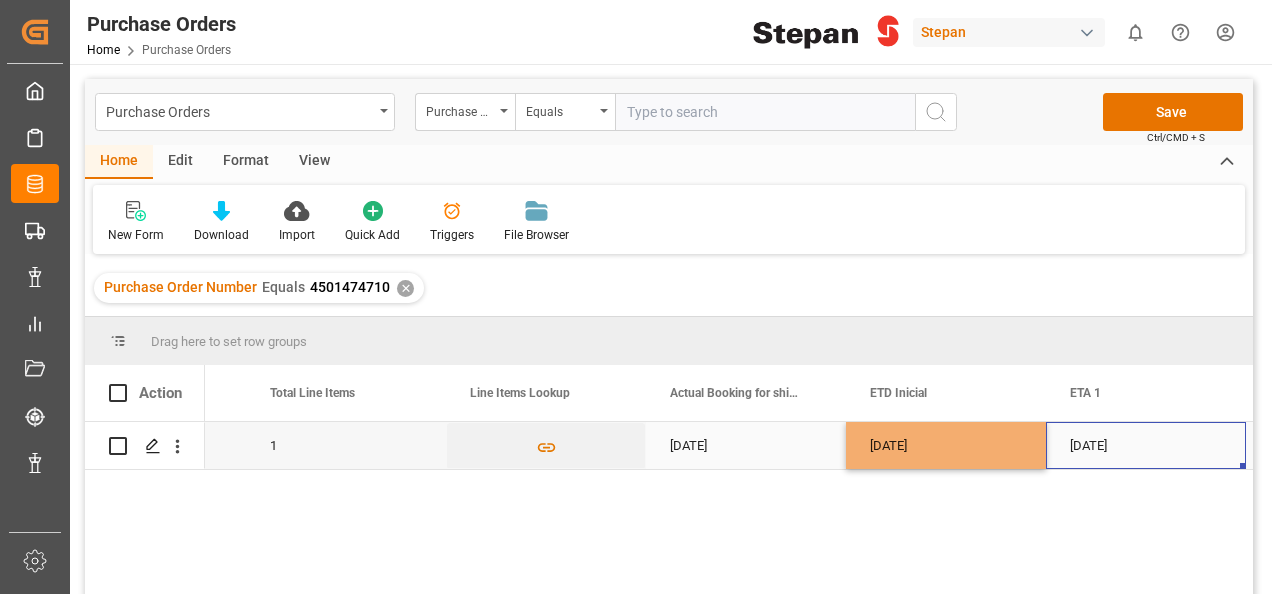 click on "[DATE]" at bounding box center (1146, 445) 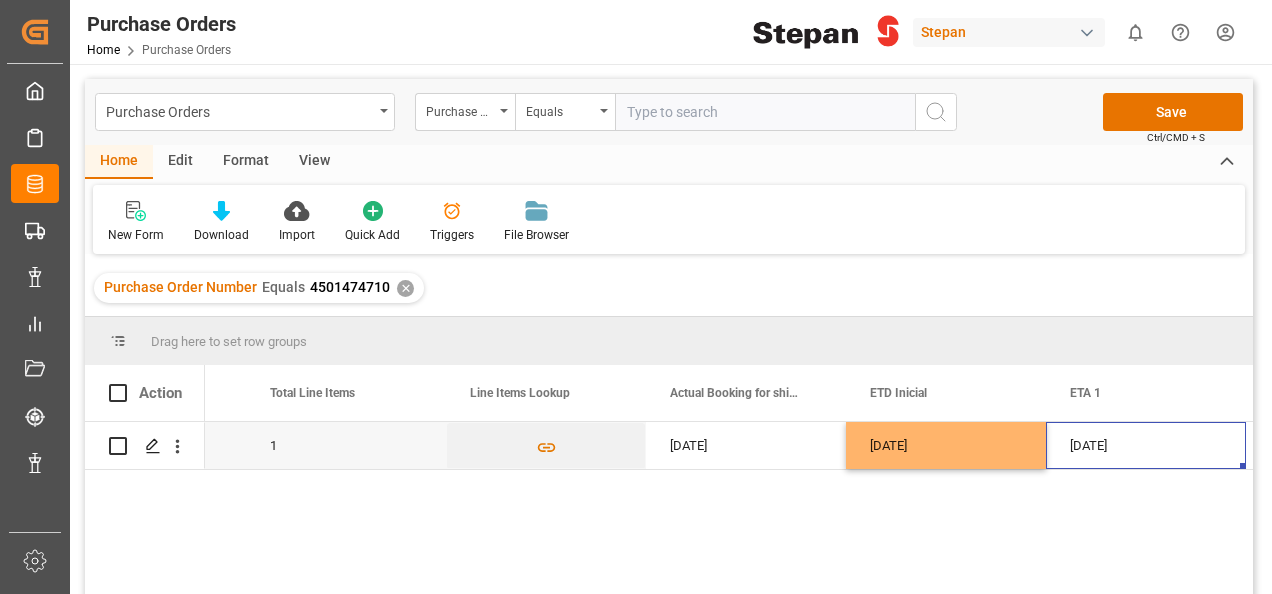 click on "[DATE]" at bounding box center (1146, 445) 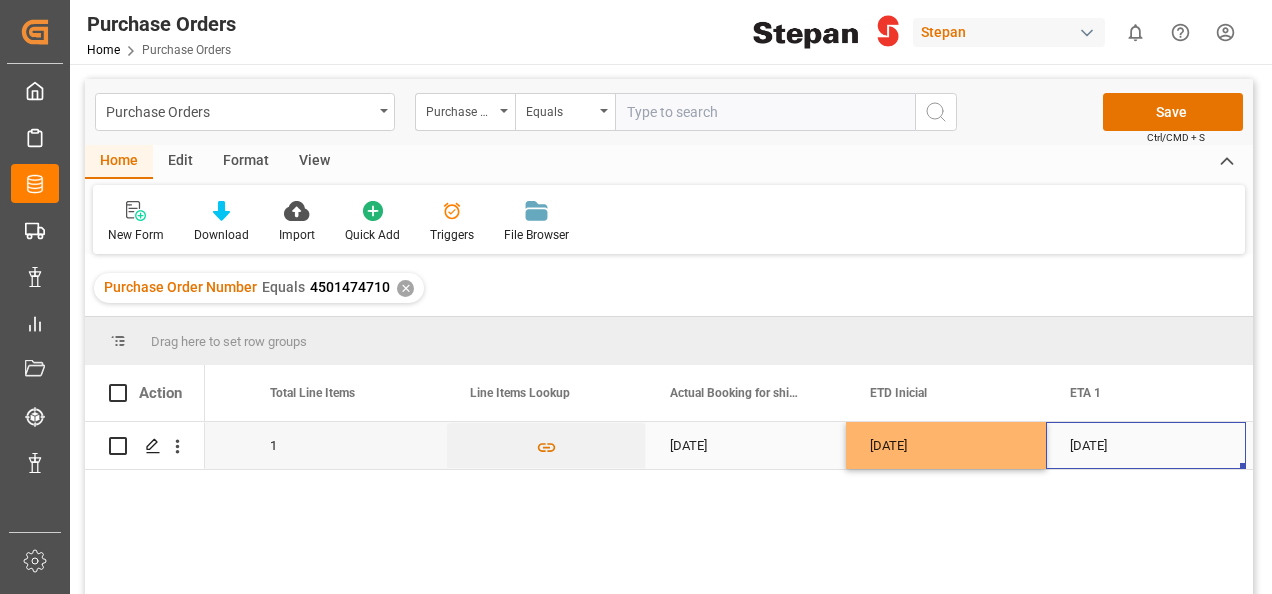 click on "[DATE]" at bounding box center [1146, 445] 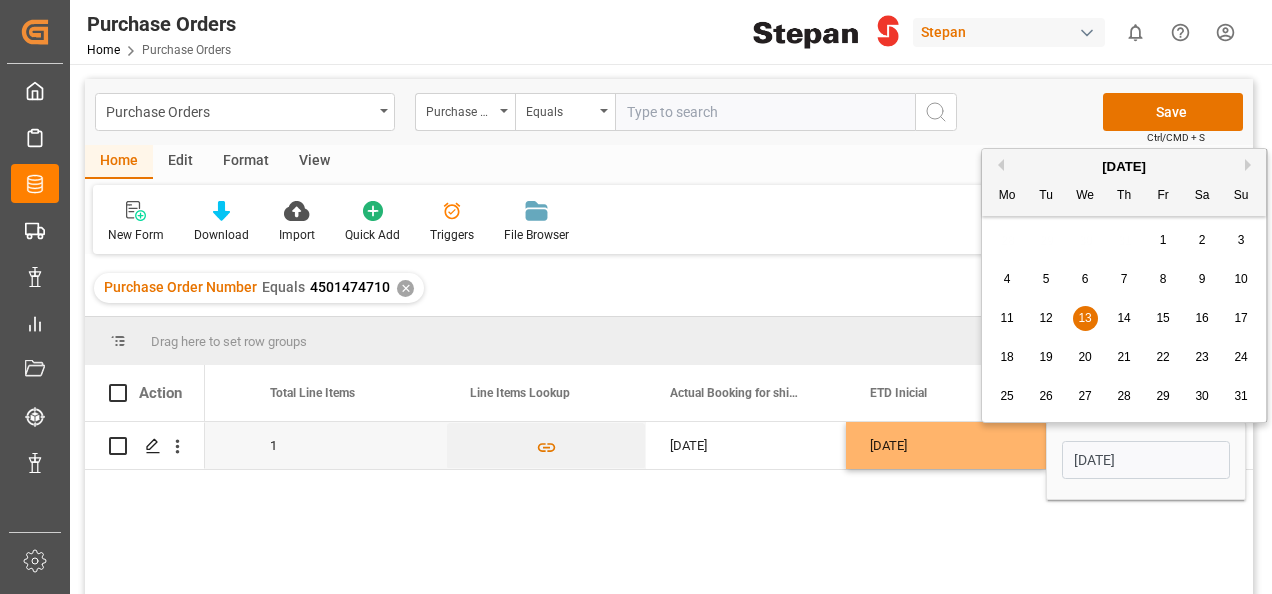 click on "6" at bounding box center [1085, 280] 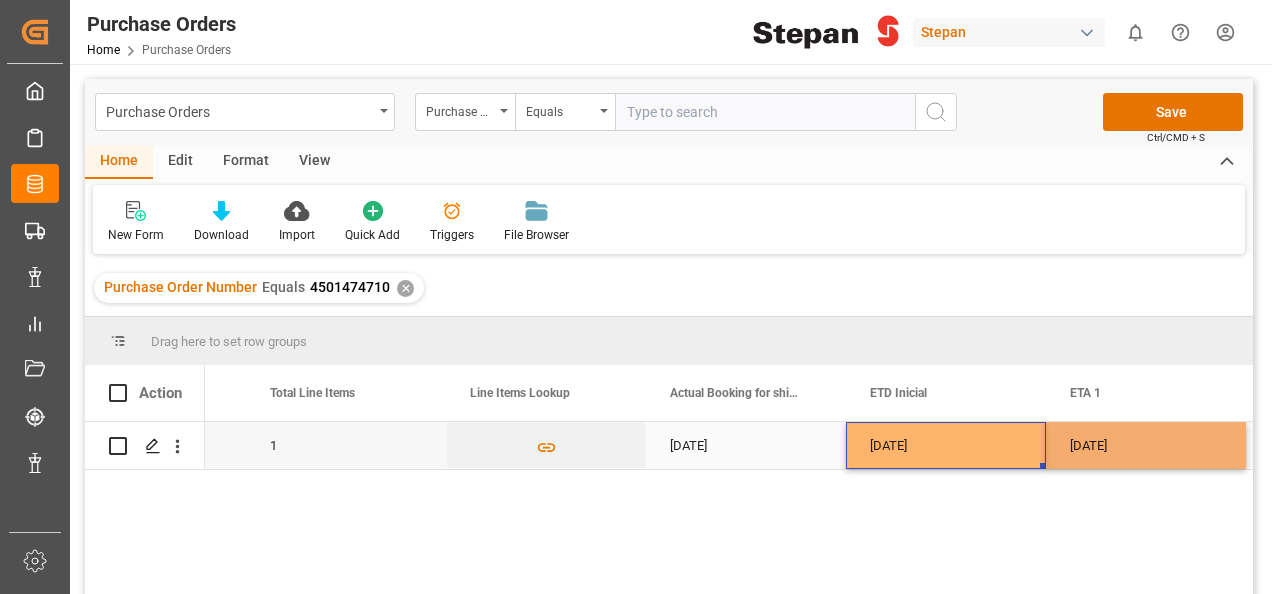 click on "[DATE]" at bounding box center (946, 445) 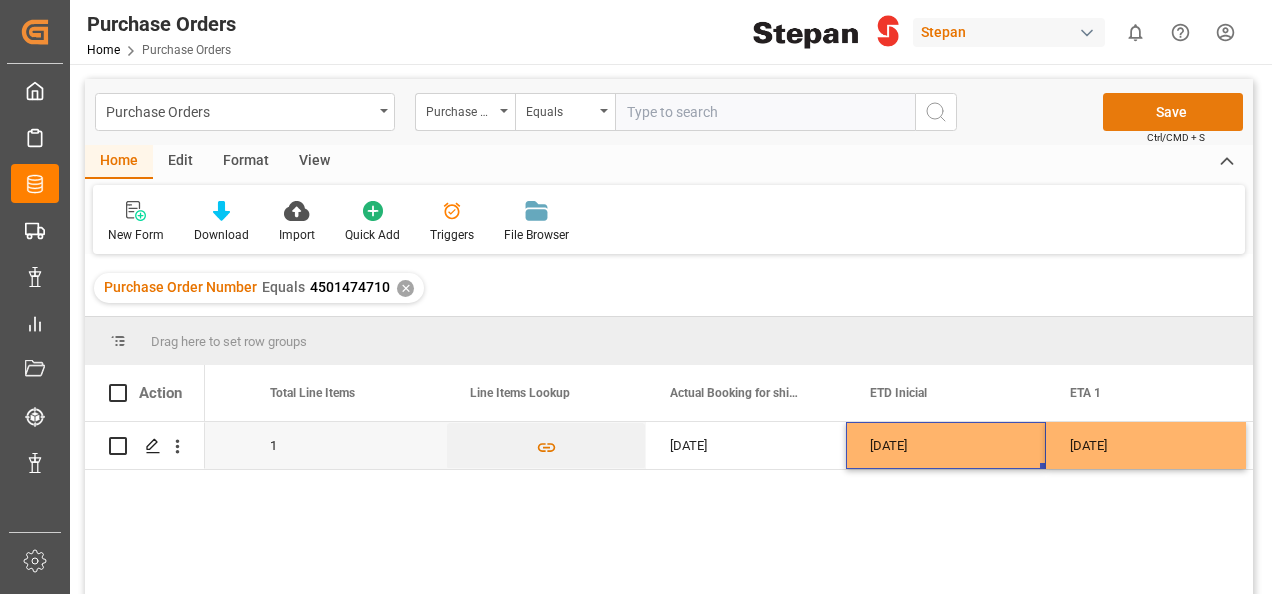 click on "Save" at bounding box center (1173, 112) 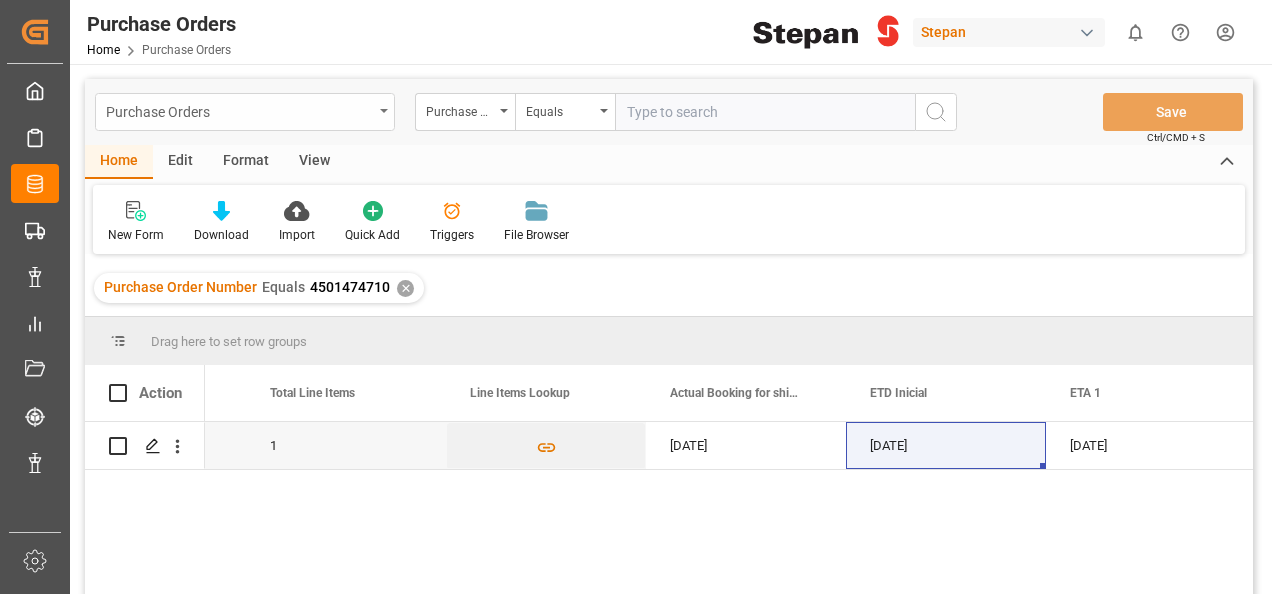 click on "Purchase Orders" at bounding box center (239, 110) 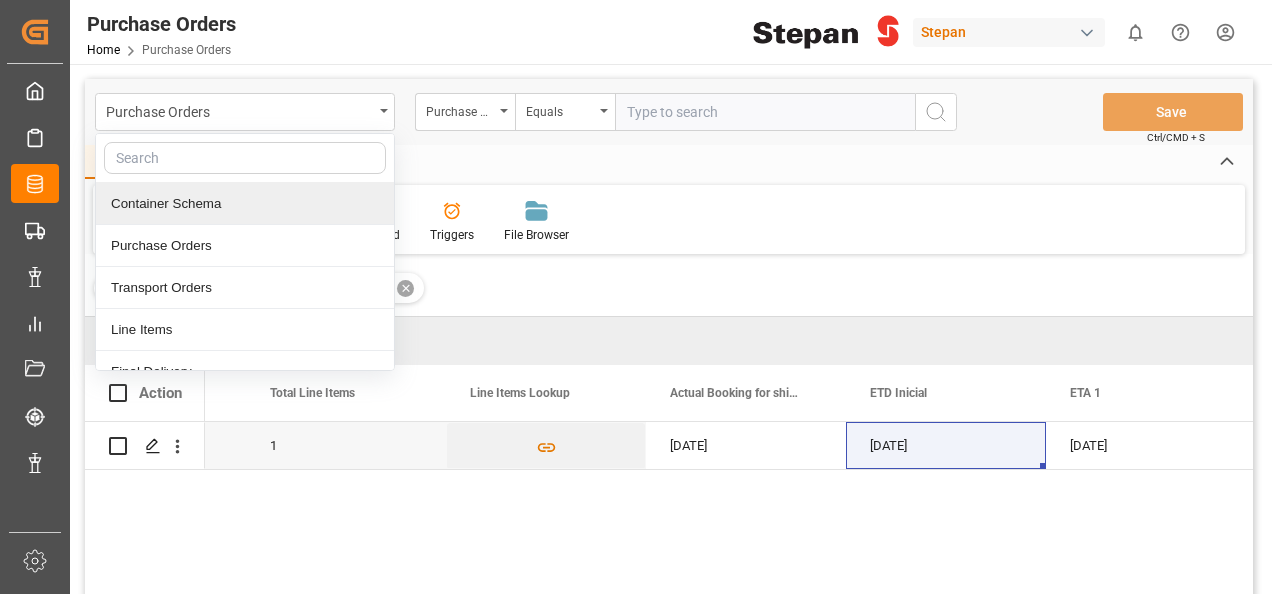 click on "Container Schema" at bounding box center (245, 204) 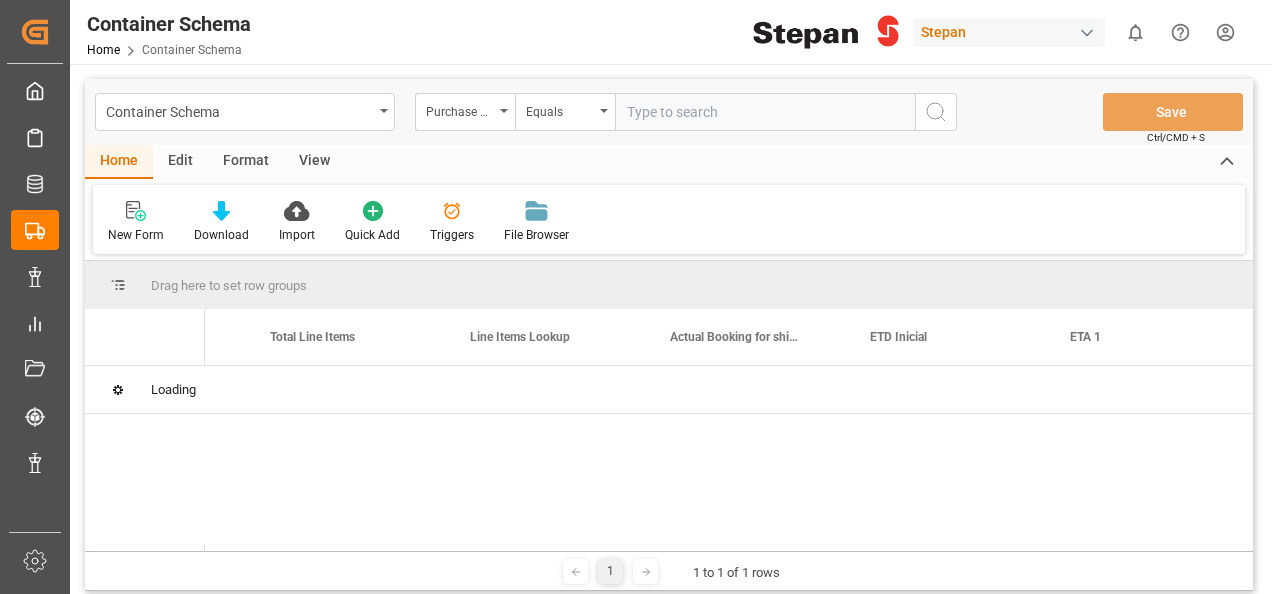 scroll, scrollTop: 0, scrollLeft: 0, axis: both 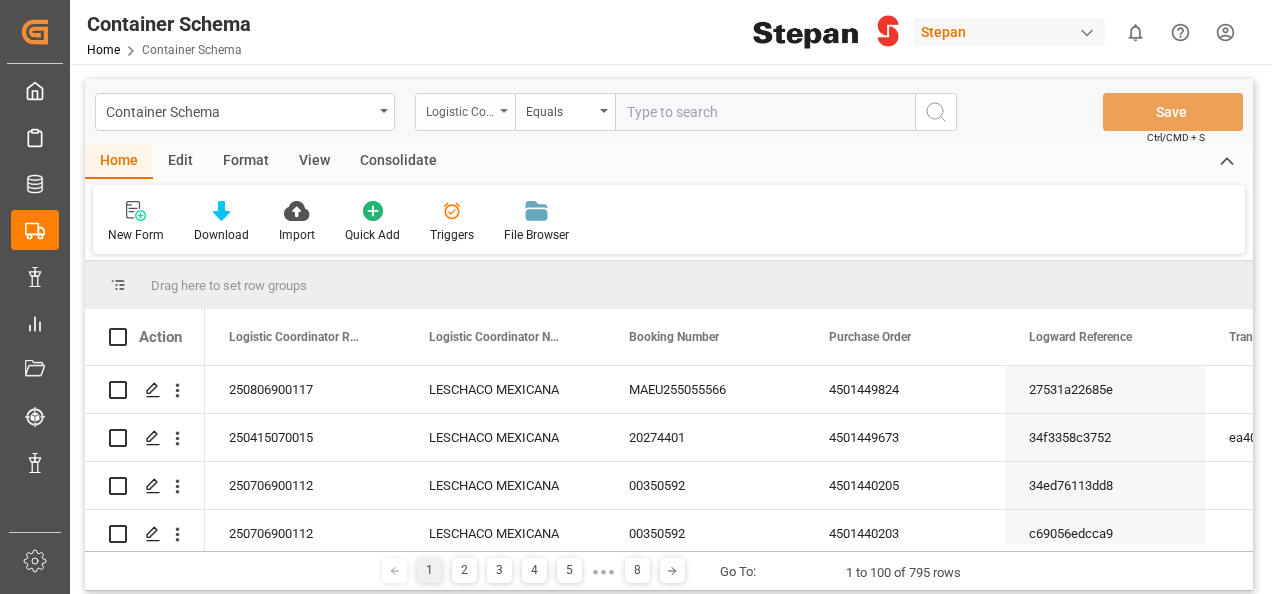 click at bounding box center [504, 111] 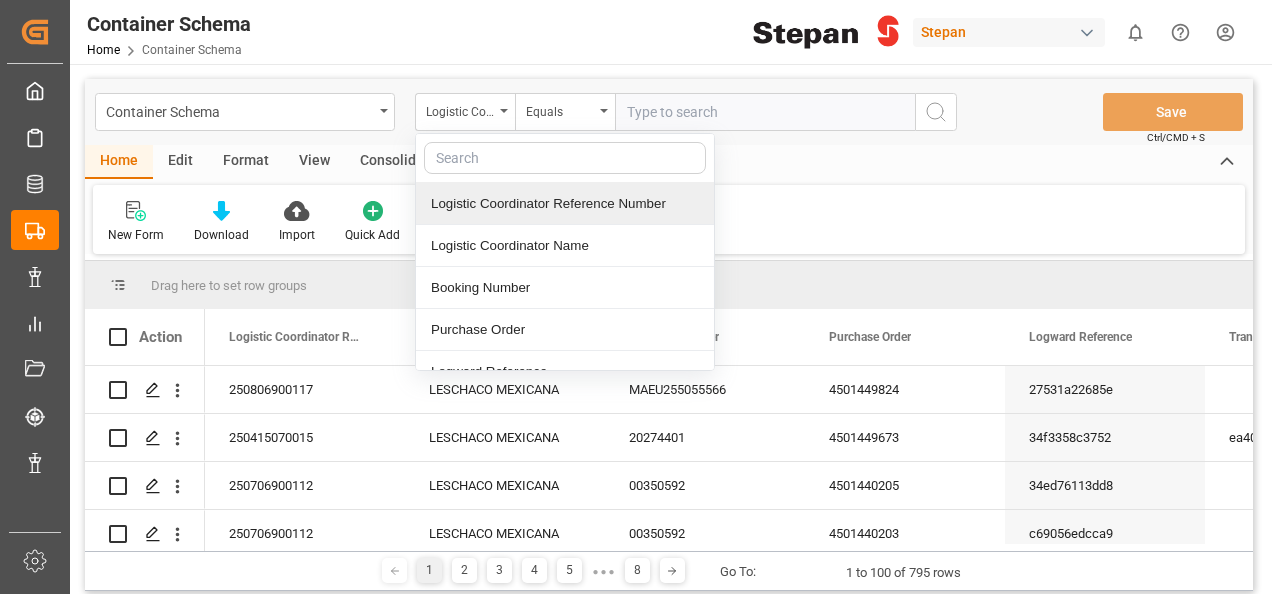 click at bounding box center (765, 112) 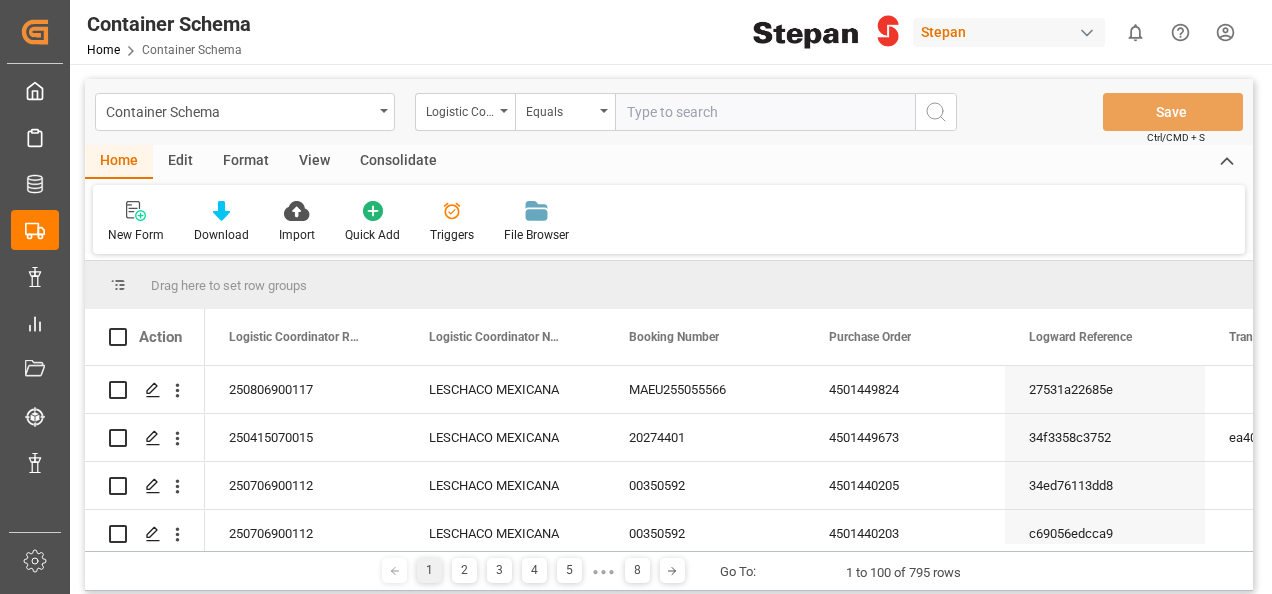 paste on "4501394330" 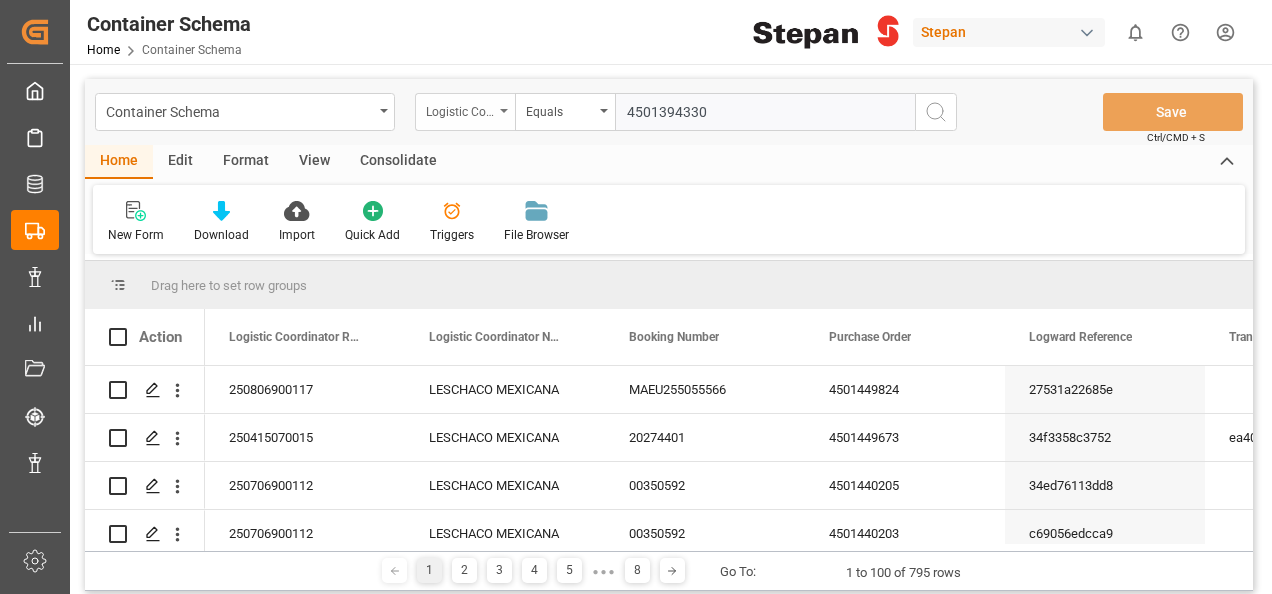 type on "4501394330" 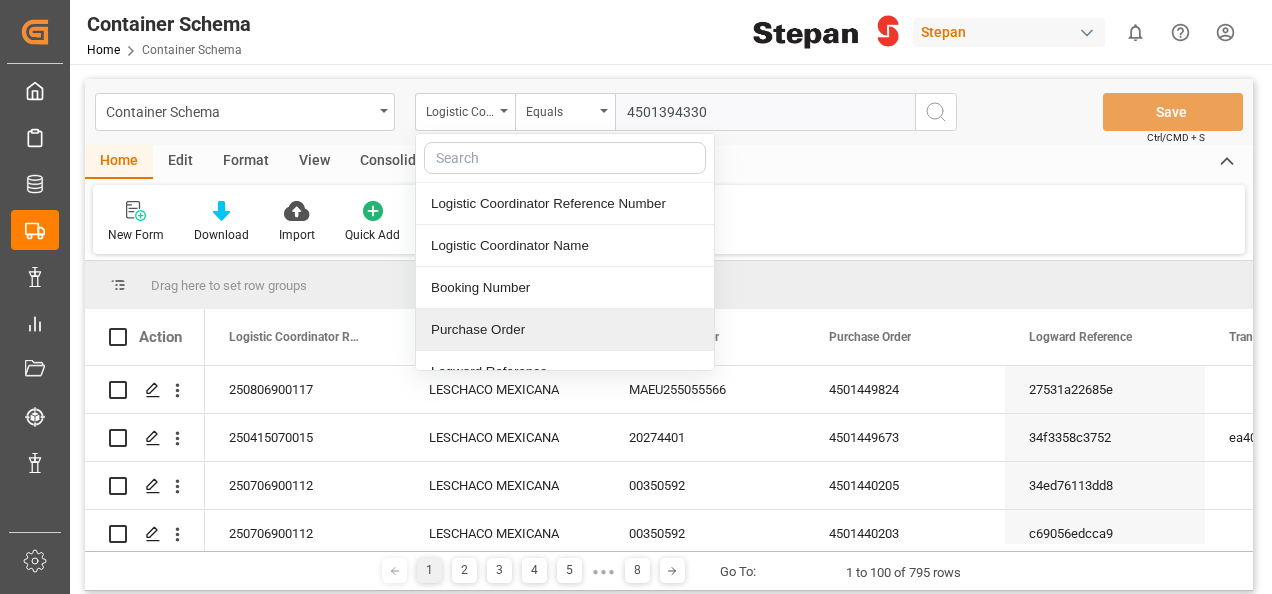 click on "Purchase Order" at bounding box center (565, 330) 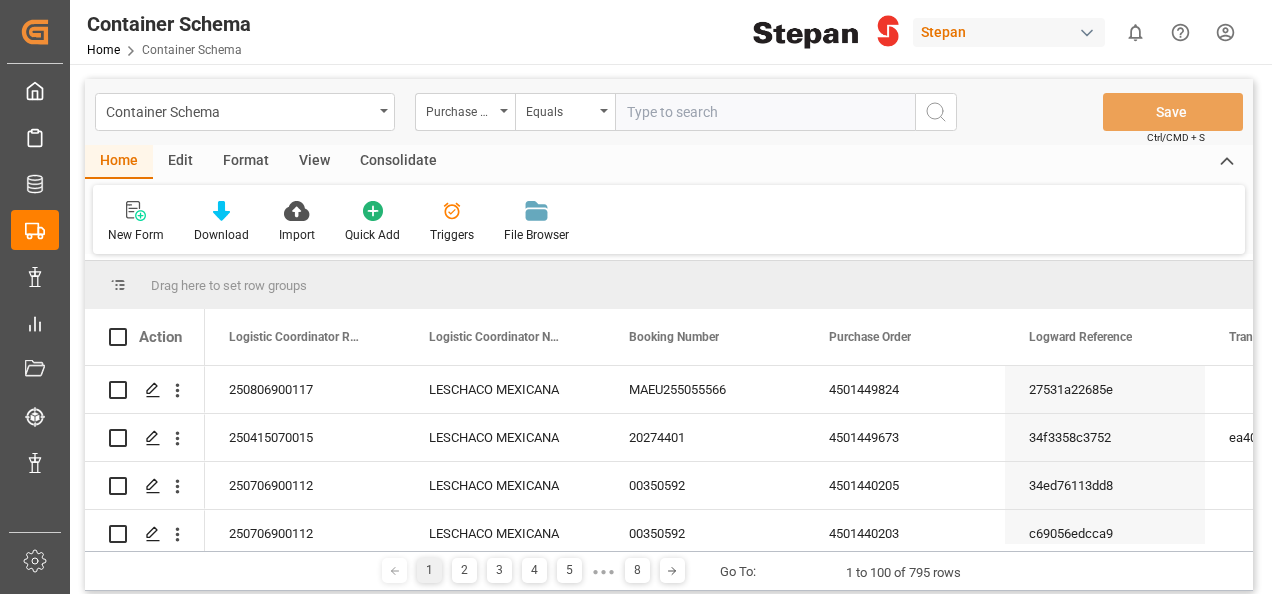 click at bounding box center [765, 112] 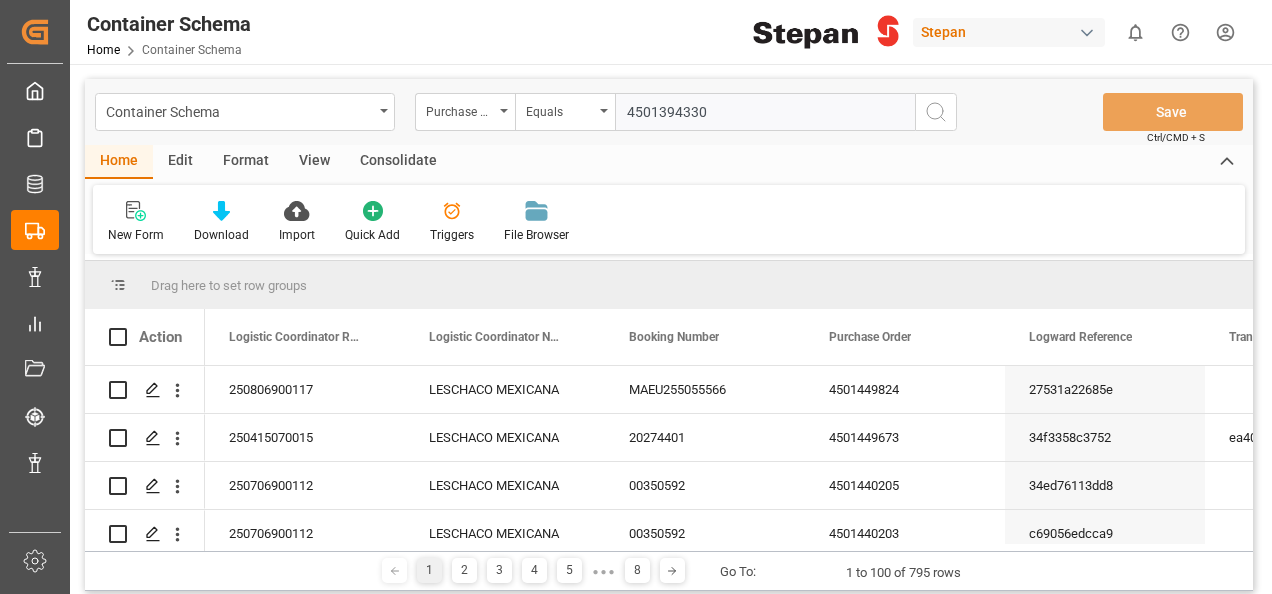 type on "4501394330" 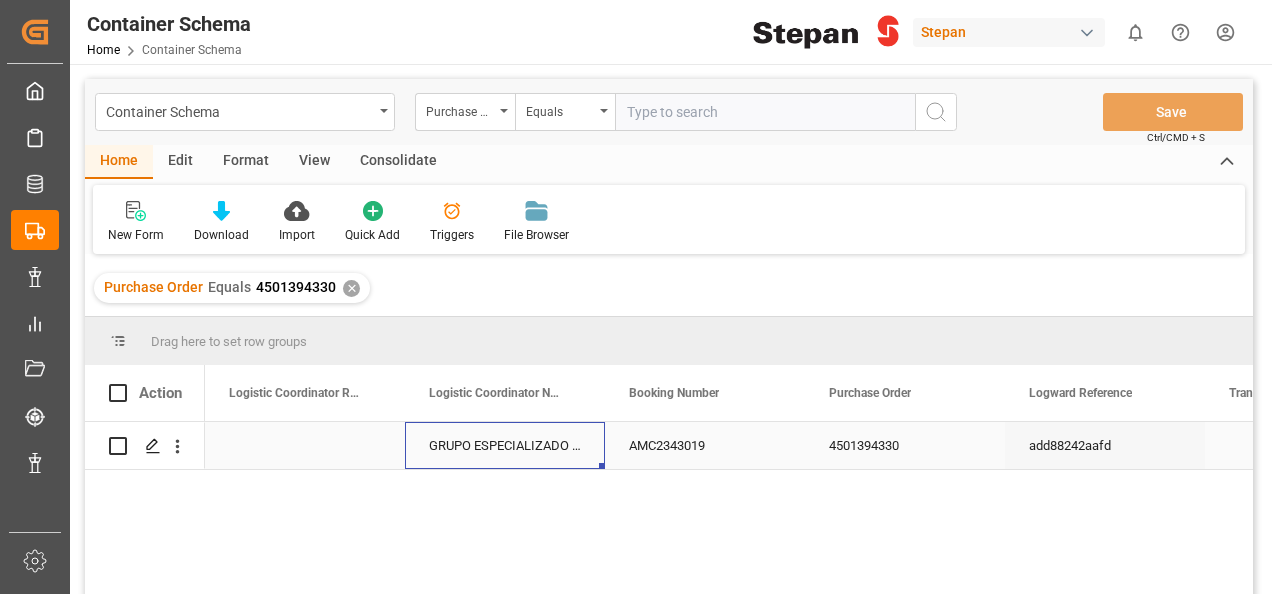 click on "GRUPO ESPECIALIZADO GEASA" at bounding box center [505, 445] 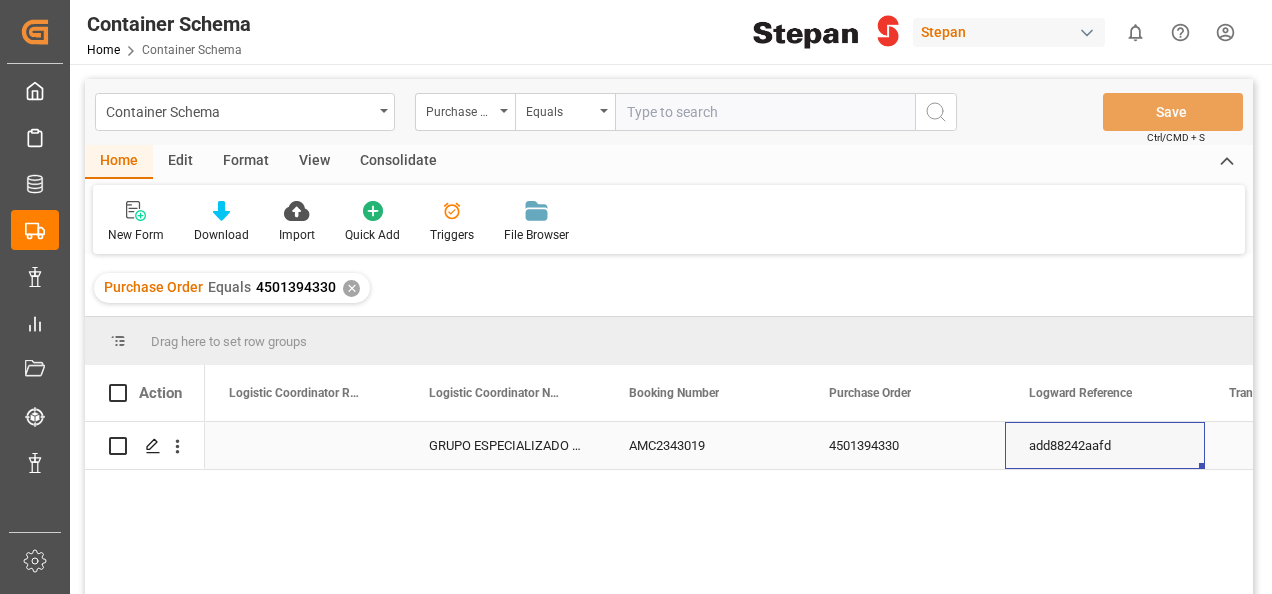 scroll, scrollTop: 0, scrollLeft: 158, axis: horizontal 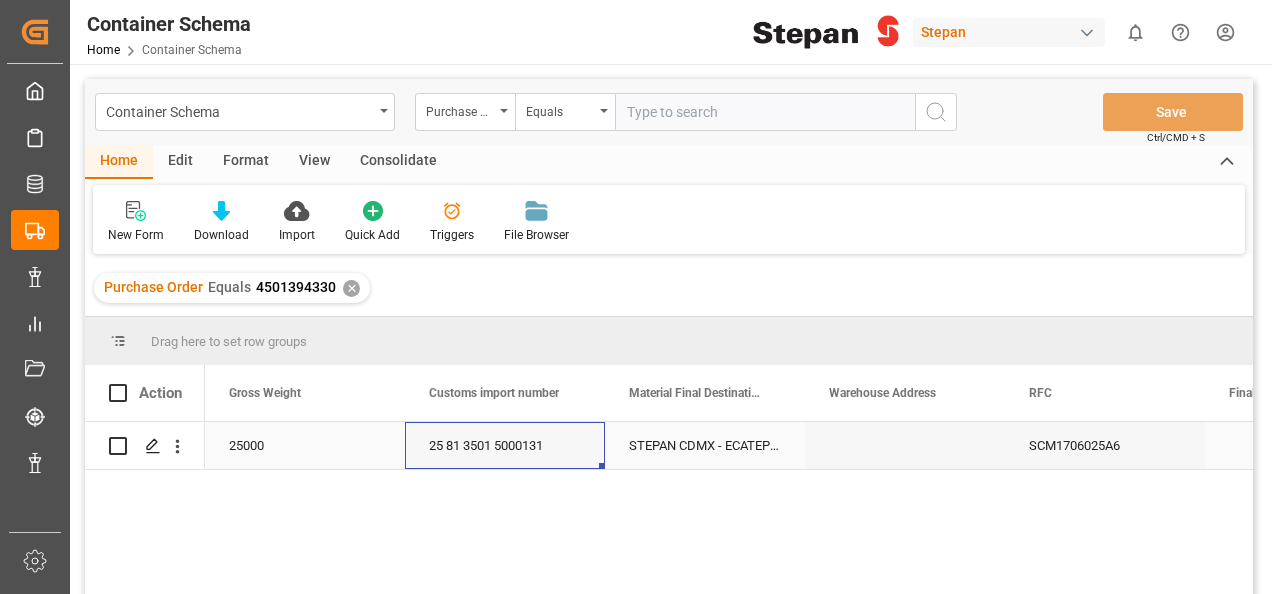 click on "25 81 3501 5000131" at bounding box center [505, 445] 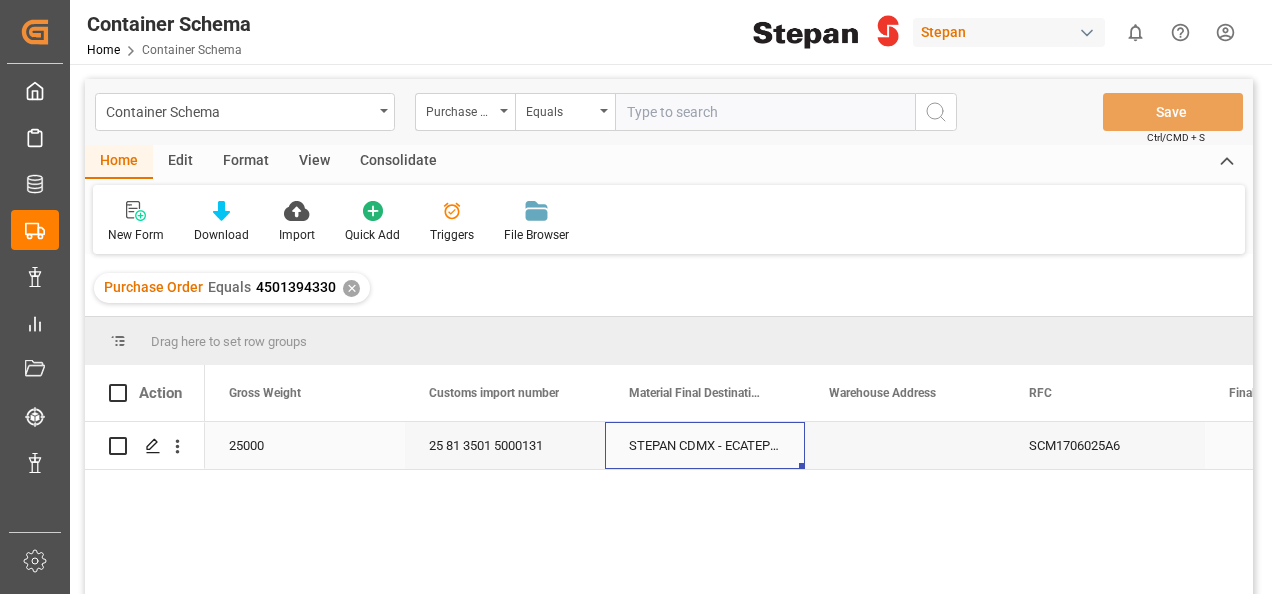 click on "STEPAN CDMX - ECATEPEC" at bounding box center (705, 445) 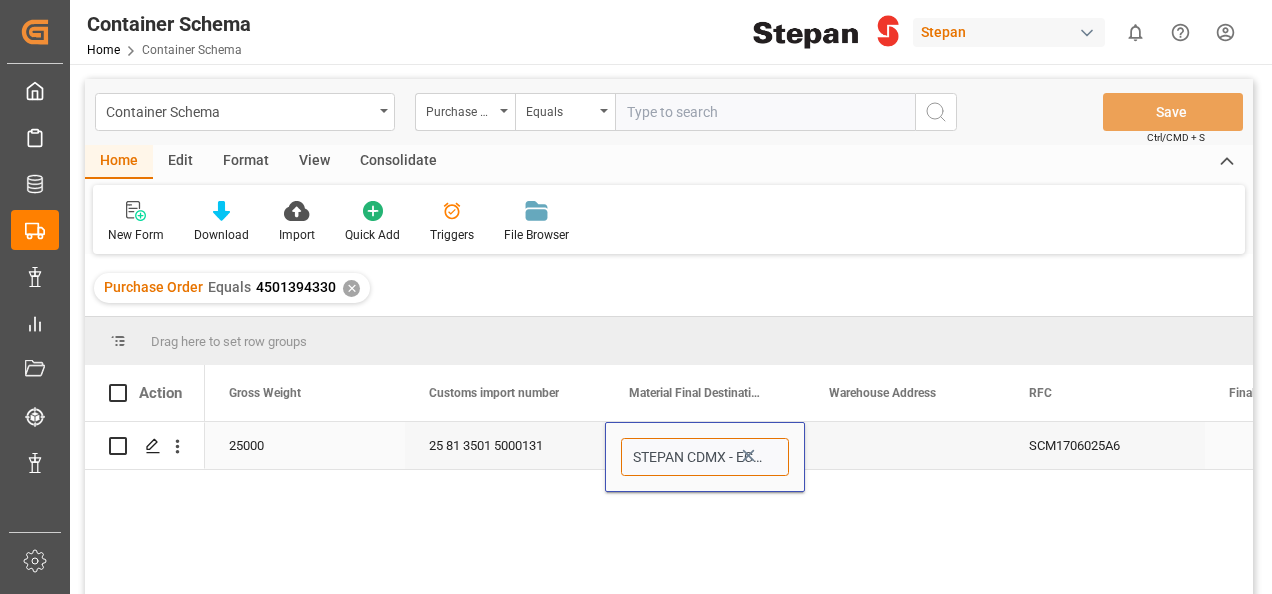 click on "STEPAN CDMX - ECATEPEC" at bounding box center [705, 457] 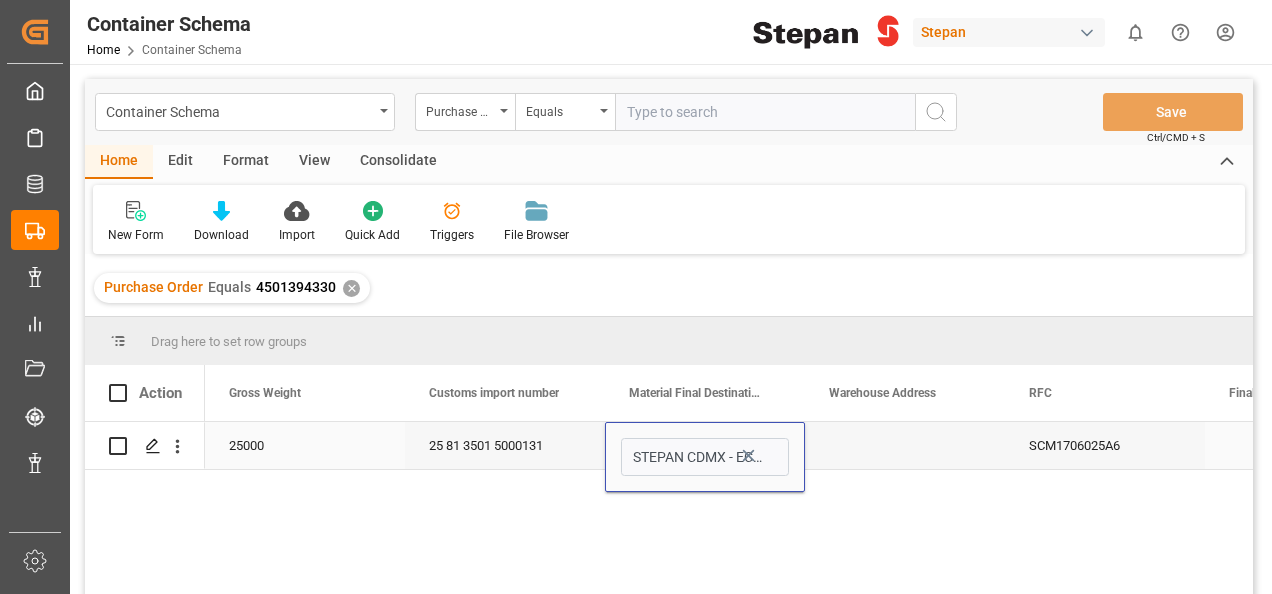 click 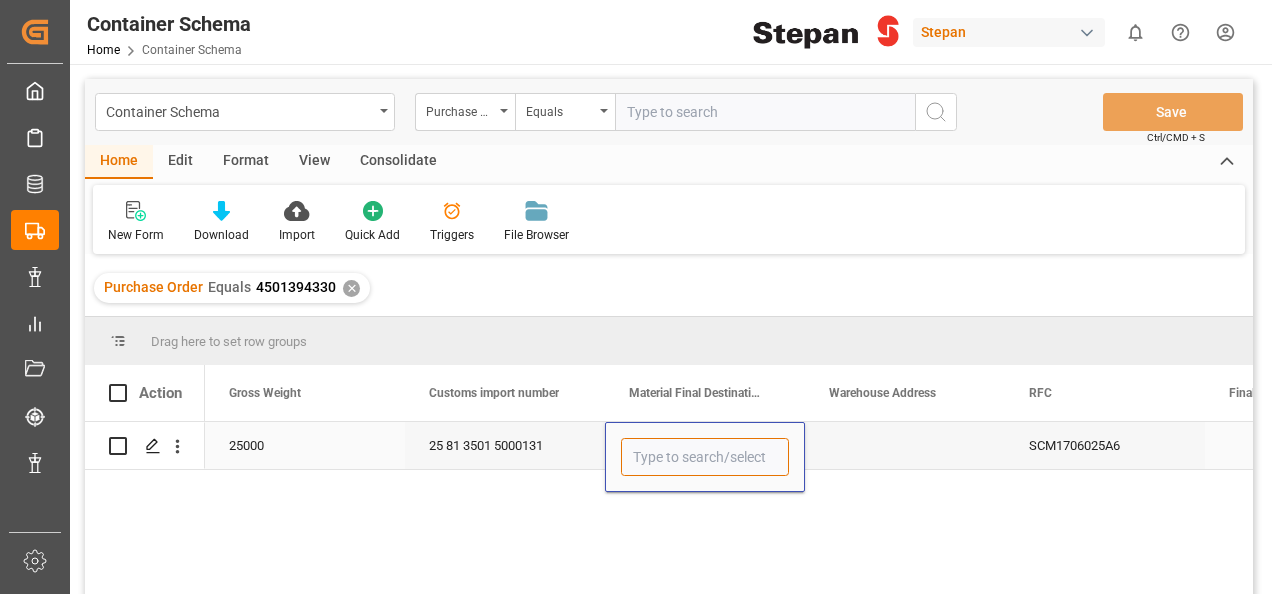 click at bounding box center (705, 457) 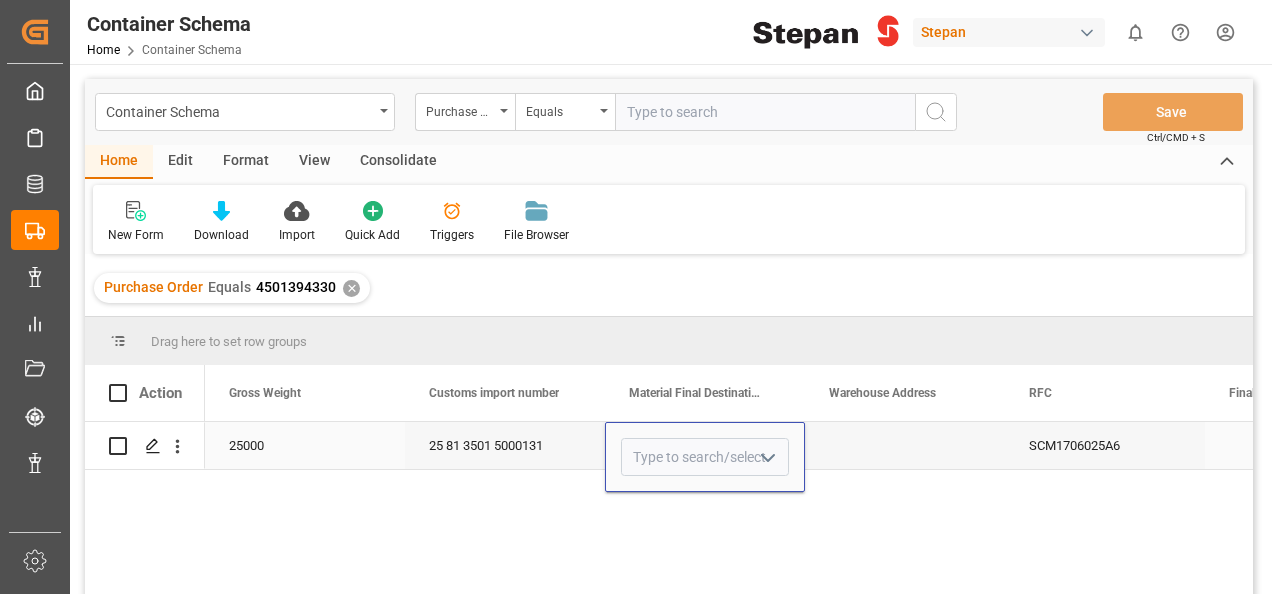 click at bounding box center [767, 457] 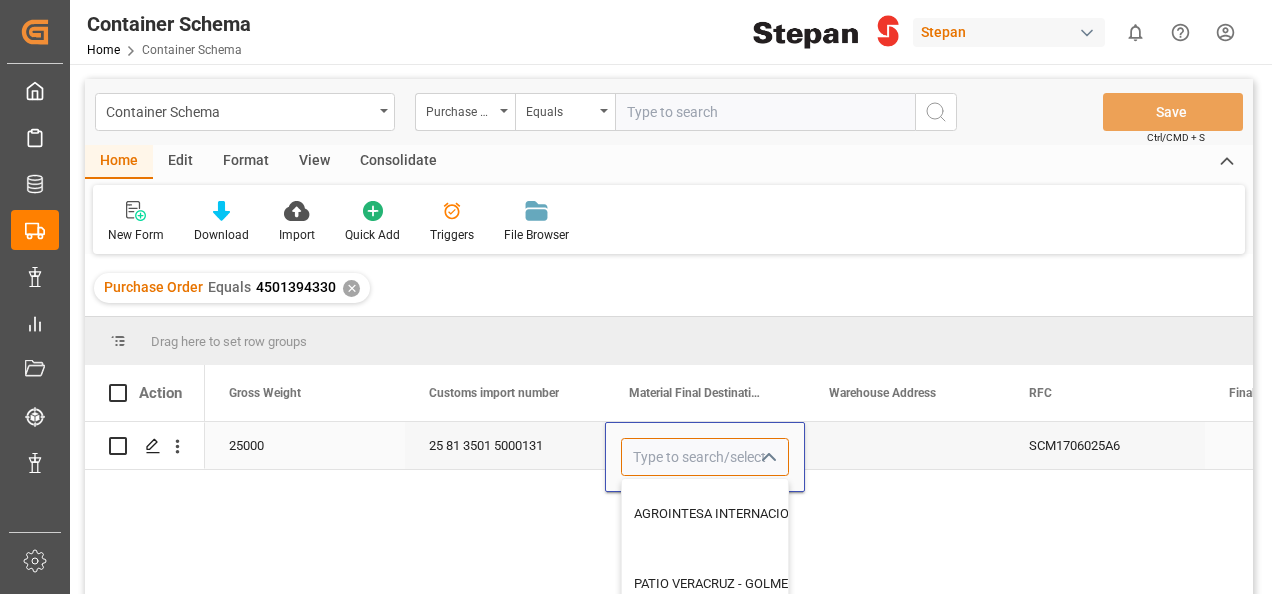 click at bounding box center [705, 457] 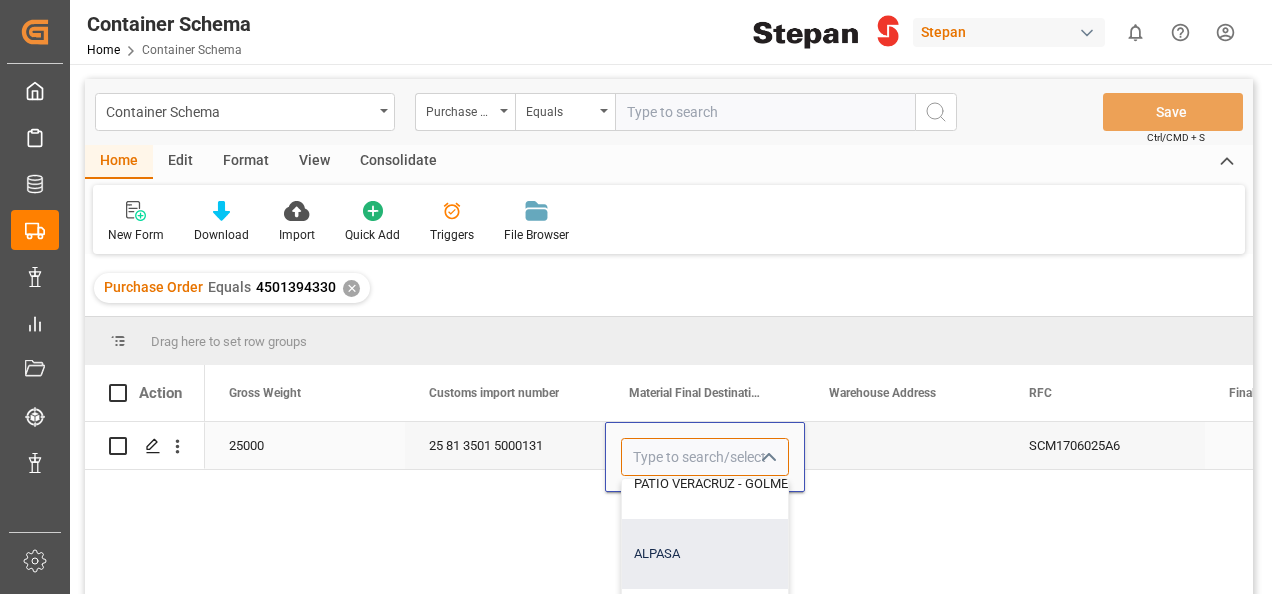 click on "ALPASA" at bounding box center (804, 554) 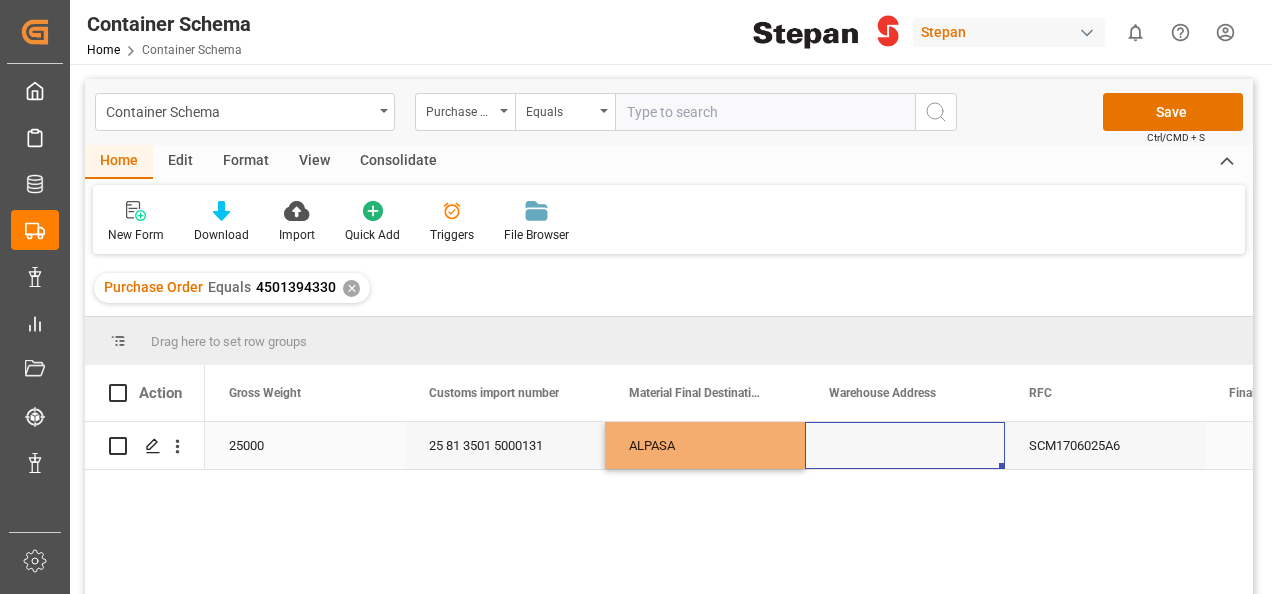 click at bounding box center [905, 445] 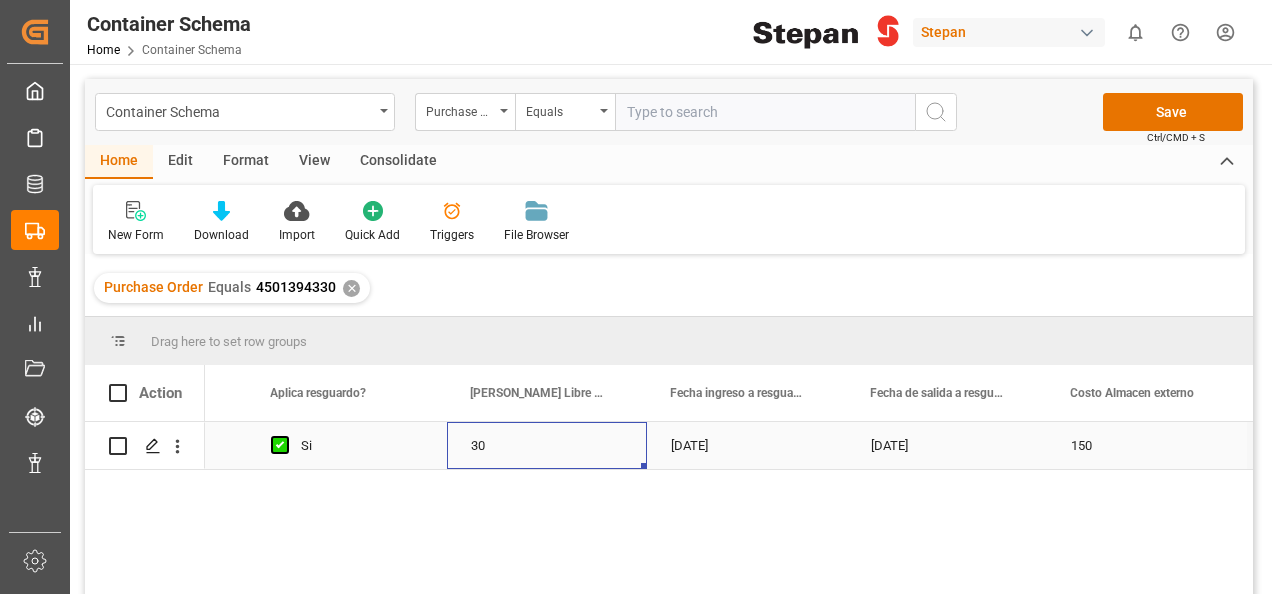 scroll, scrollTop: 0, scrollLeft: 10200, axis: horizontal 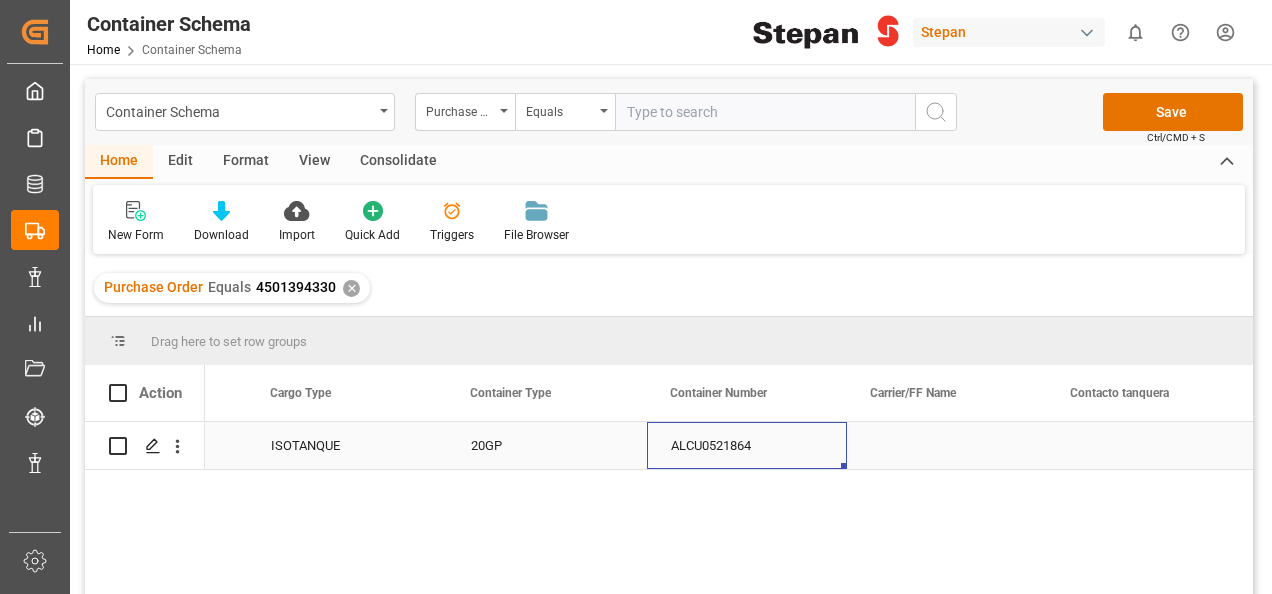 click on "ALCU0521864" at bounding box center [747, 445] 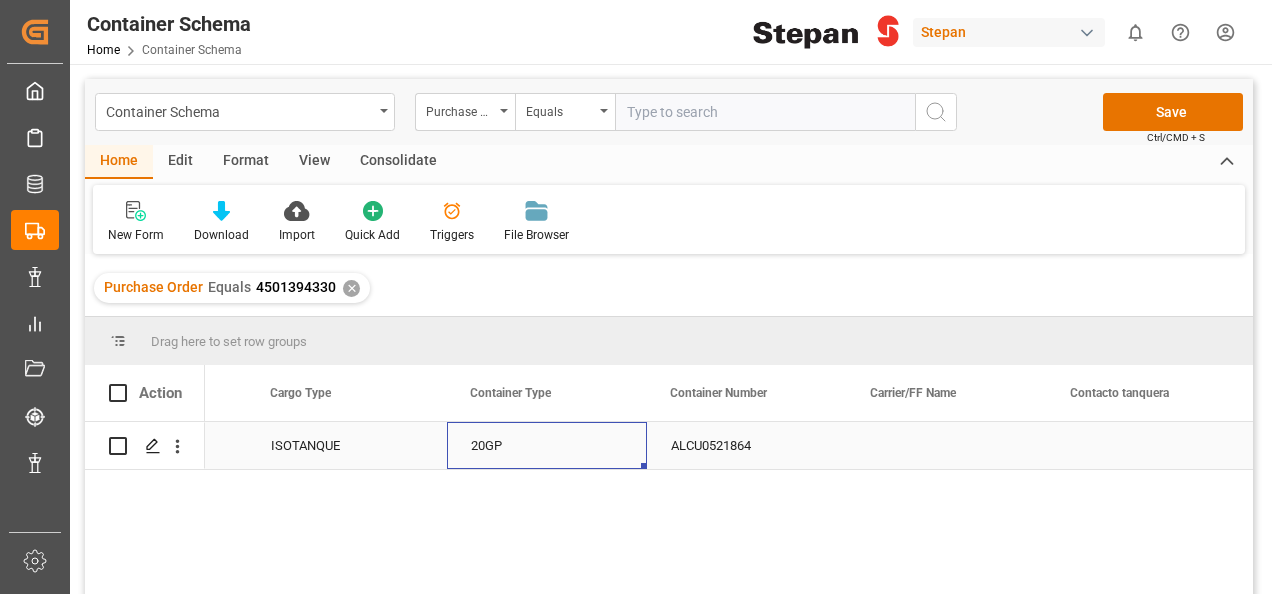 click on "20GP" at bounding box center (547, 445) 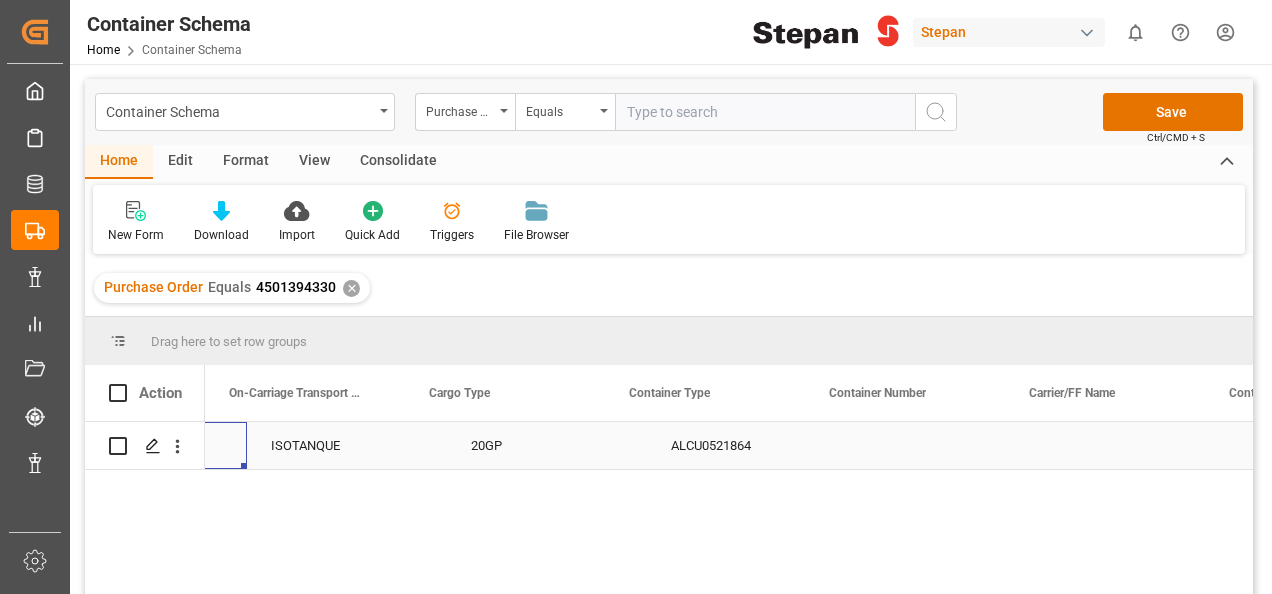 scroll, scrollTop: 0, scrollLeft: 15400, axis: horizontal 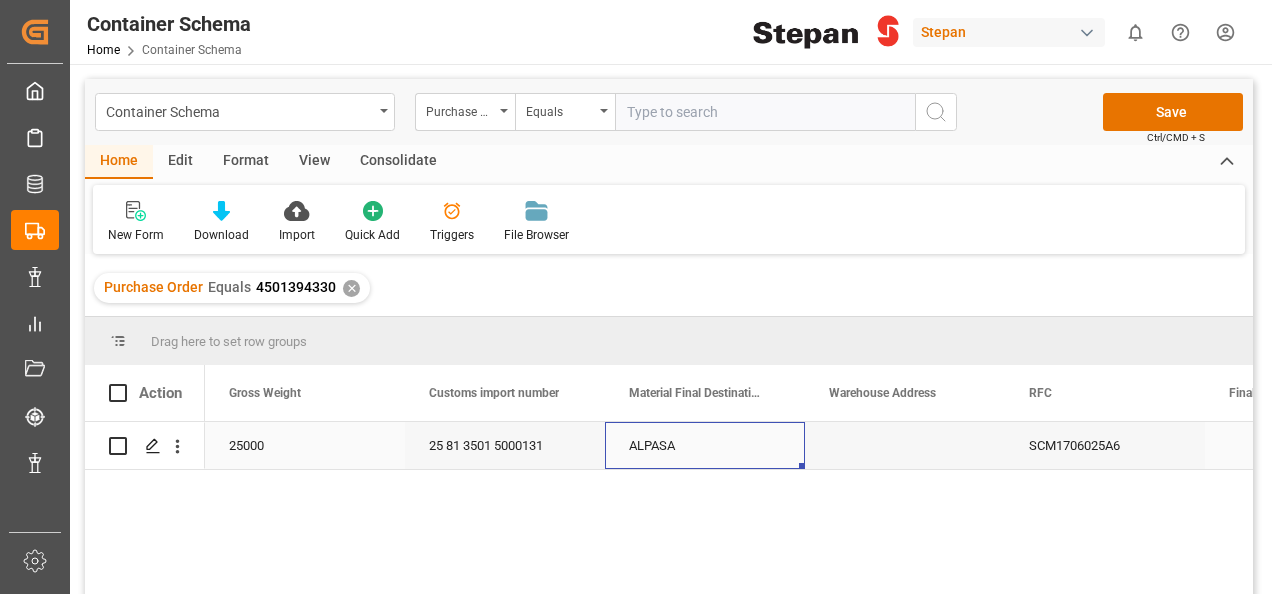 click on "ALPASA" at bounding box center [705, 445] 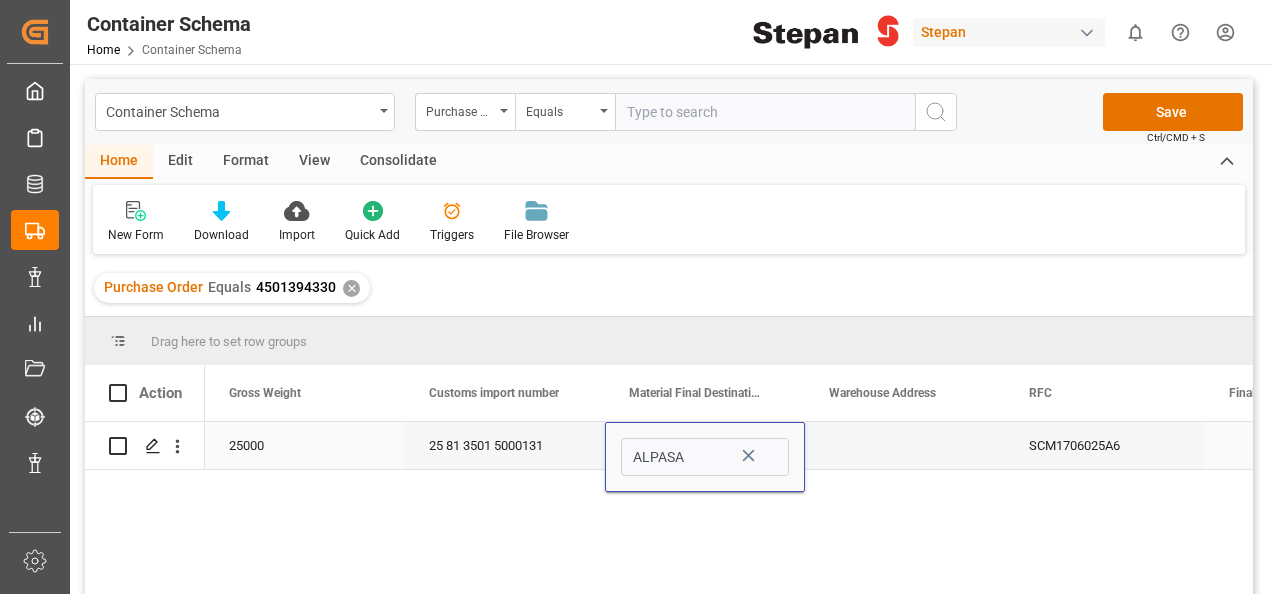 click 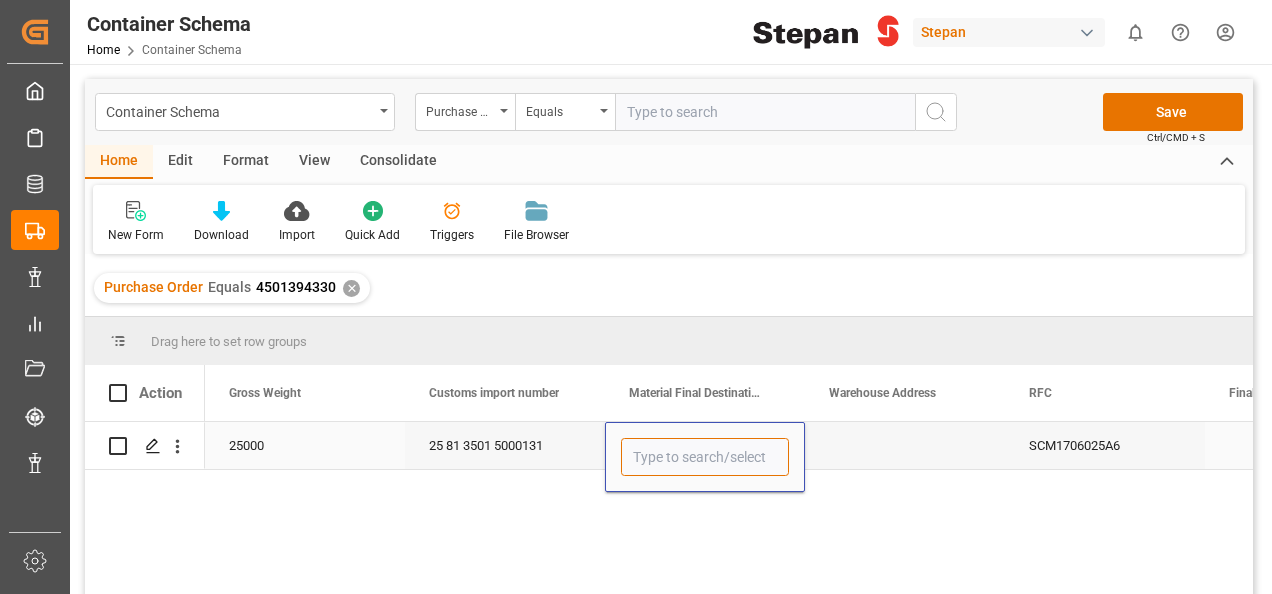 click at bounding box center [705, 457] 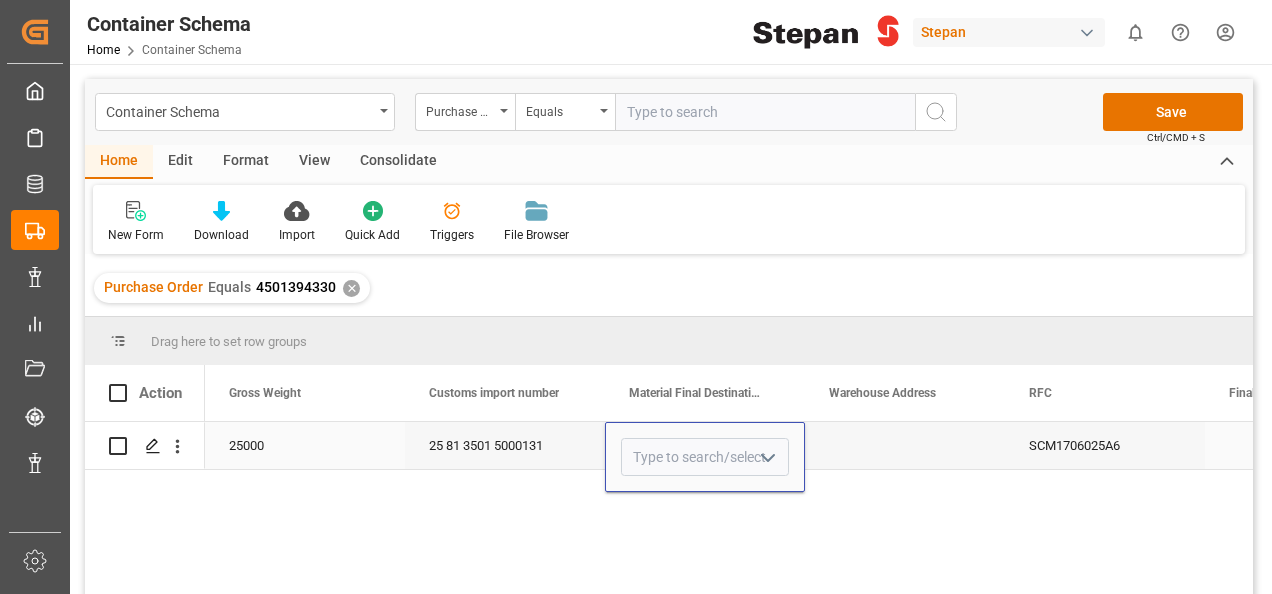 click 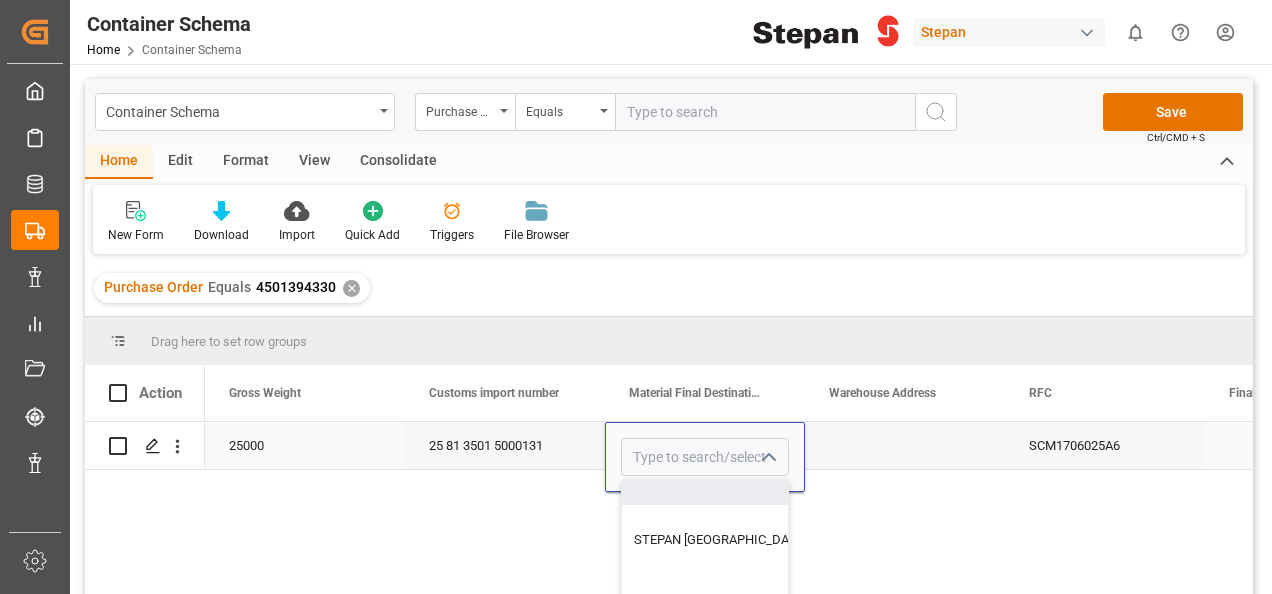 click on "STEPAN [GEOGRAPHIC_DATA] S A DE C V - [PERSON_NAME]" at bounding box center [804, 540] 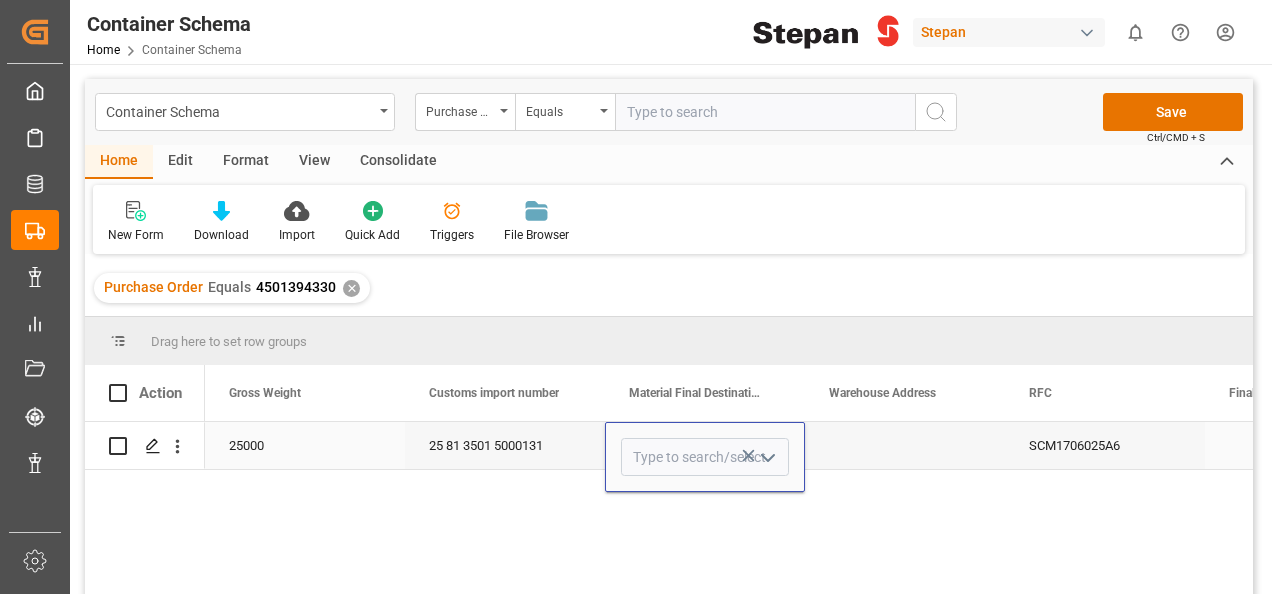 type on "STEPAN [GEOGRAPHIC_DATA] S A DE C V - [PERSON_NAME]" 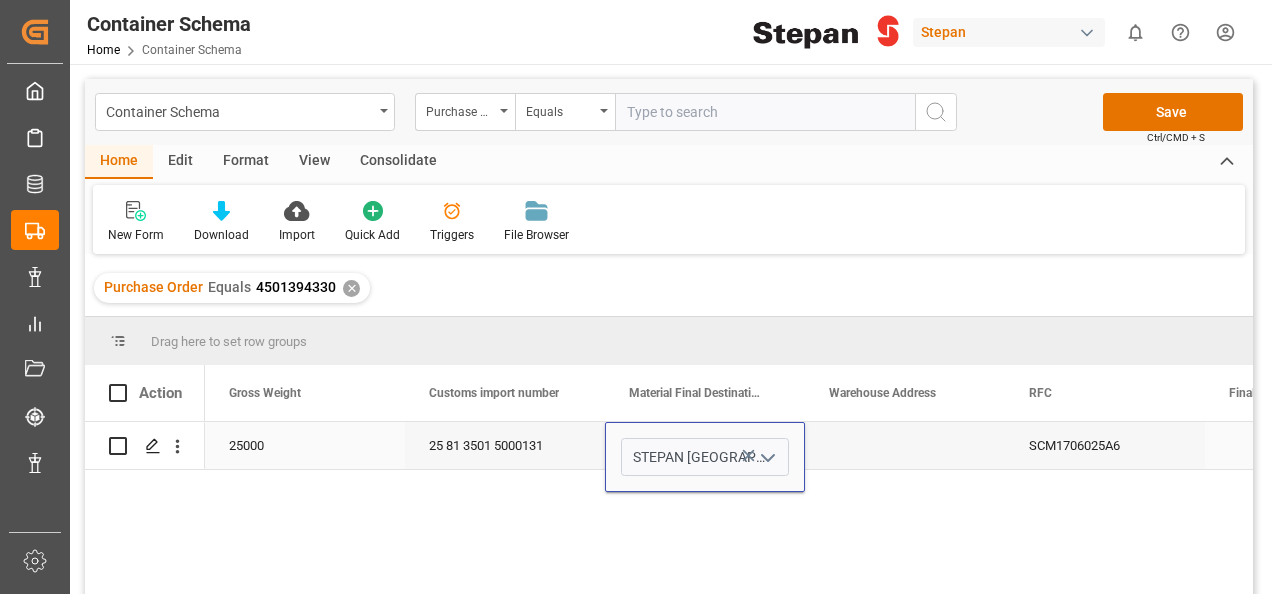 click at bounding box center (905, 445) 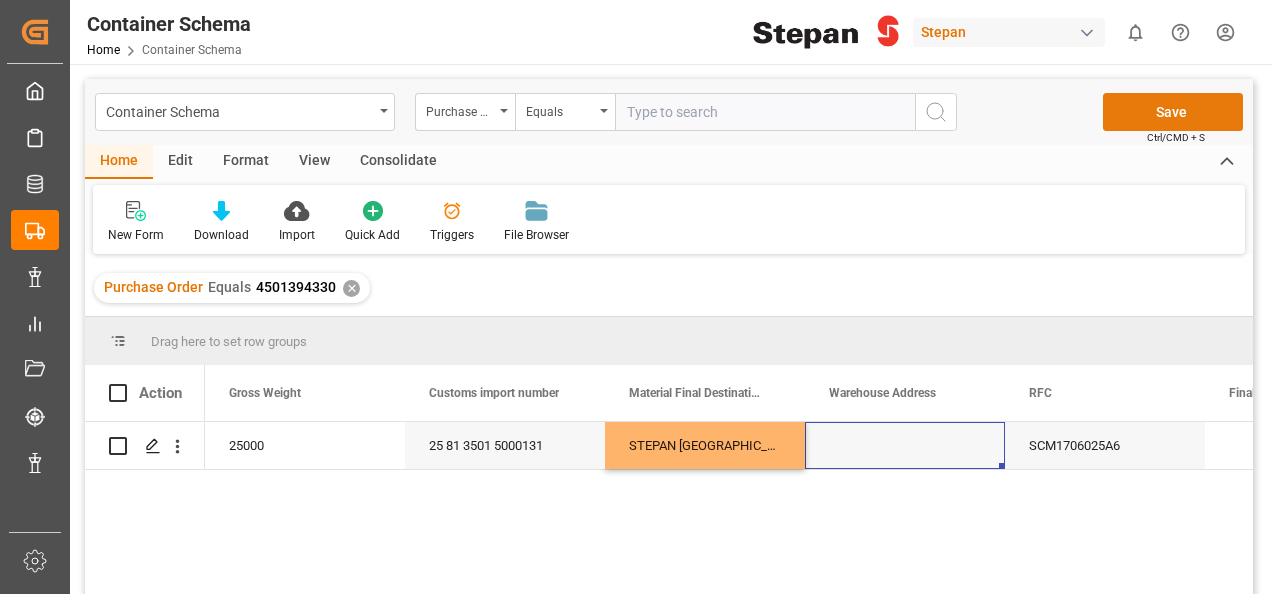 click on "Save" at bounding box center (1173, 112) 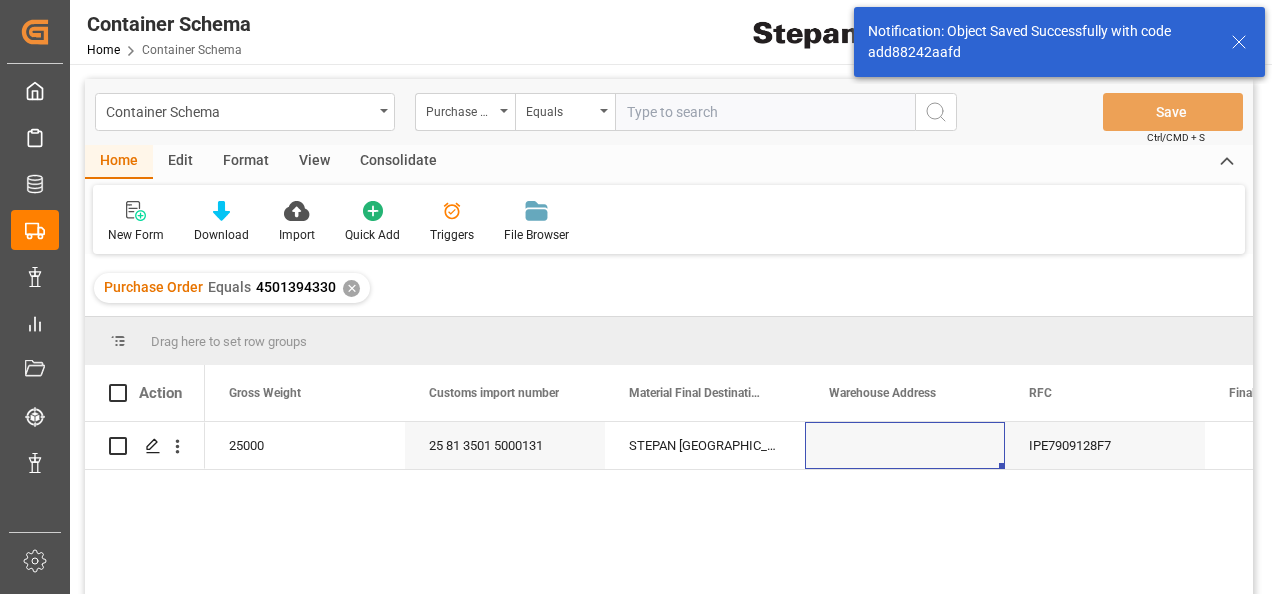 click on "✕" at bounding box center (351, 288) 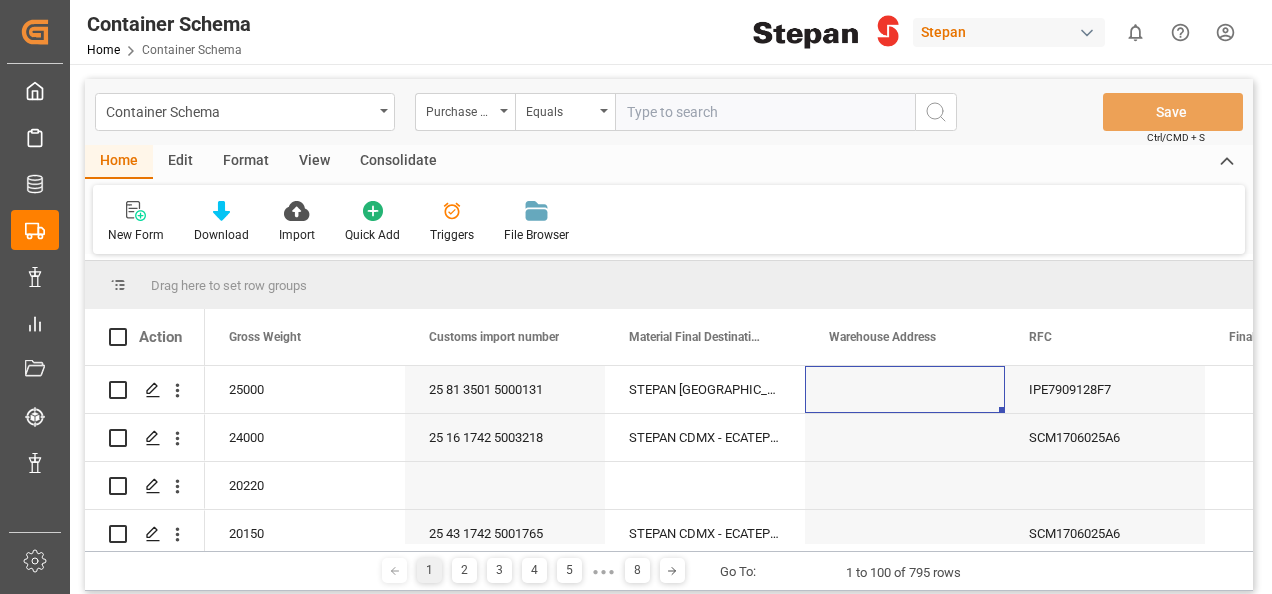 click on "View" at bounding box center [314, 162] 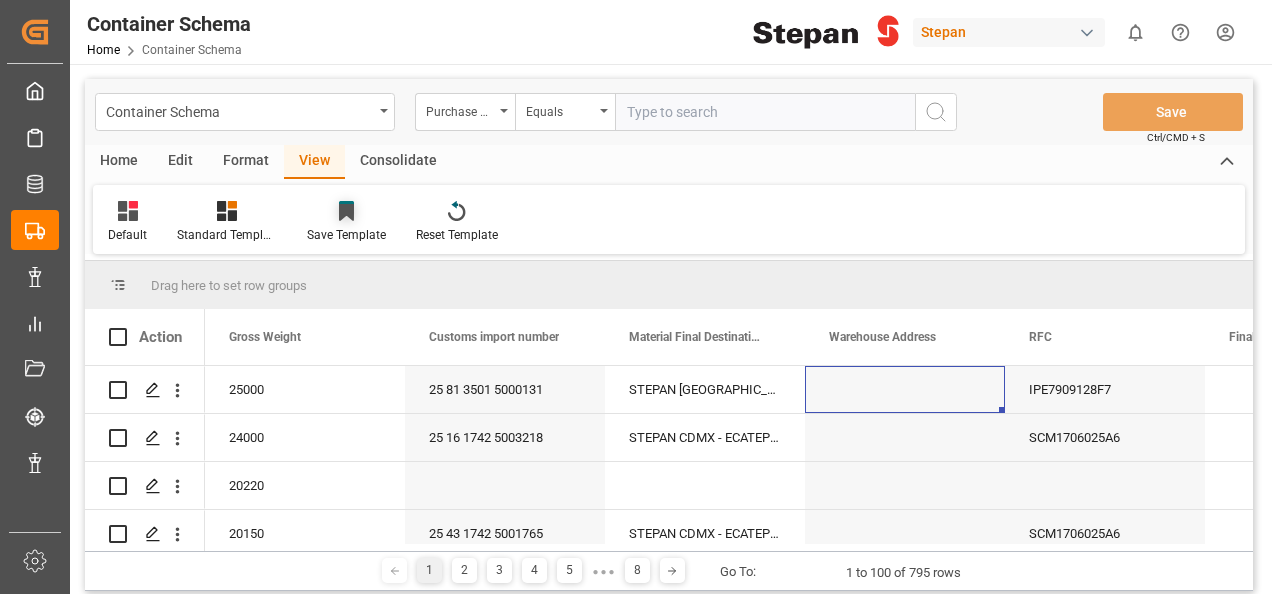 click 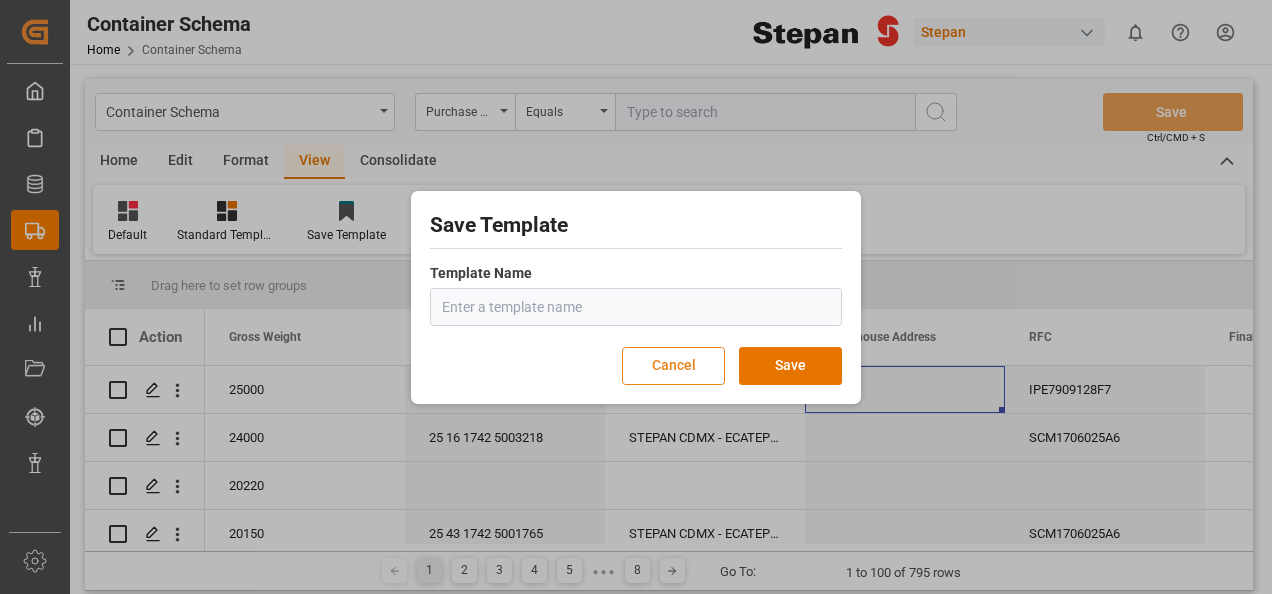 click on "Cancel" at bounding box center [673, 366] 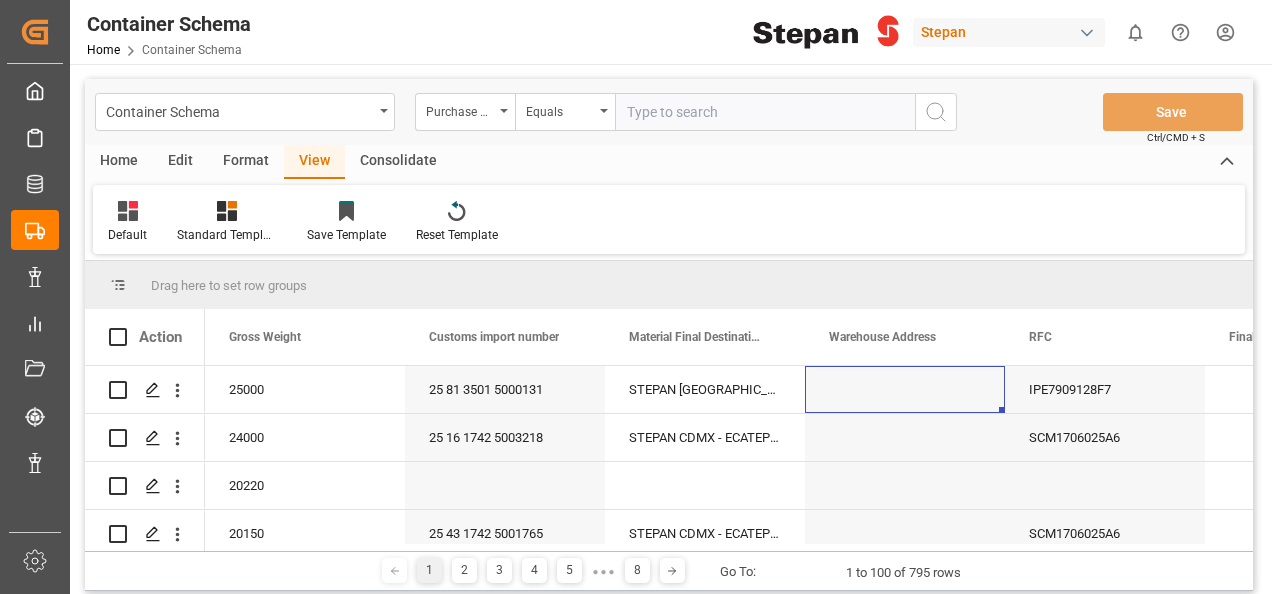click on "Format" at bounding box center [246, 162] 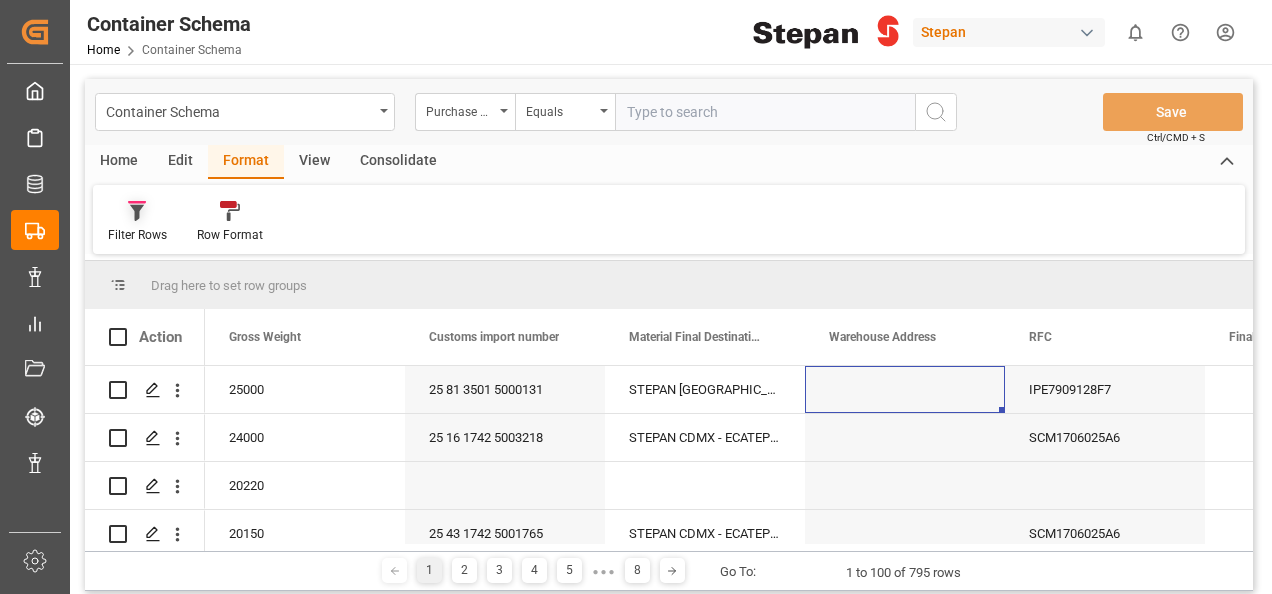 click 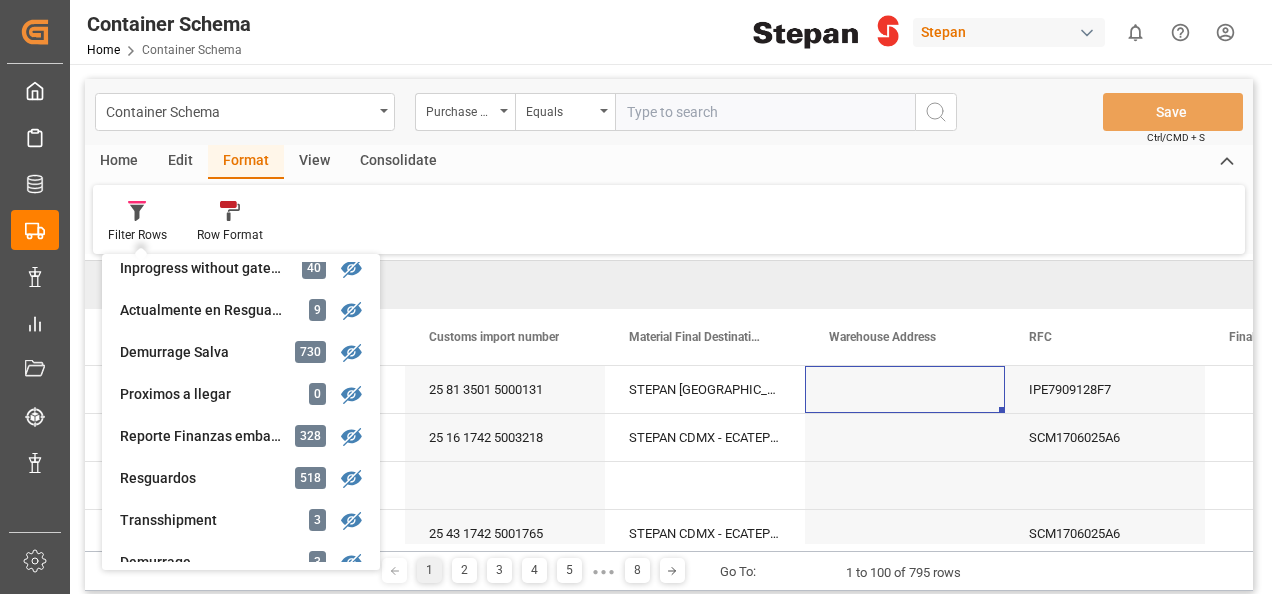 scroll, scrollTop: 408, scrollLeft: 0, axis: vertical 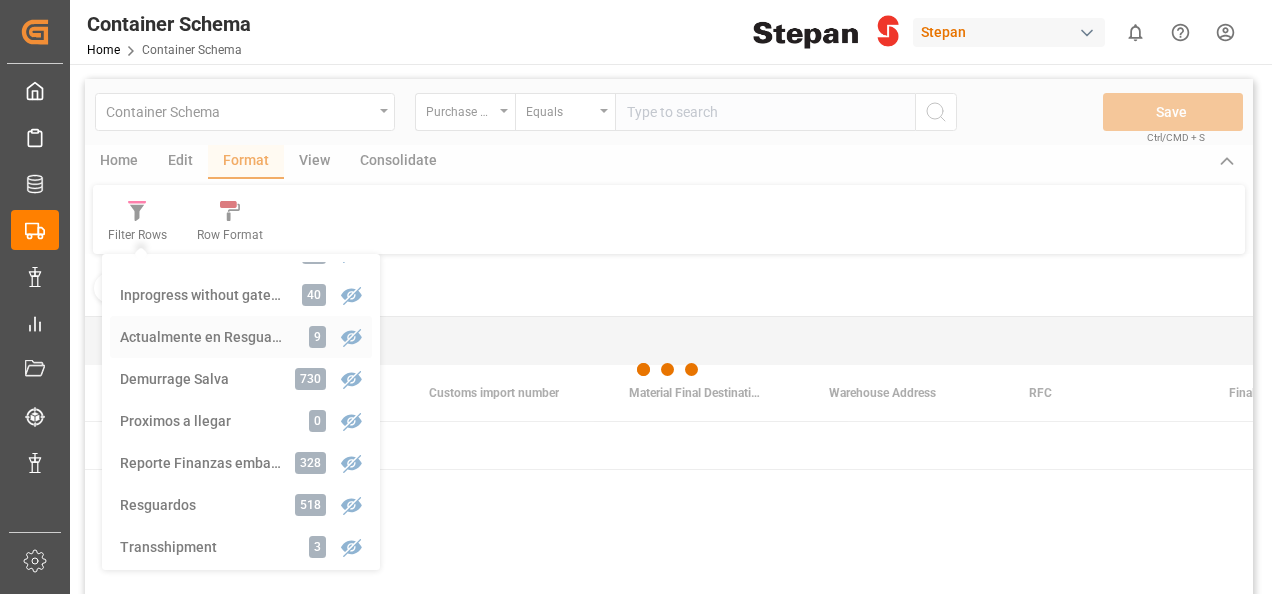click on "Container Schema Purchase Order Equals Save Ctrl/CMD + S Home Edit Format View Consolidate Filter Rows Ready ATA 773   Missing ATA 22   Demurrage 3   In Progress 57   Falta retorno [PERSON_NAME] 11   test 773   Embarques cambiaron ETA 22   Ordenes que falta de enviar documentos  0   Resguardos Manzanillo 0   Operation Template 17   Inprogress without gateOut 40   Actualmente en Resguardo 9   Demurrage Salva 730   Proximos a llegar 0   Reporte Finanzas embarques en resguardo 328   Resguardos 518   Transshipment 3   Demurrage 3   Missing ATA 22   Ready ATA 773   Missing Empty Return 35   Untraceable Containers 0   Deviation Report Daily 0   Create Final Delivery 65   Row Format Filter :  Actualmente en Resguardo ✕
Drag here to set row groups Drag here to set column labels
Action
1" at bounding box center [669, 363] 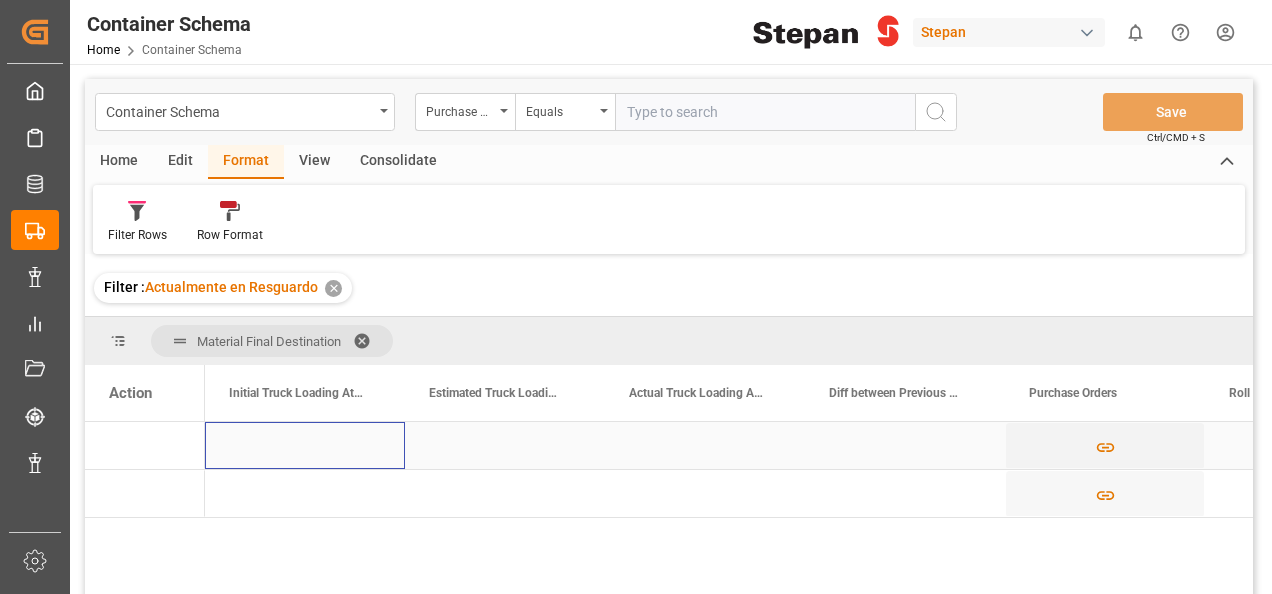 click at bounding box center [305, 445] 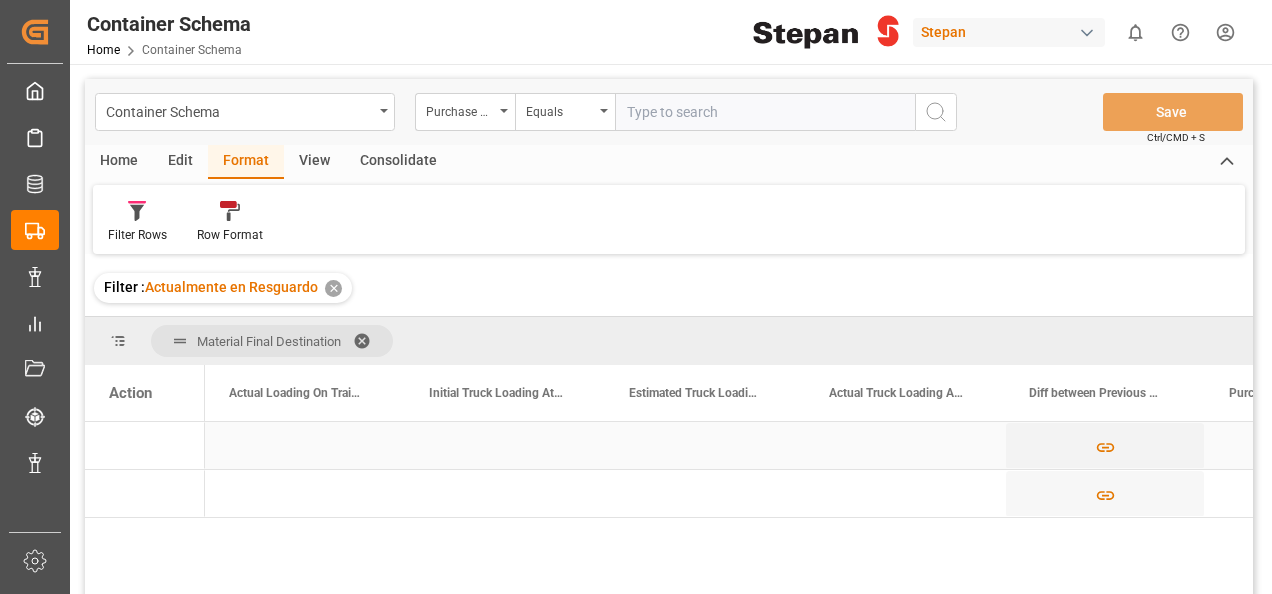 scroll, scrollTop: 0, scrollLeft: 8800, axis: horizontal 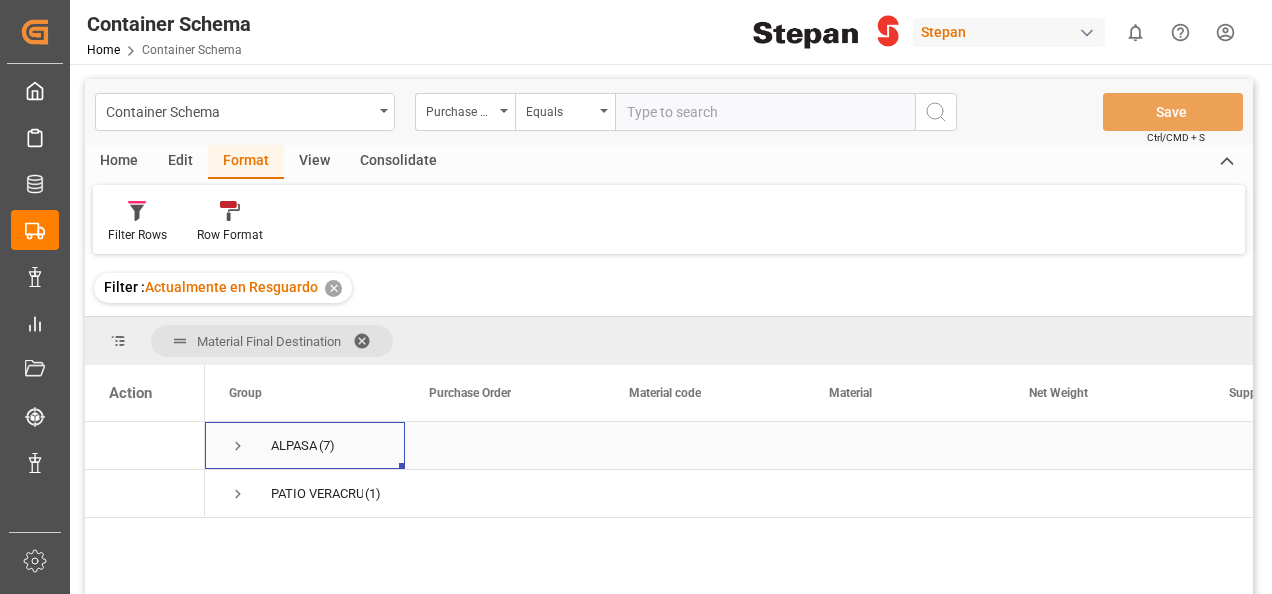 click at bounding box center (238, 446) 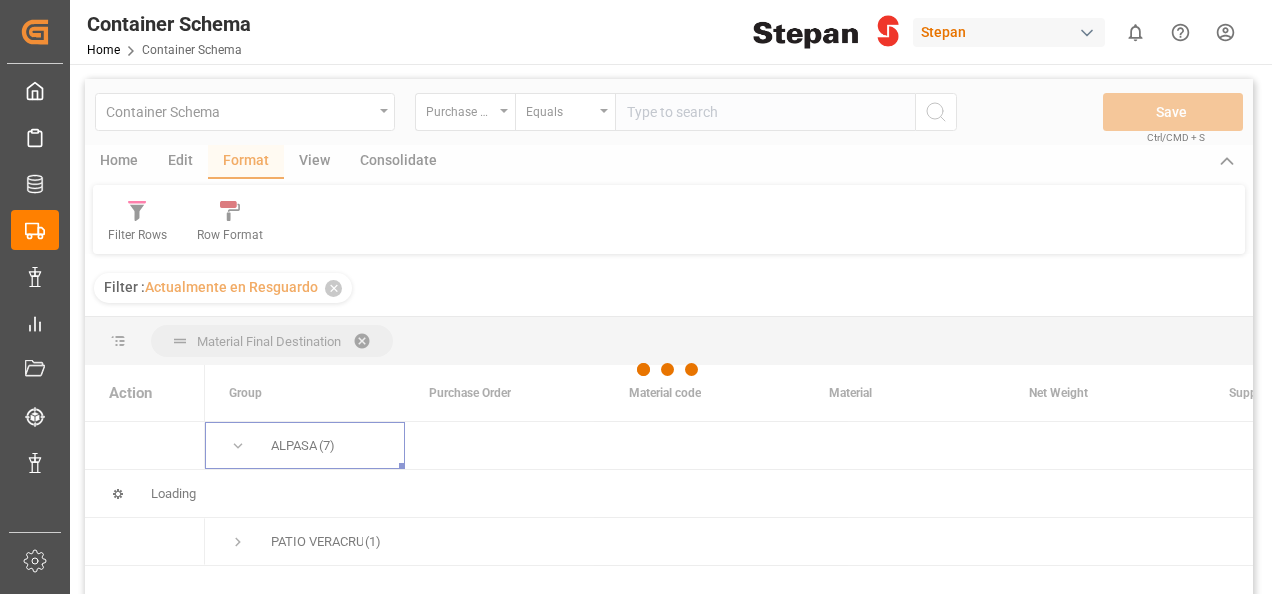 scroll, scrollTop: 100, scrollLeft: 0, axis: vertical 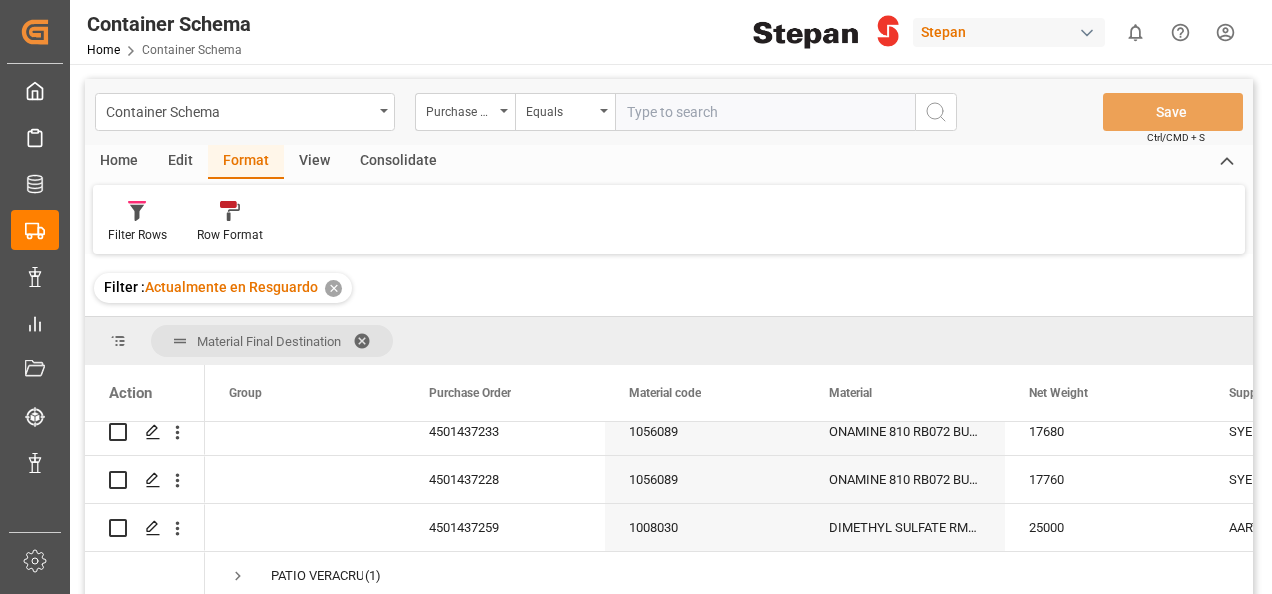 click at bounding box center (369, 341) 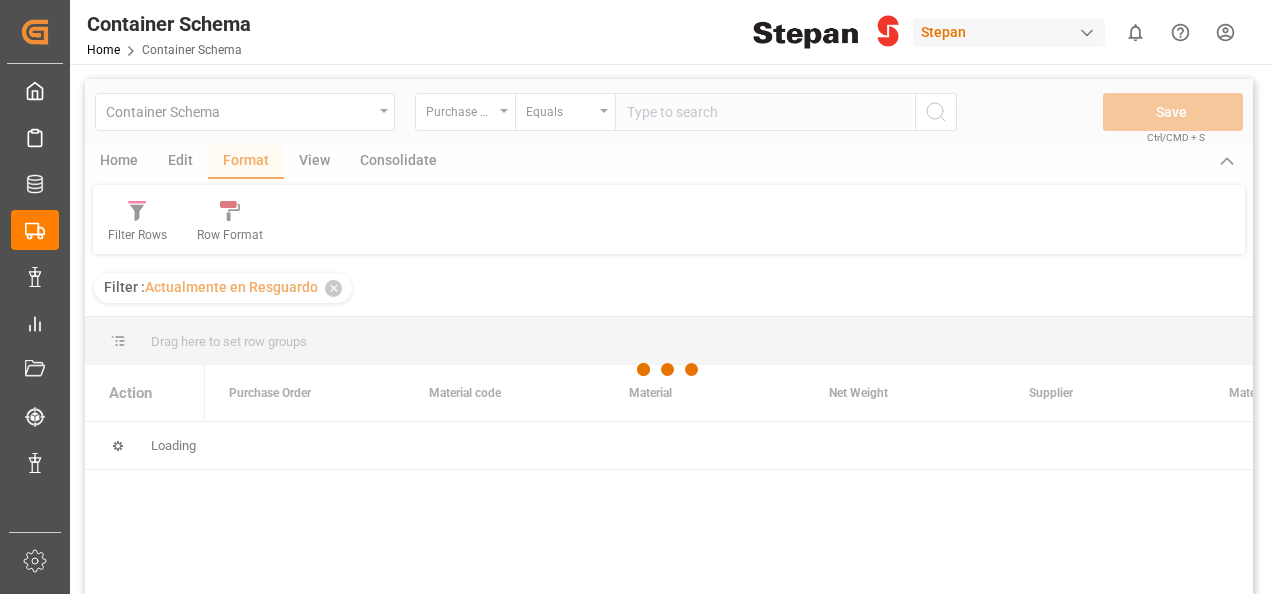 scroll, scrollTop: 0, scrollLeft: 0, axis: both 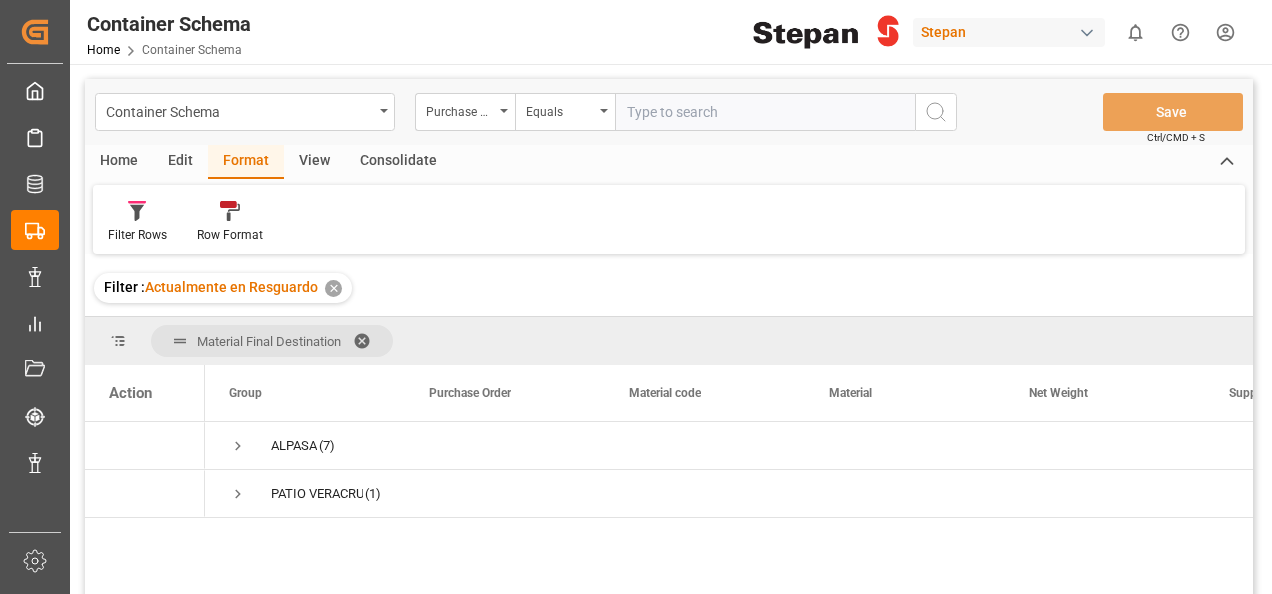 click on "✕" at bounding box center (333, 288) 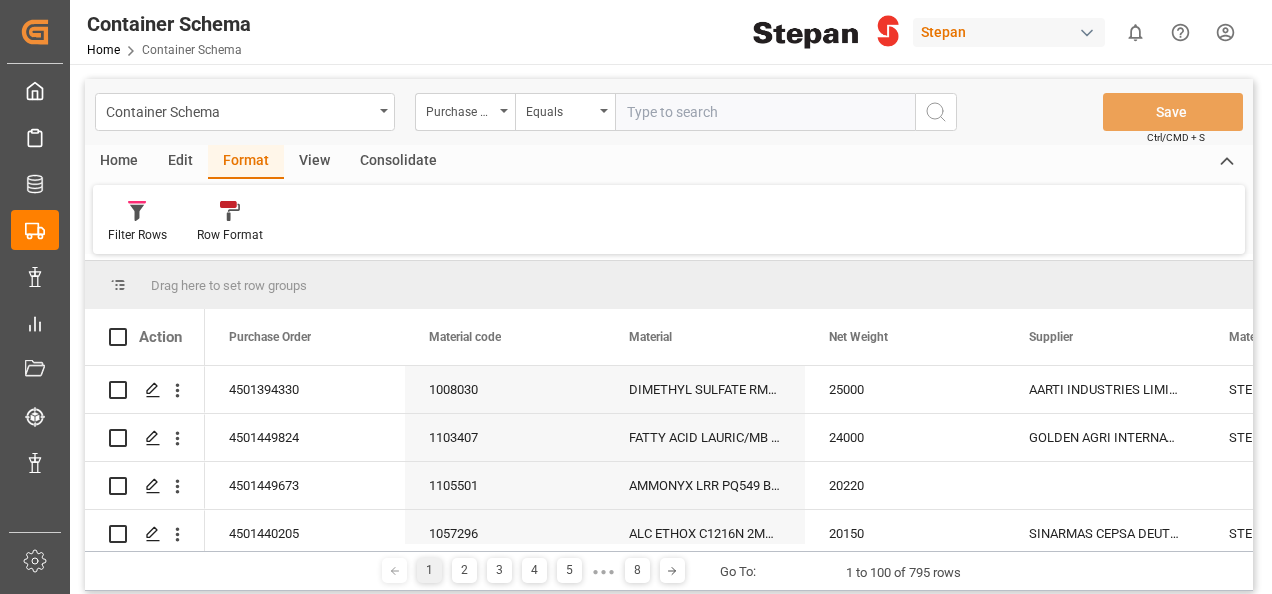 click on "Container Schema Purchase Order Equals Save Ctrl/CMD + S" at bounding box center (669, 112) 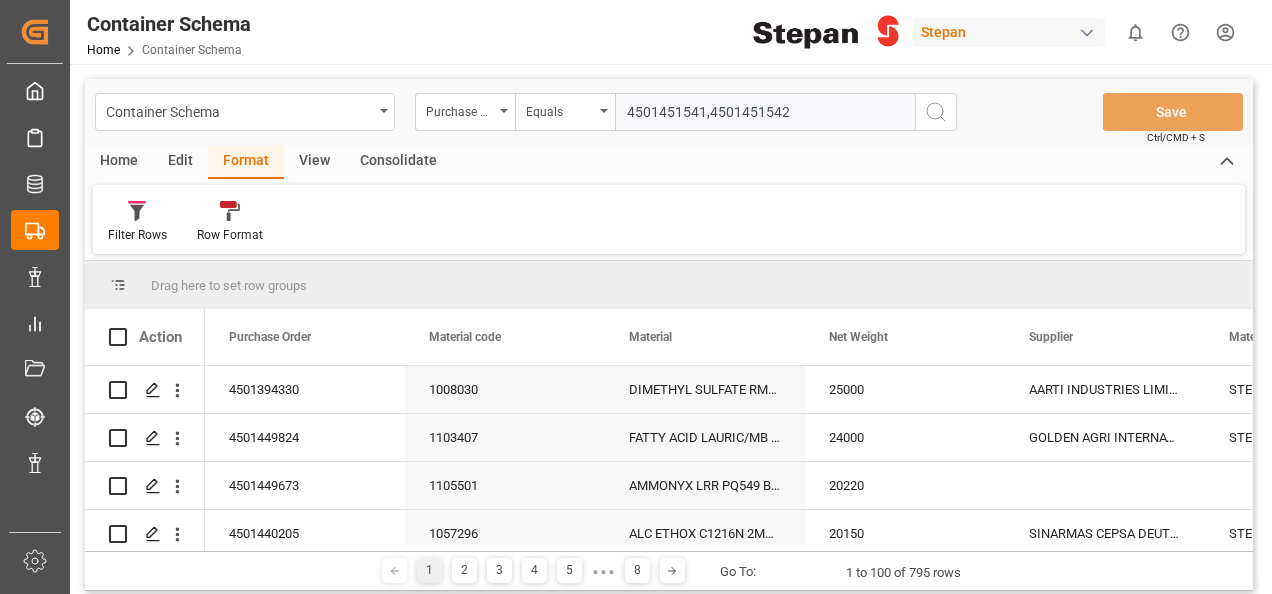 type on "4501451541,4501451542" 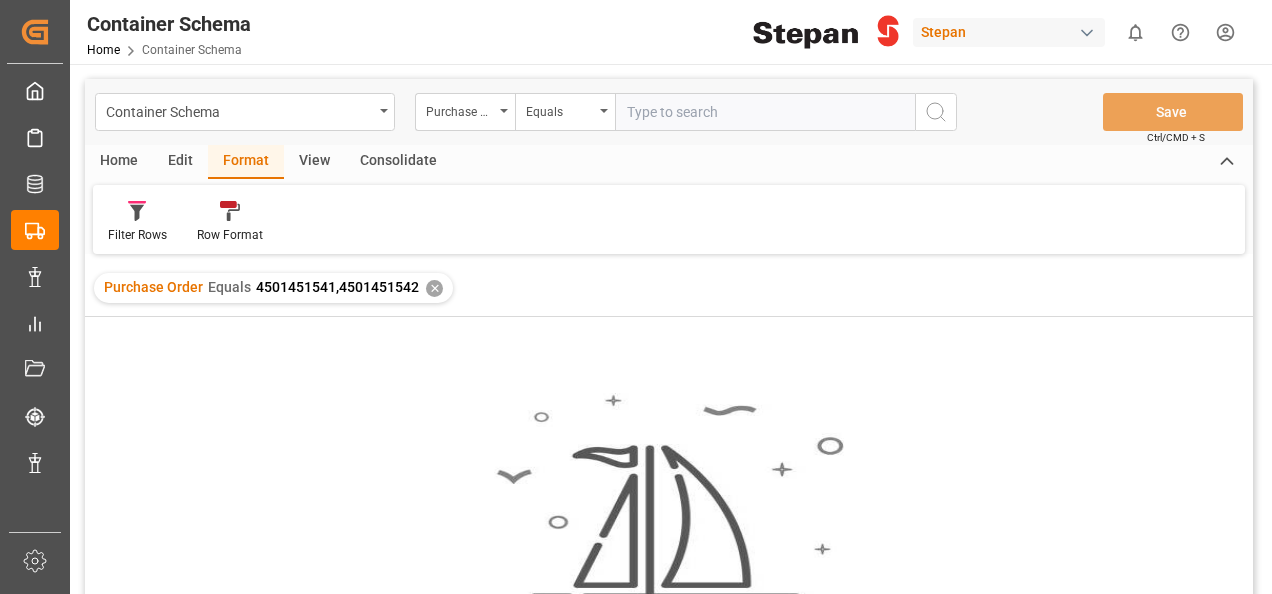 click on "✕" at bounding box center [434, 288] 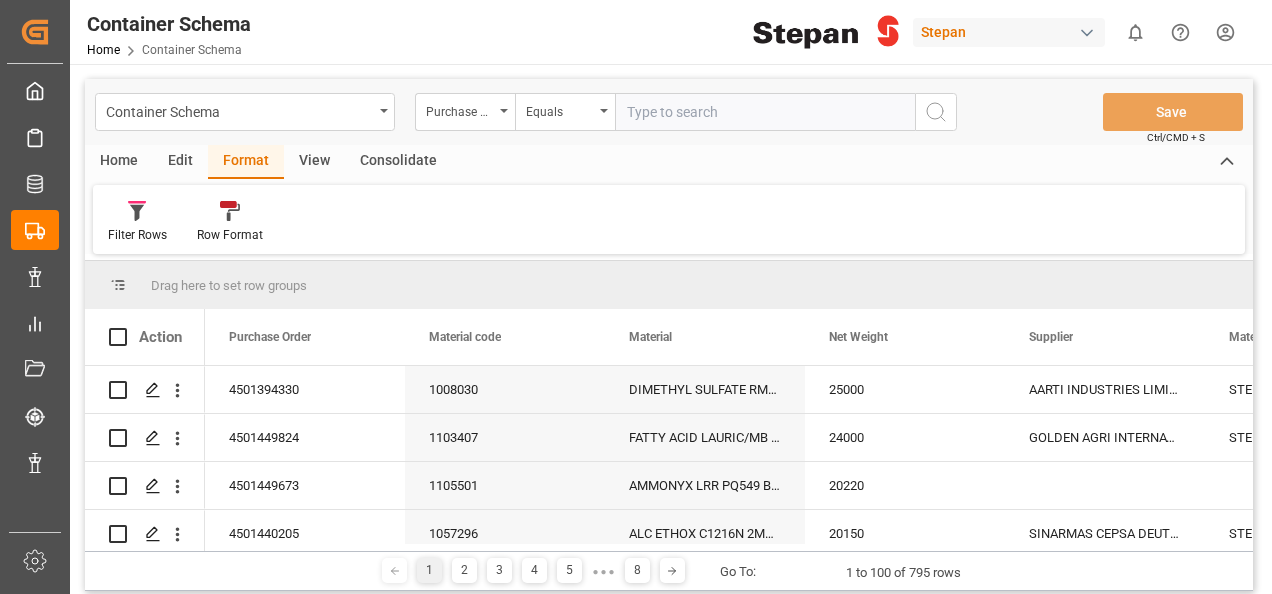 click at bounding box center (604, 111) 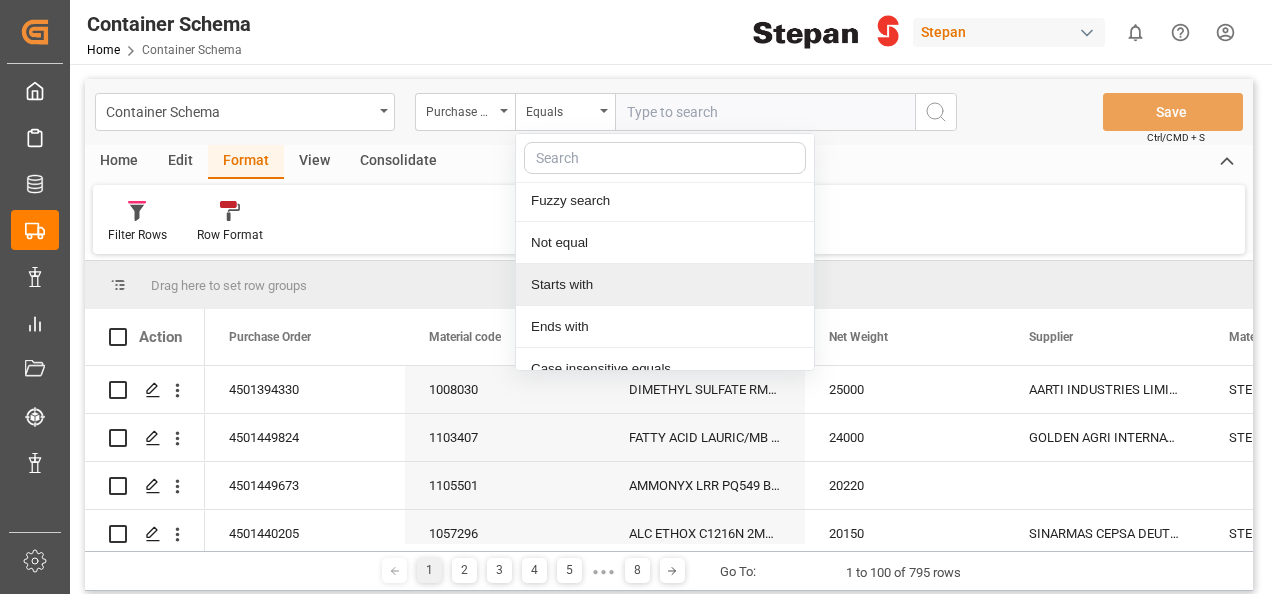 scroll, scrollTop: 146, scrollLeft: 0, axis: vertical 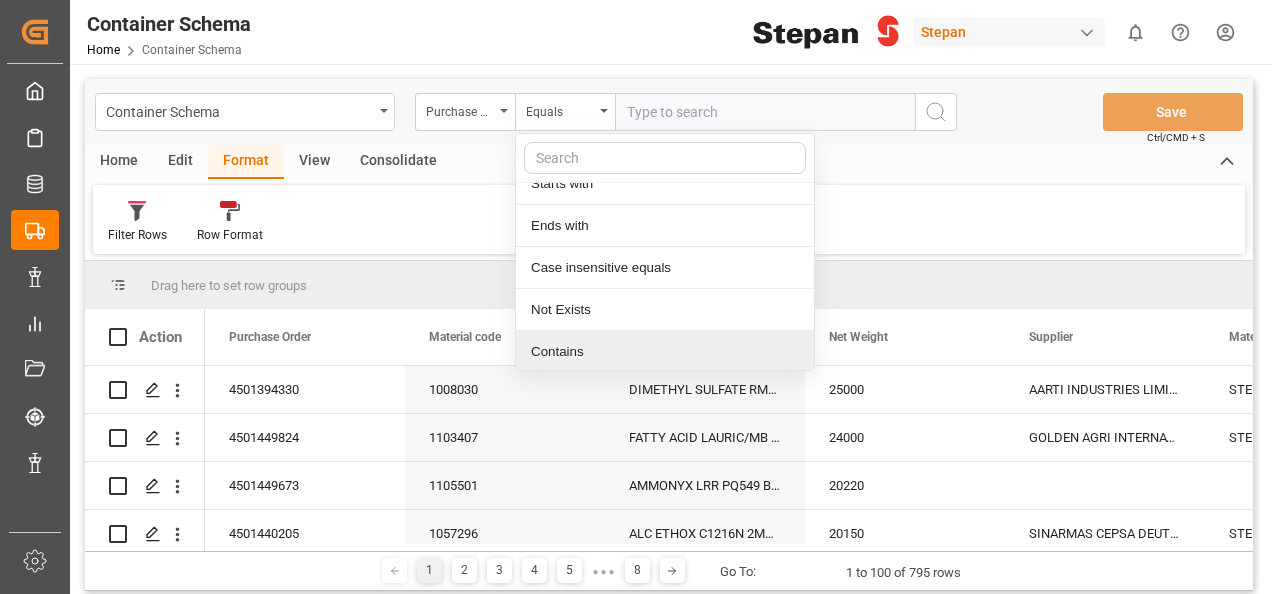 click on "Contains" at bounding box center [665, 352] 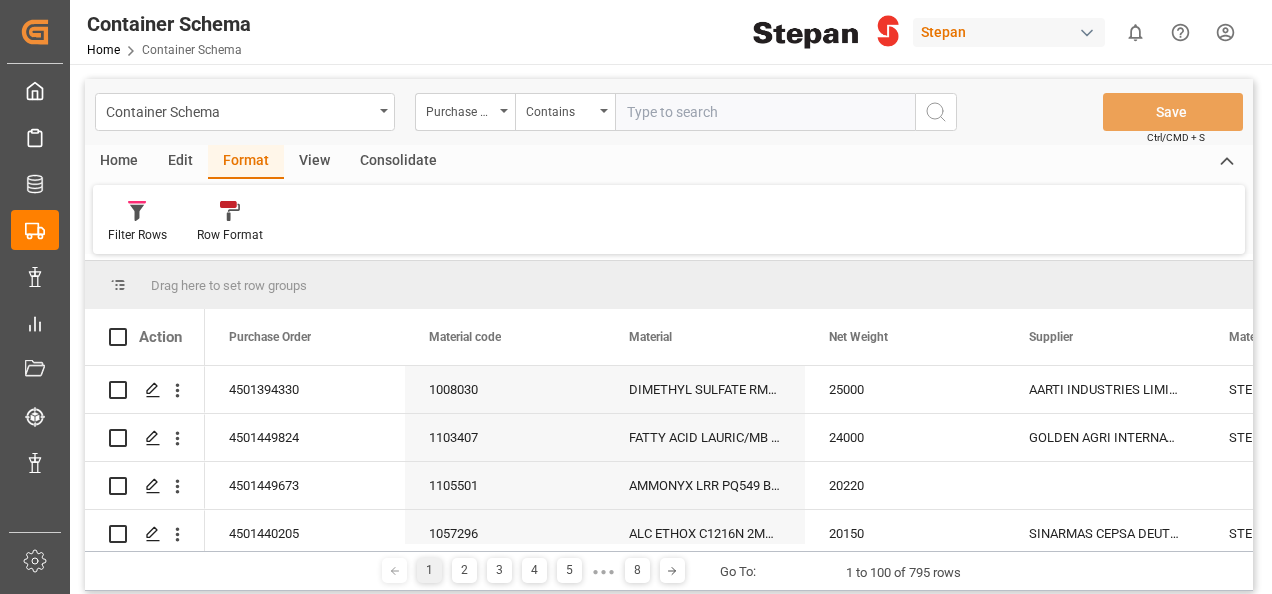 paste on "4501451541,4501451542" 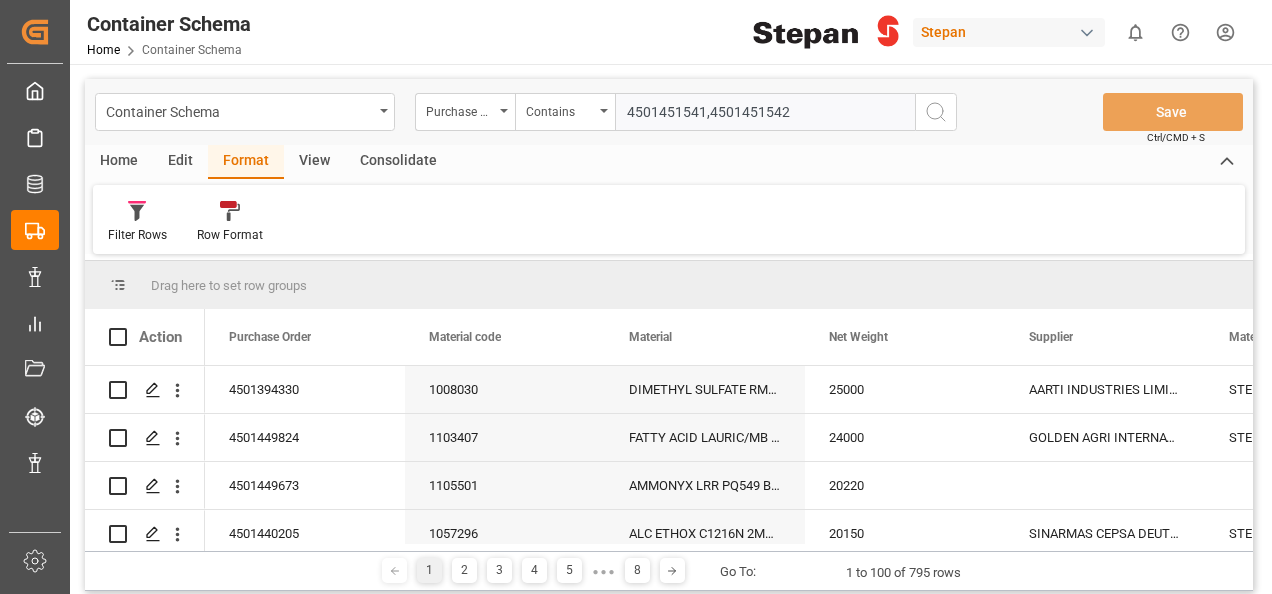 type on "4501451541,4501451542" 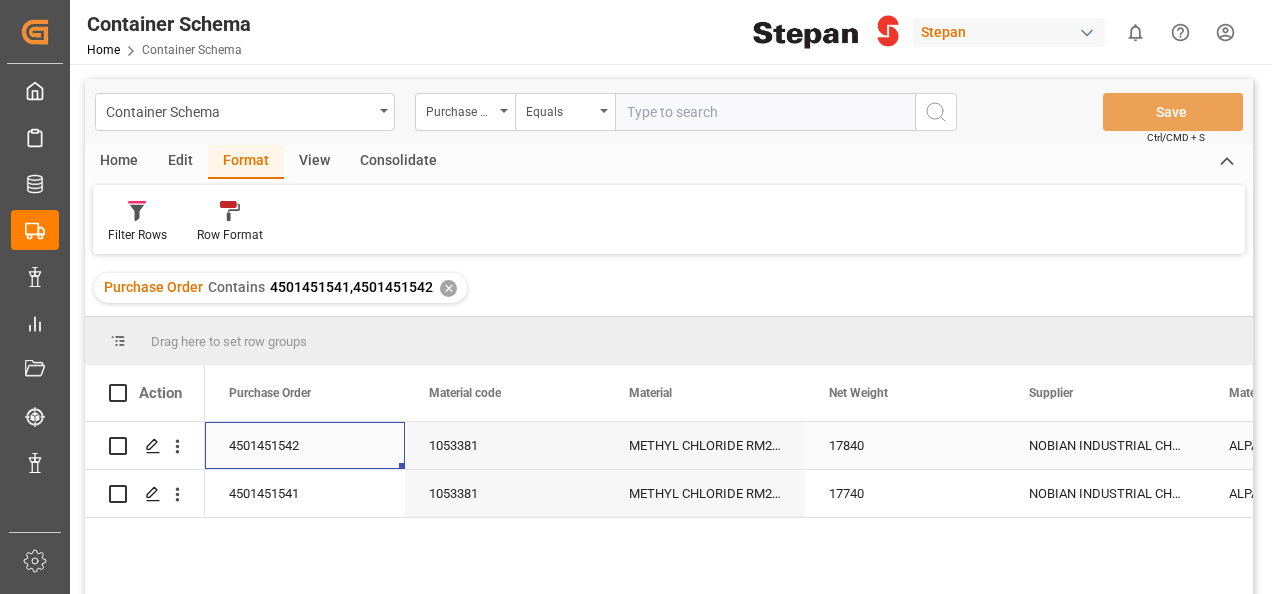 click on "4501451542" at bounding box center [305, 445] 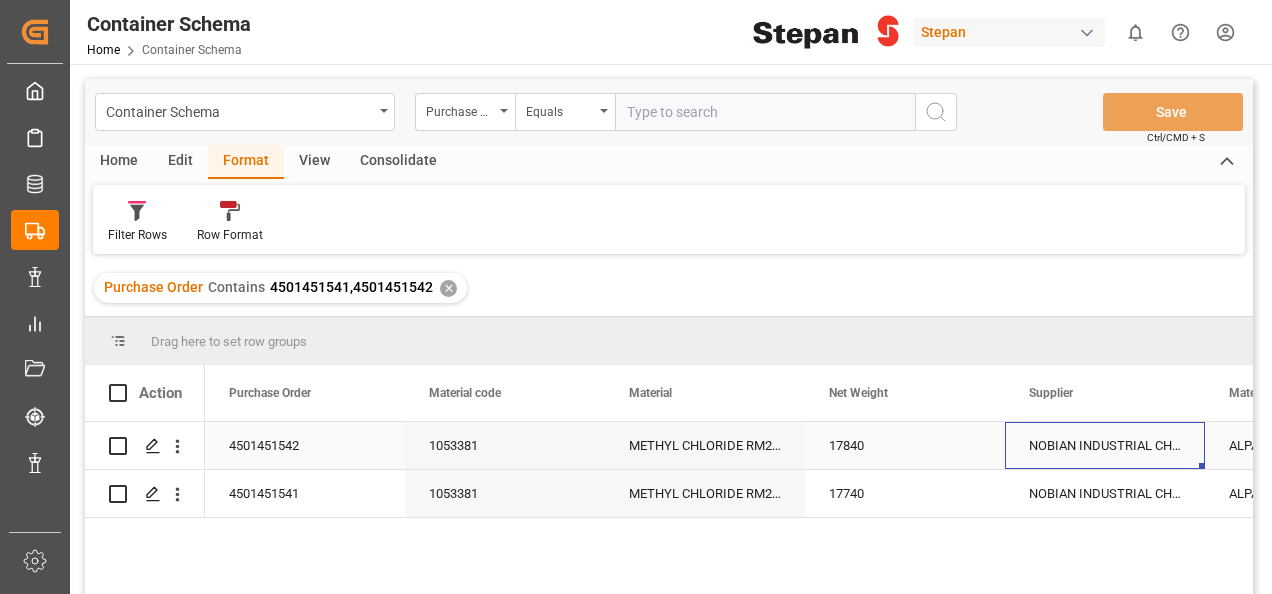 scroll, scrollTop: 0, scrollLeft: 158, axis: horizontal 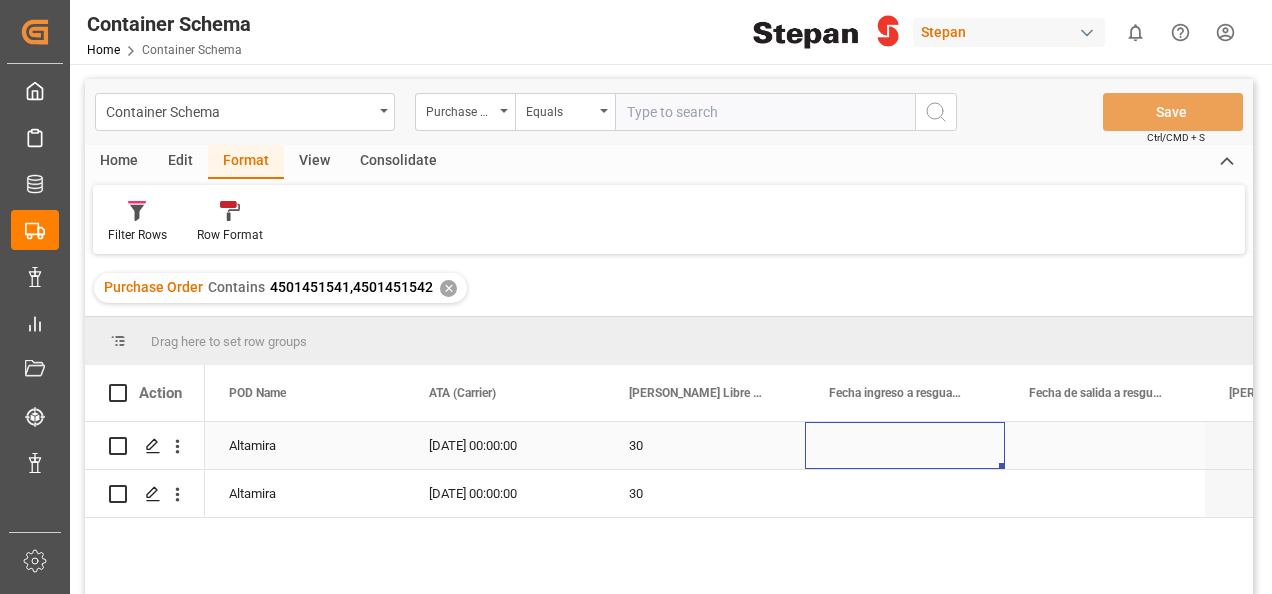 click at bounding box center (905, 445) 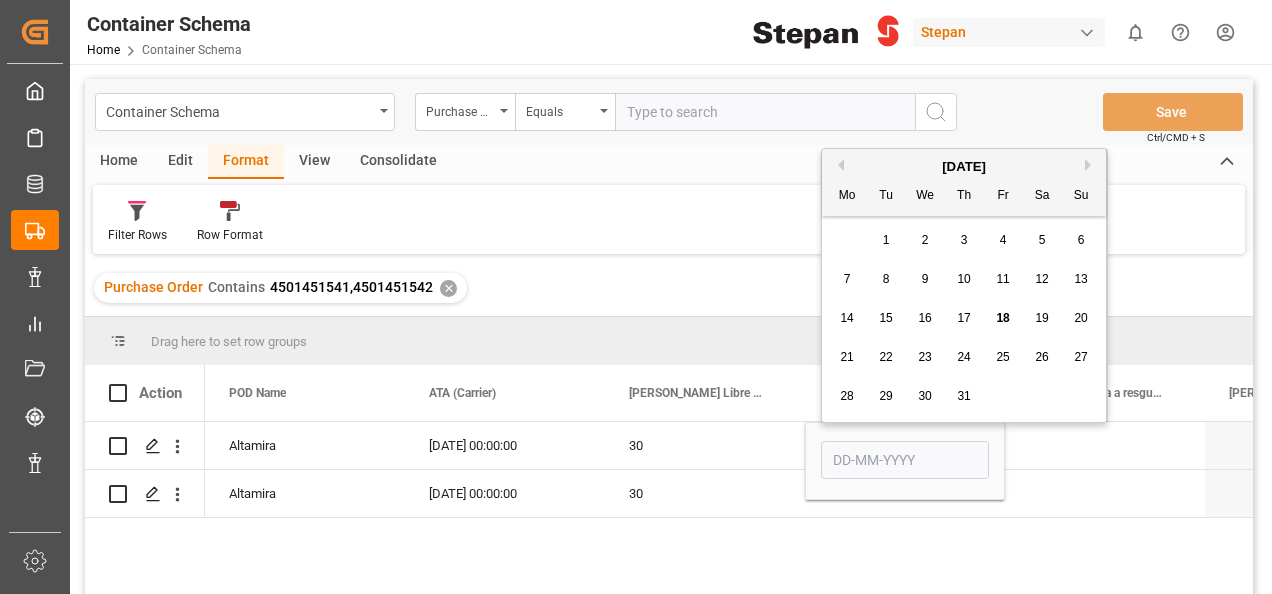 click on "18" at bounding box center [1002, 318] 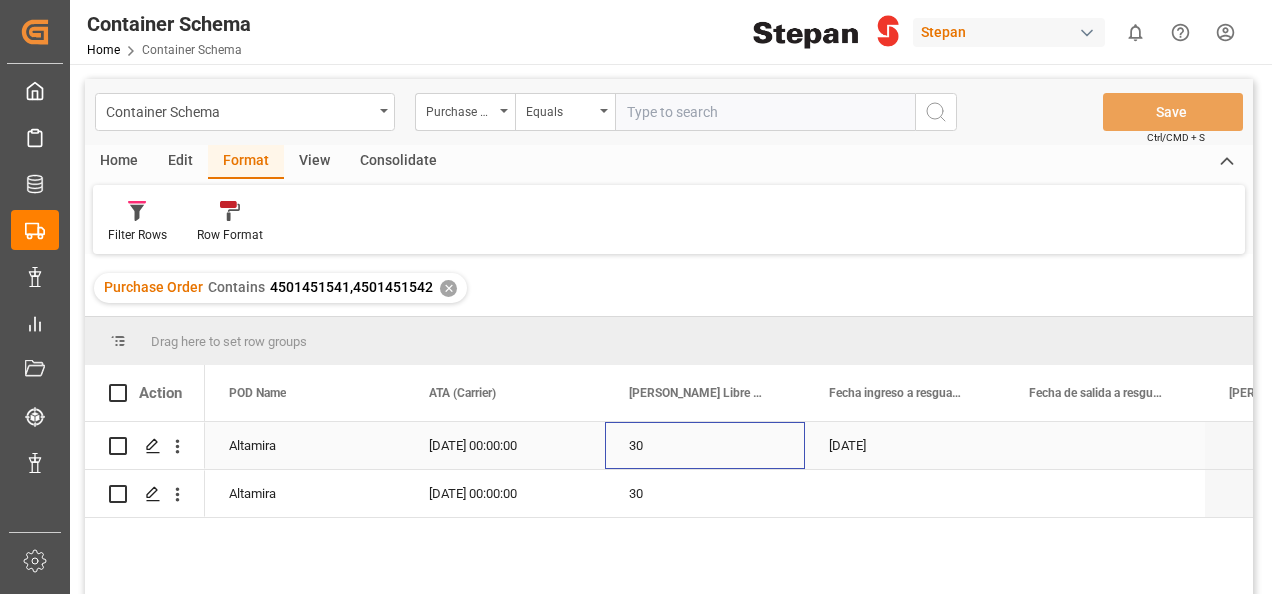 drag, startPoint x: 764, startPoint y: 440, endPoint x: 827, endPoint y: 440, distance: 63 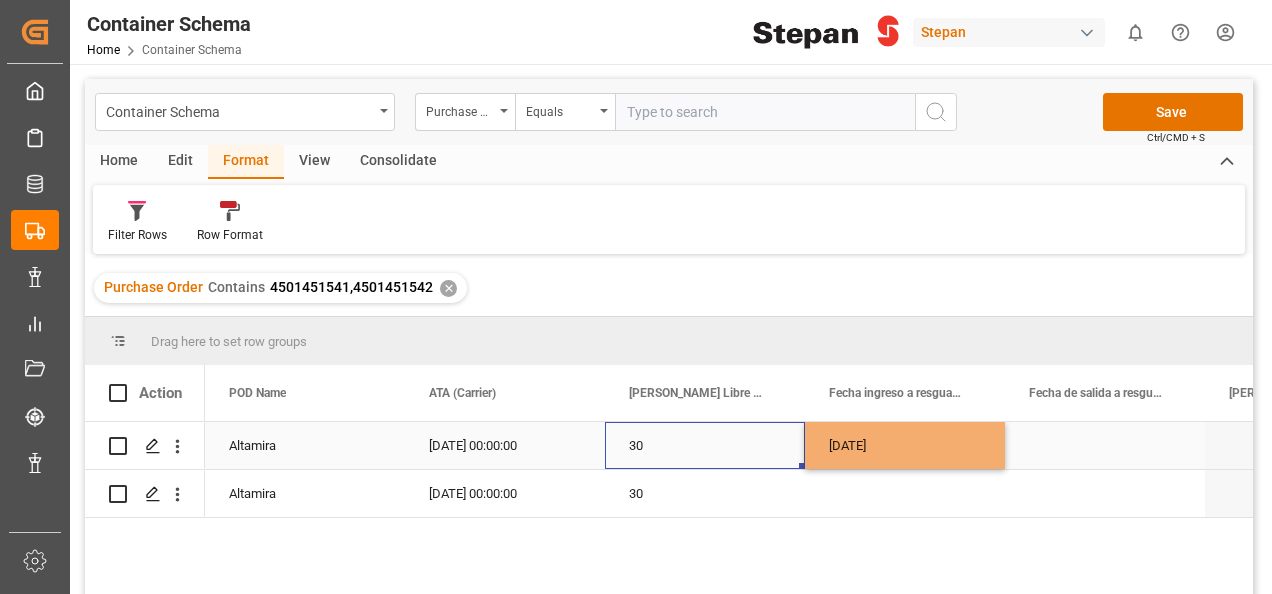 click on "[DATE]" at bounding box center [905, 445] 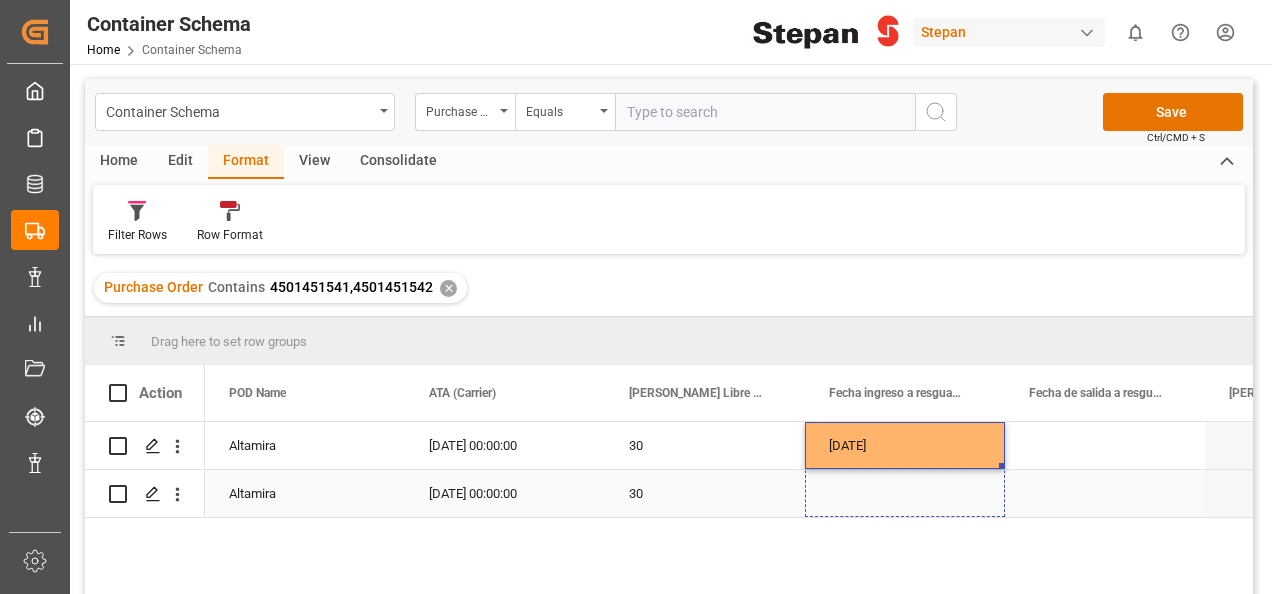 drag, startPoint x: 1002, startPoint y: 465, endPoint x: 1052, endPoint y: 492, distance: 56.82429 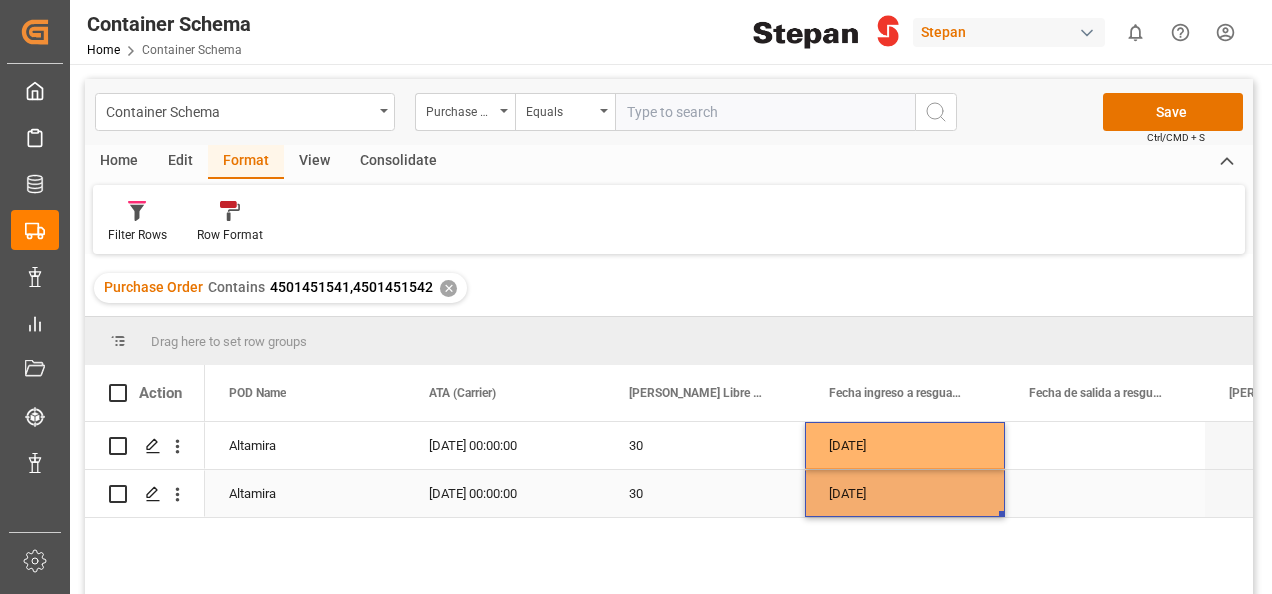 click at bounding box center (1105, 493) 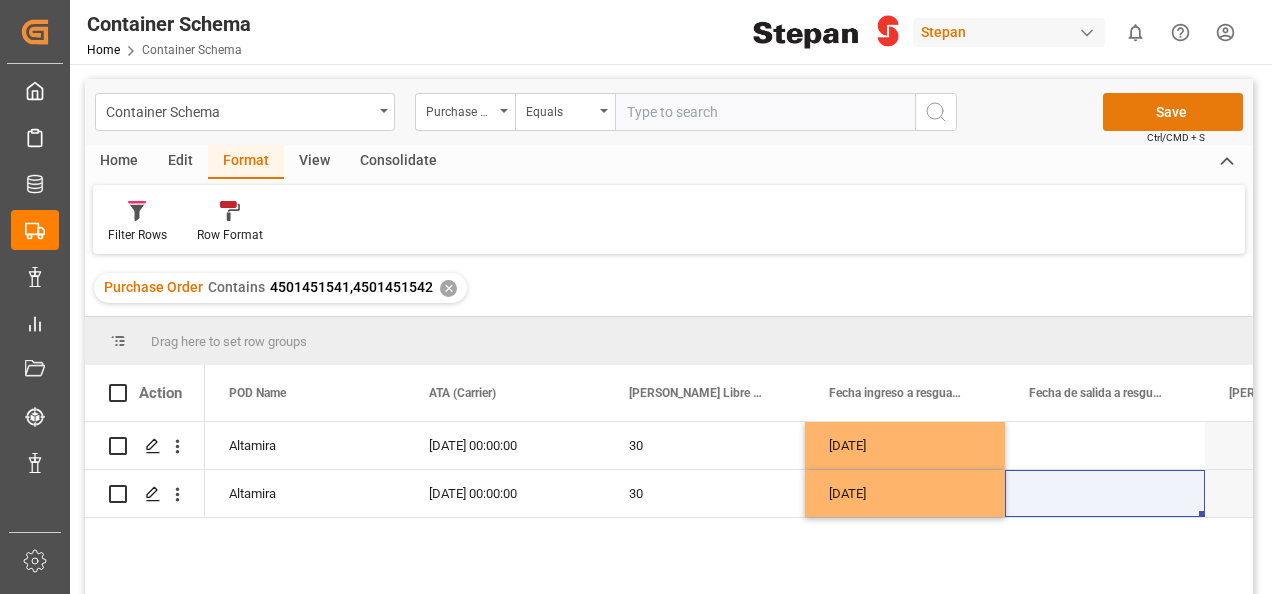 click on "Save" at bounding box center [1173, 112] 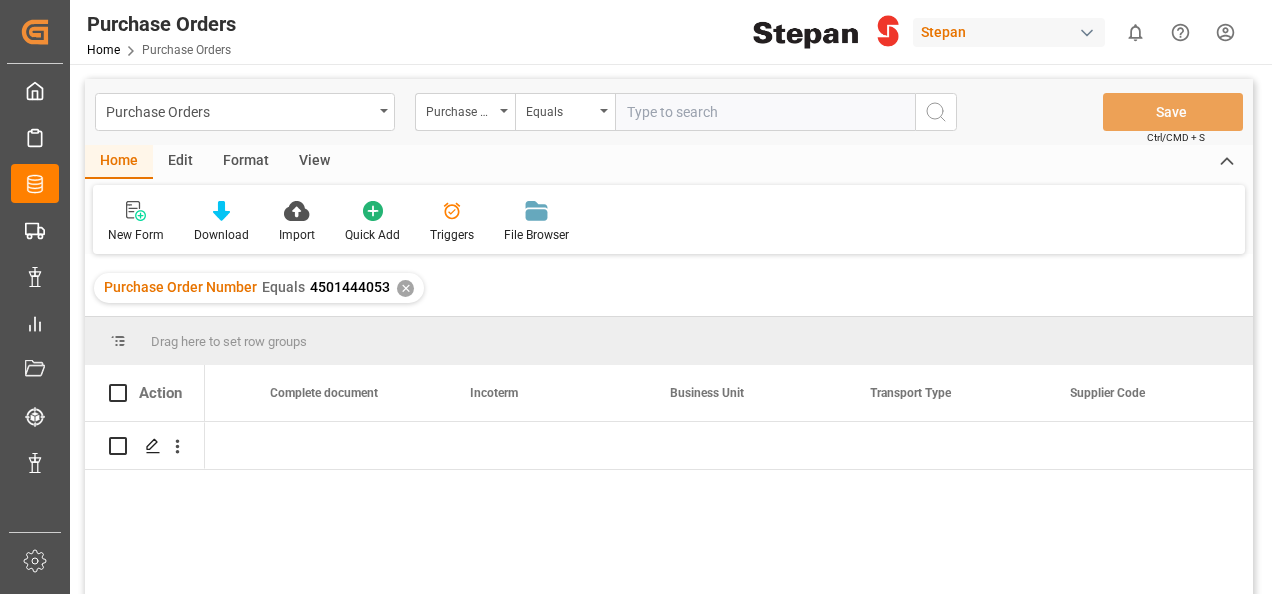 scroll, scrollTop: 0, scrollLeft: 0, axis: both 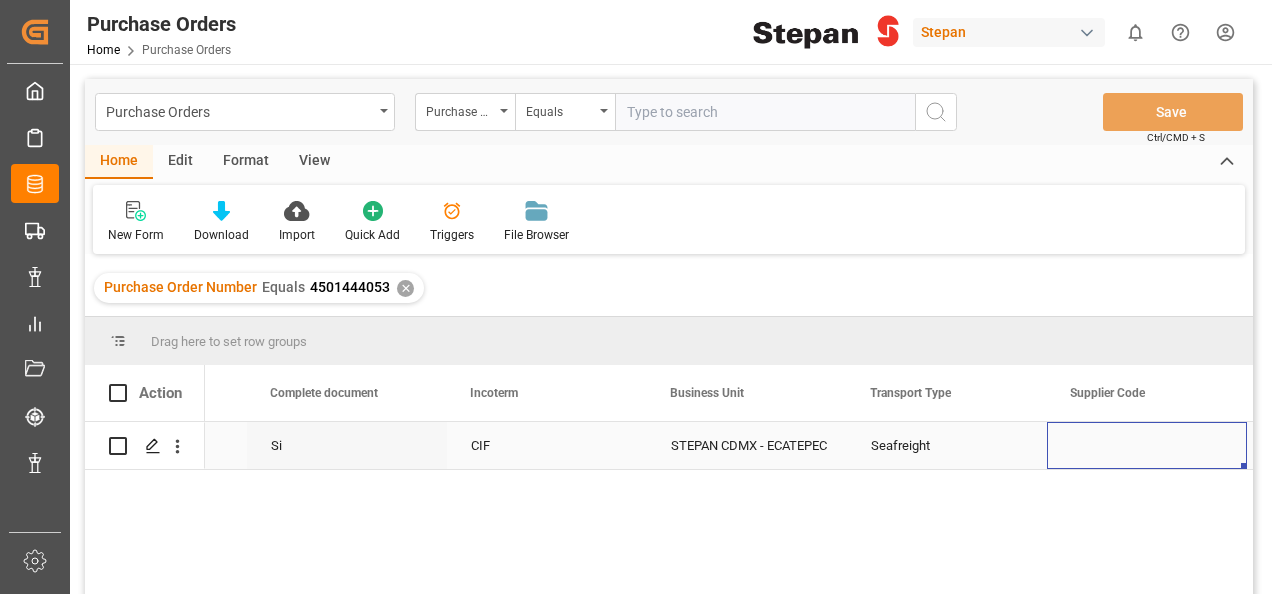 click on "STEPAN CDMX - ECATEPEC" at bounding box center [747, 446] 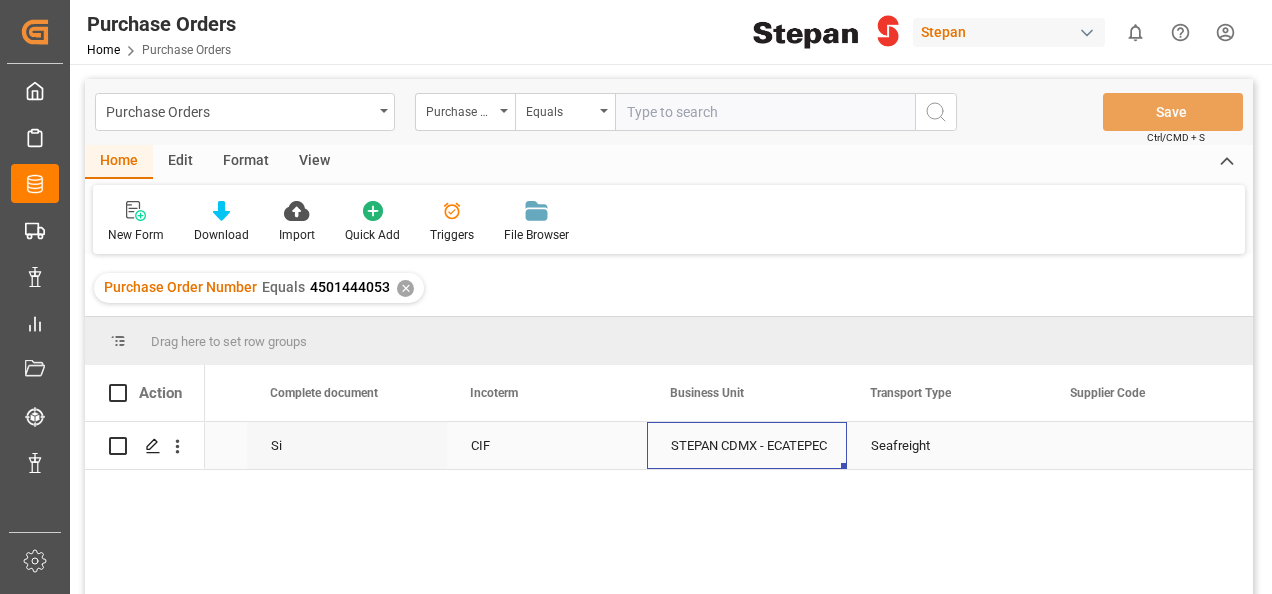 click on "STEPAN CDMX - ECATEPEC" at bounding box center (747, 446) 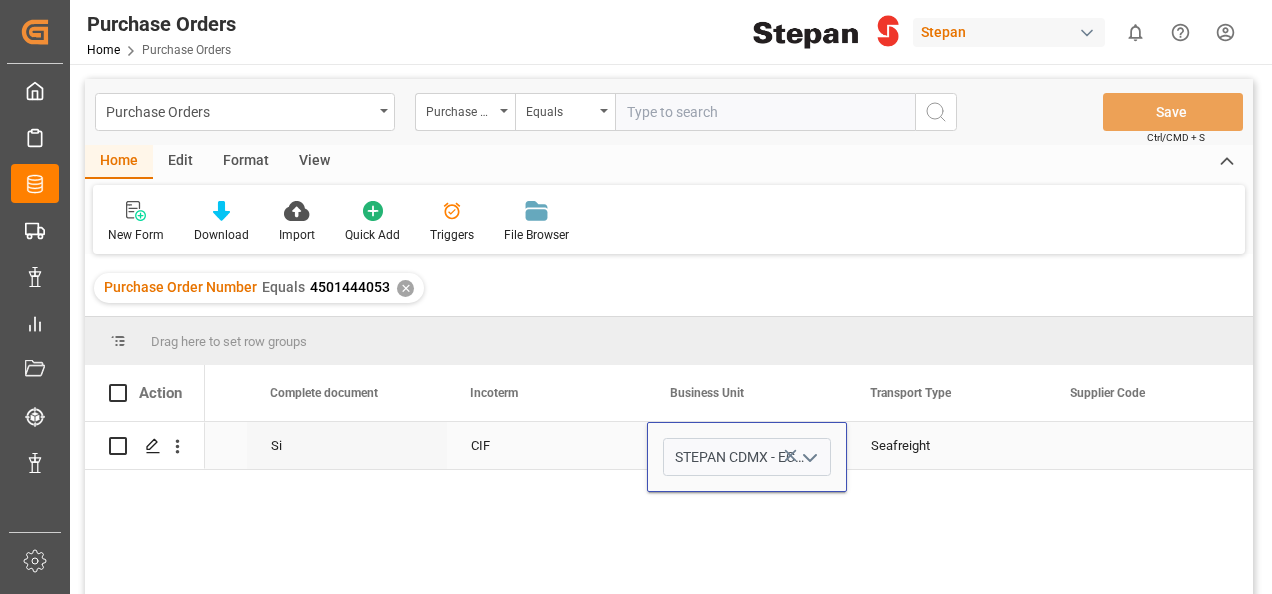 click 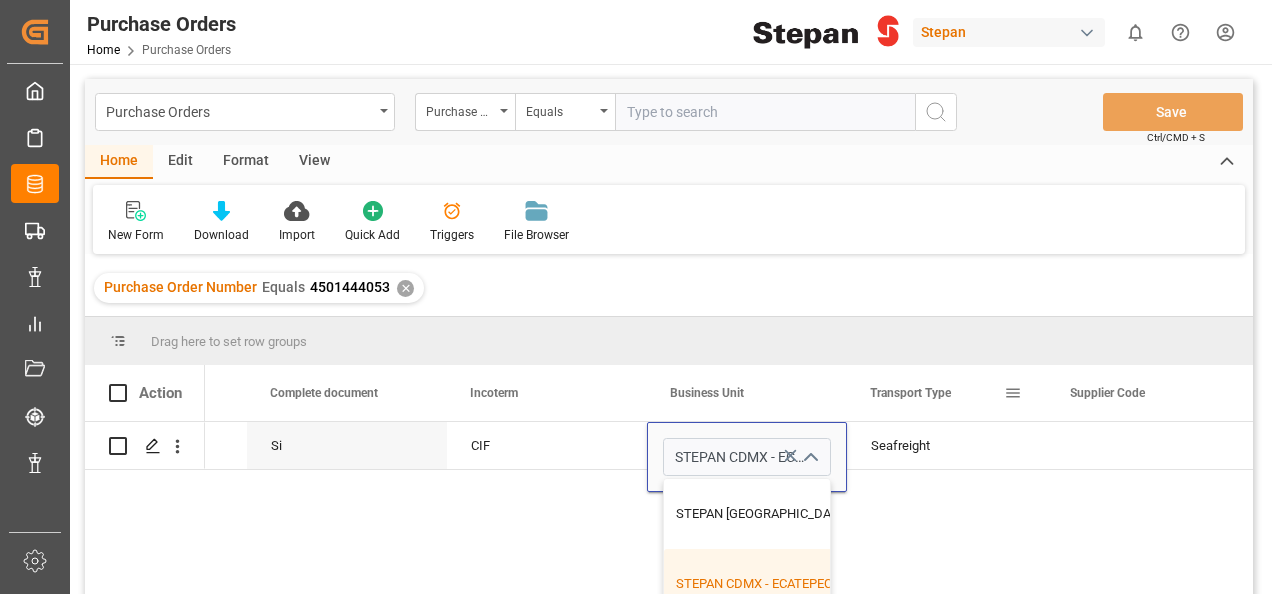 click on "Transport Type" at bounding box center [946, 393] 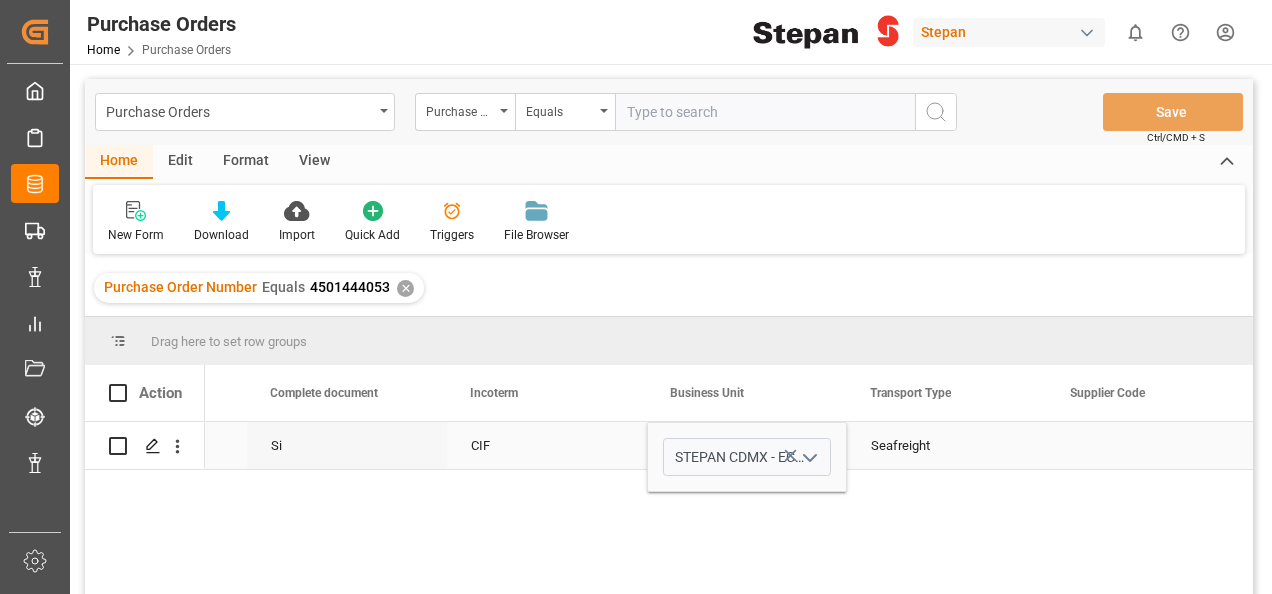 click on "Seafreight" at bounding box center [947, 446] 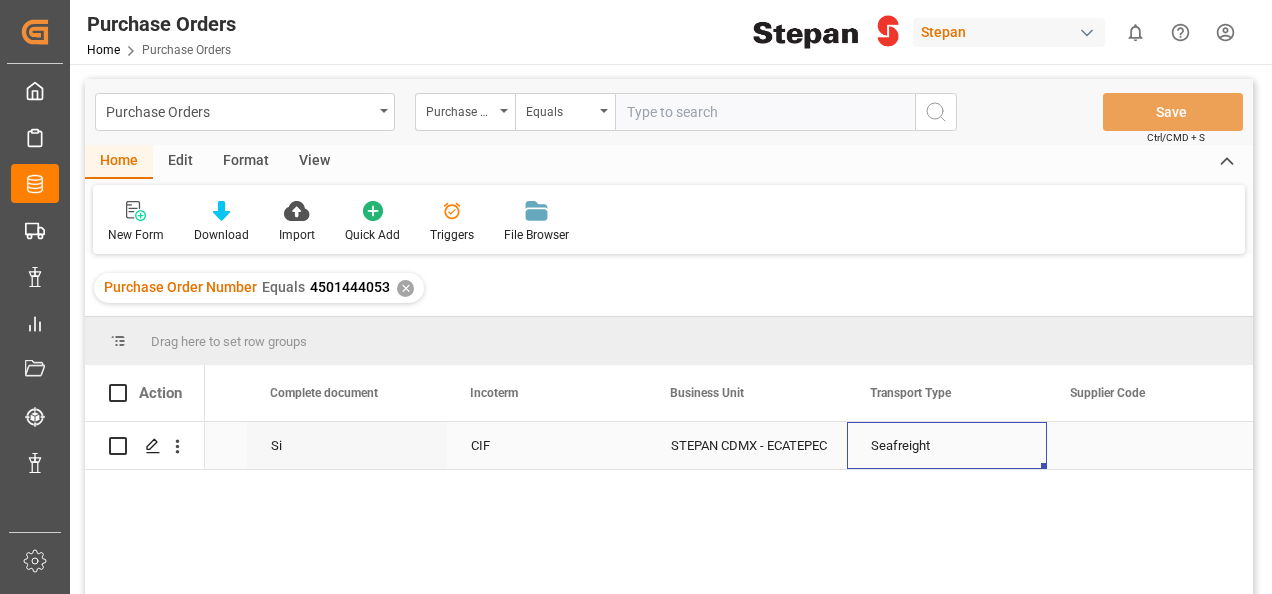 click on "STEPAN CDMX - ECATEPEC" at bounding box center (747, 446) 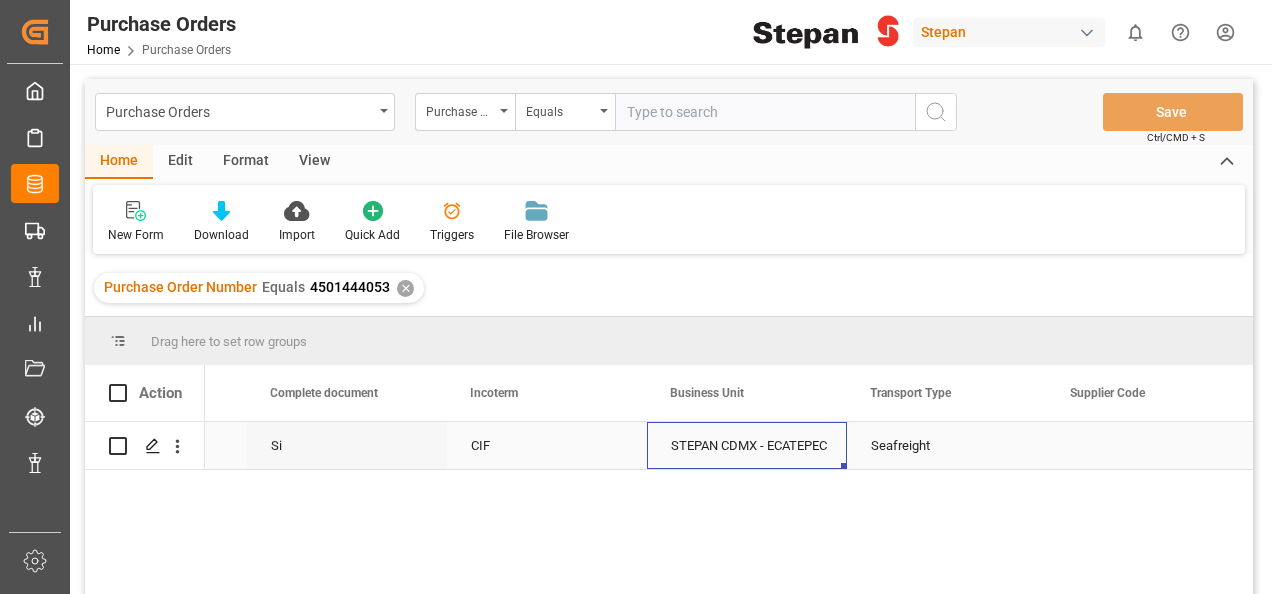 click on "STEPAN CDMX - ECATEPEC" at bounding box center (747, 446) 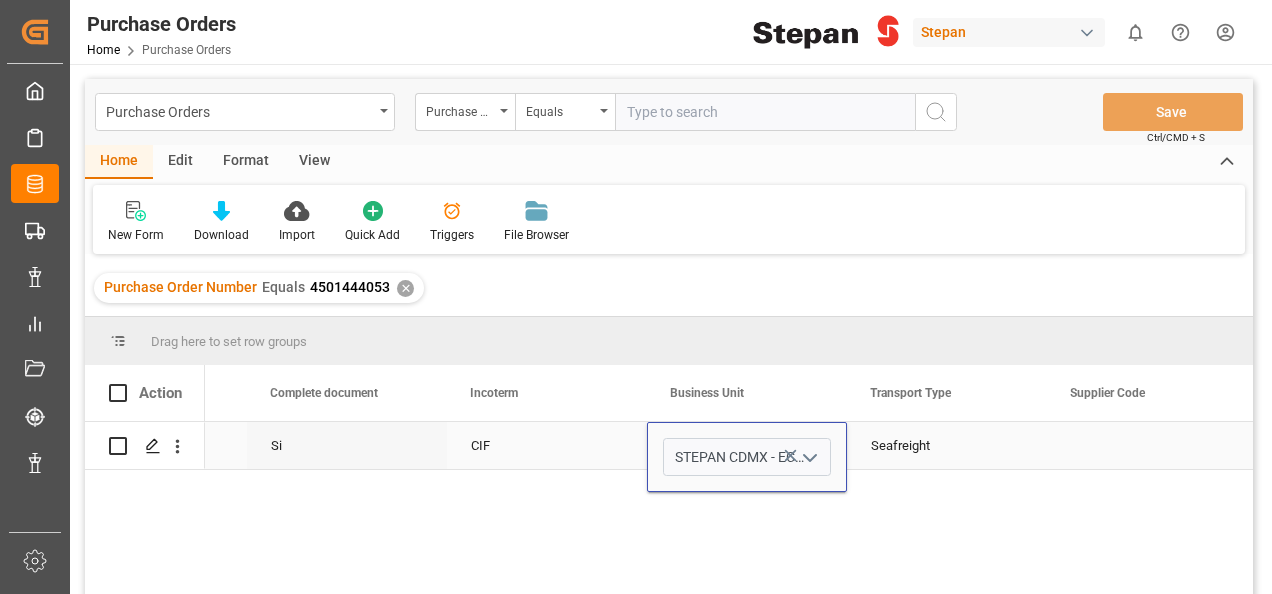 click 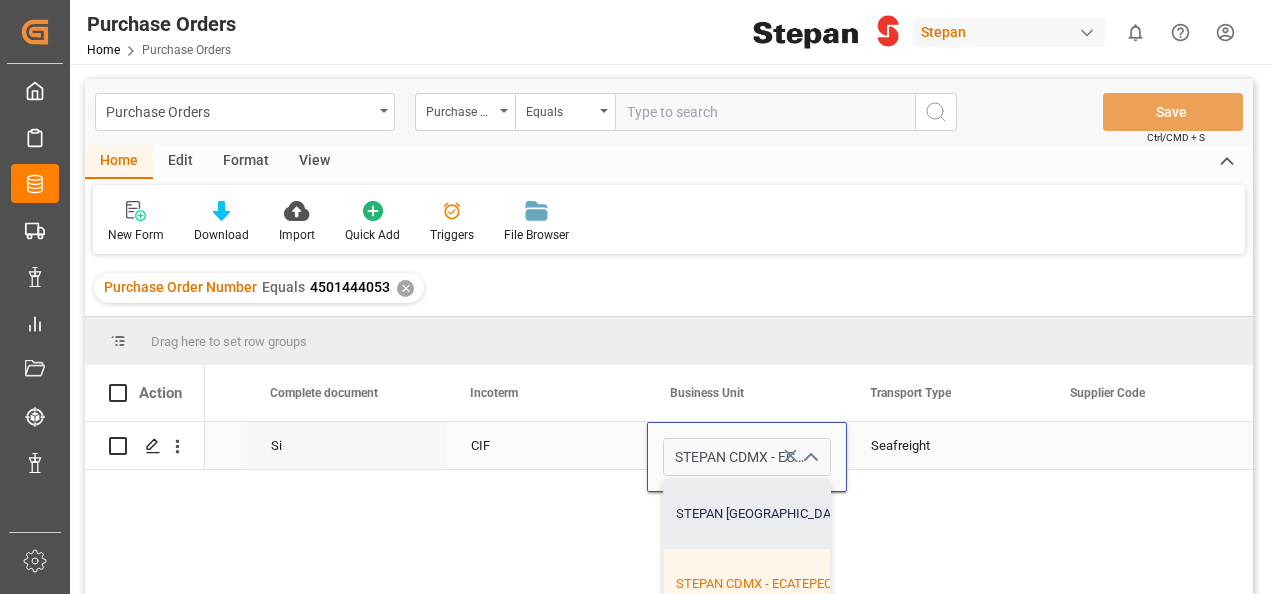 click on "STEPAN MEXICO - MATAMOROS" at bounding box center [815, 514] 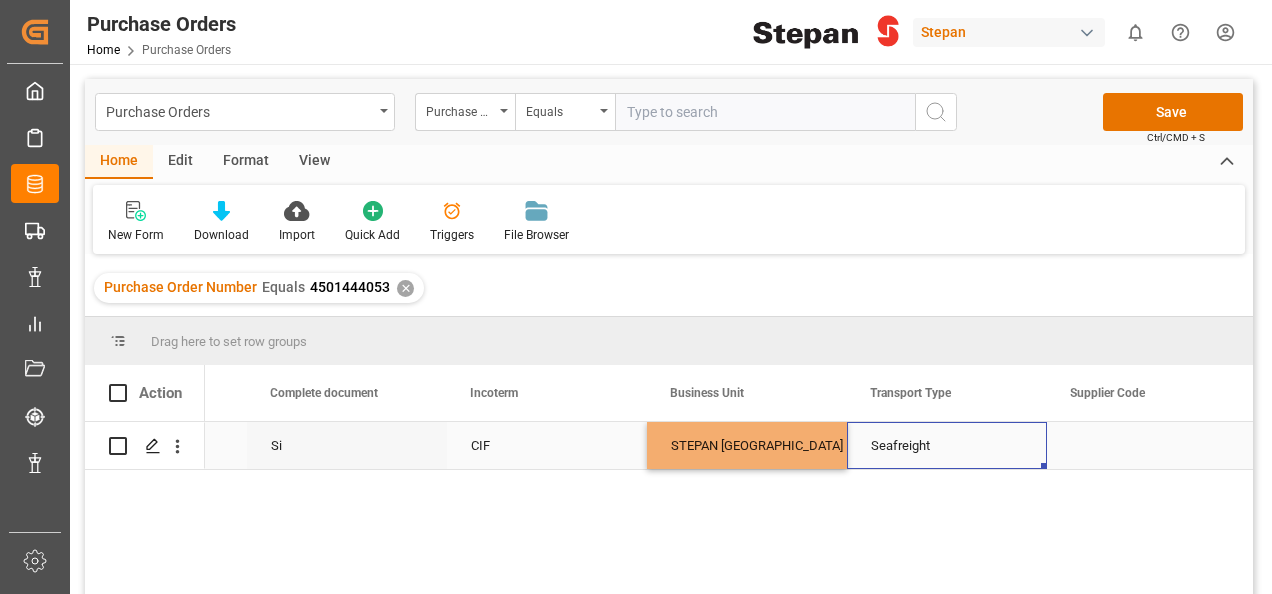 click on "Seafreight" at bounding box center (947, 446) 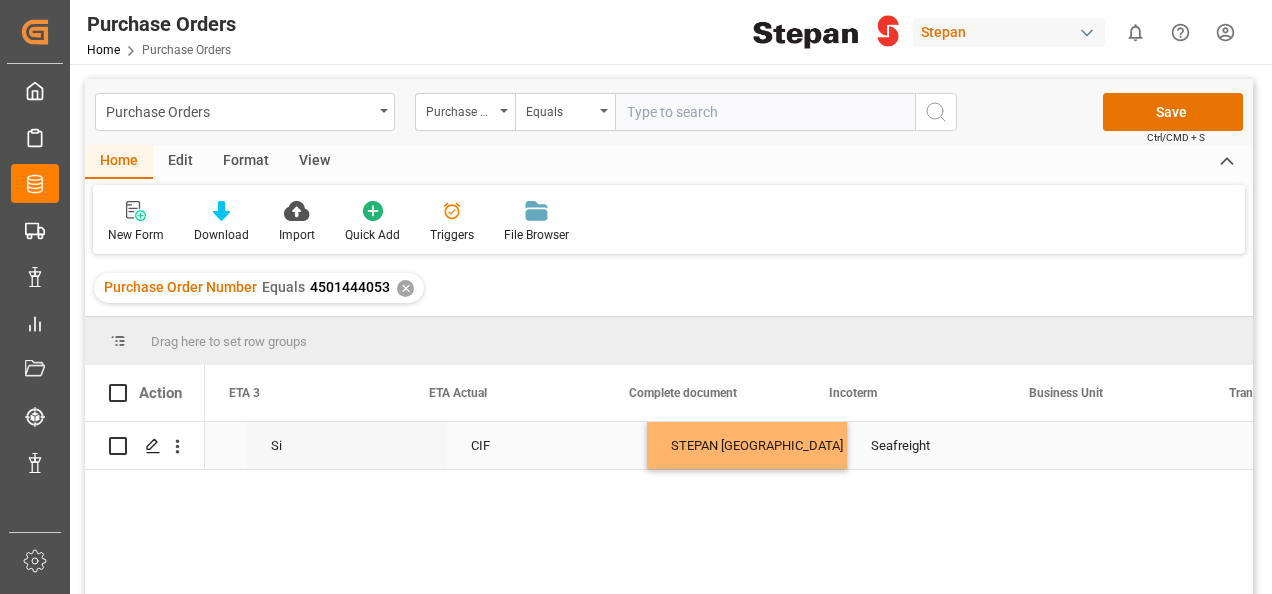 scroll, scrollTop: 0, scrollLeft: 2200, axis: horizontal 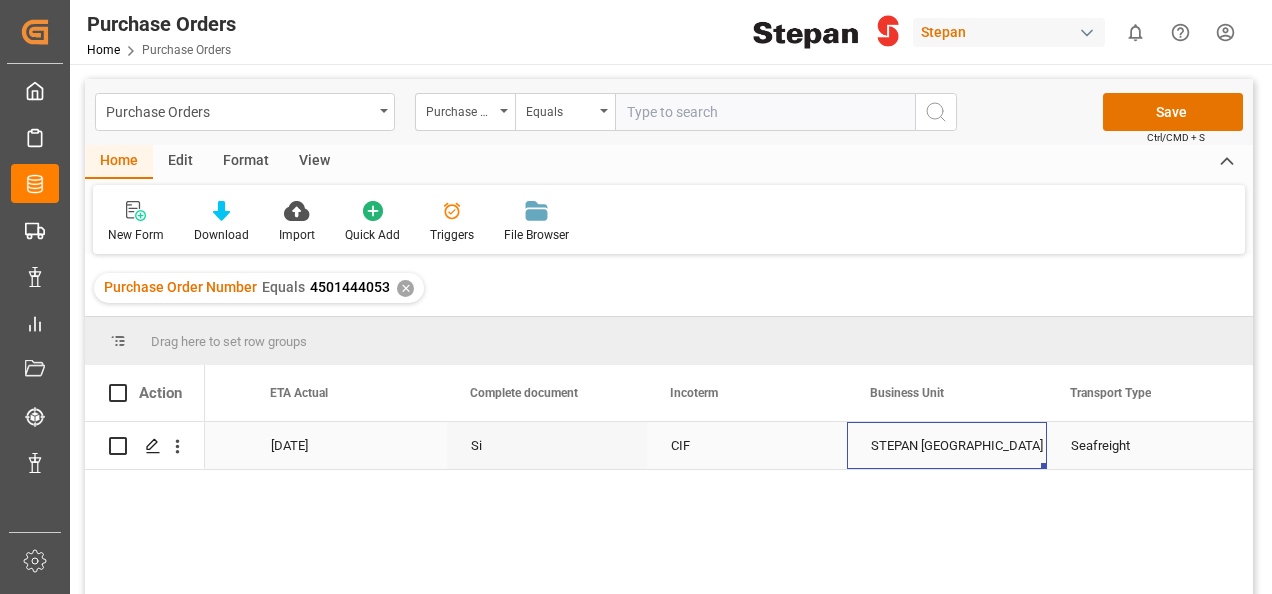 click on "STEPAN MEXICO - MATAMOROS" at bounding box center (947, 446) 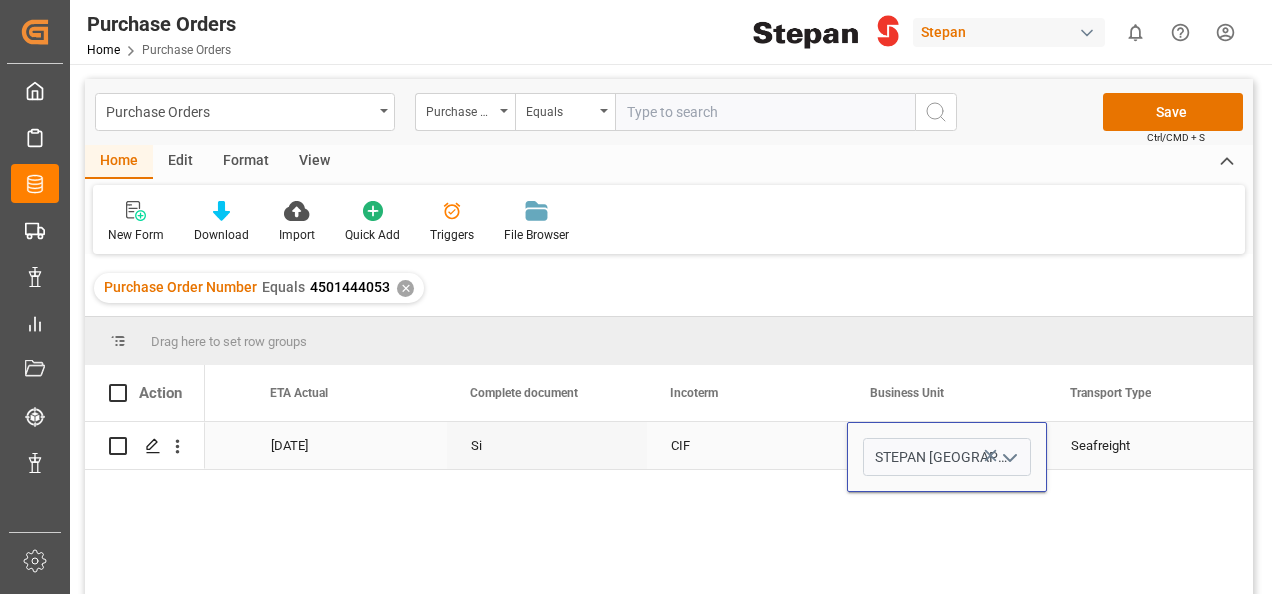 click 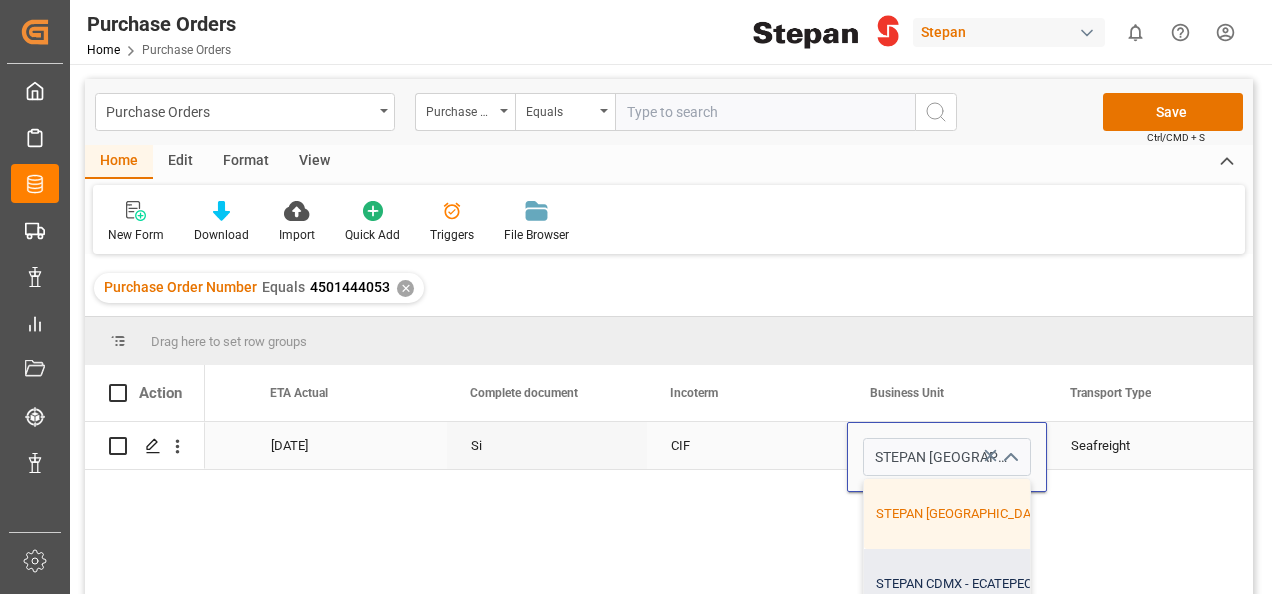 click on "STEPAN CDMX - ECATEPEC" at bounding box center (1015, 584) 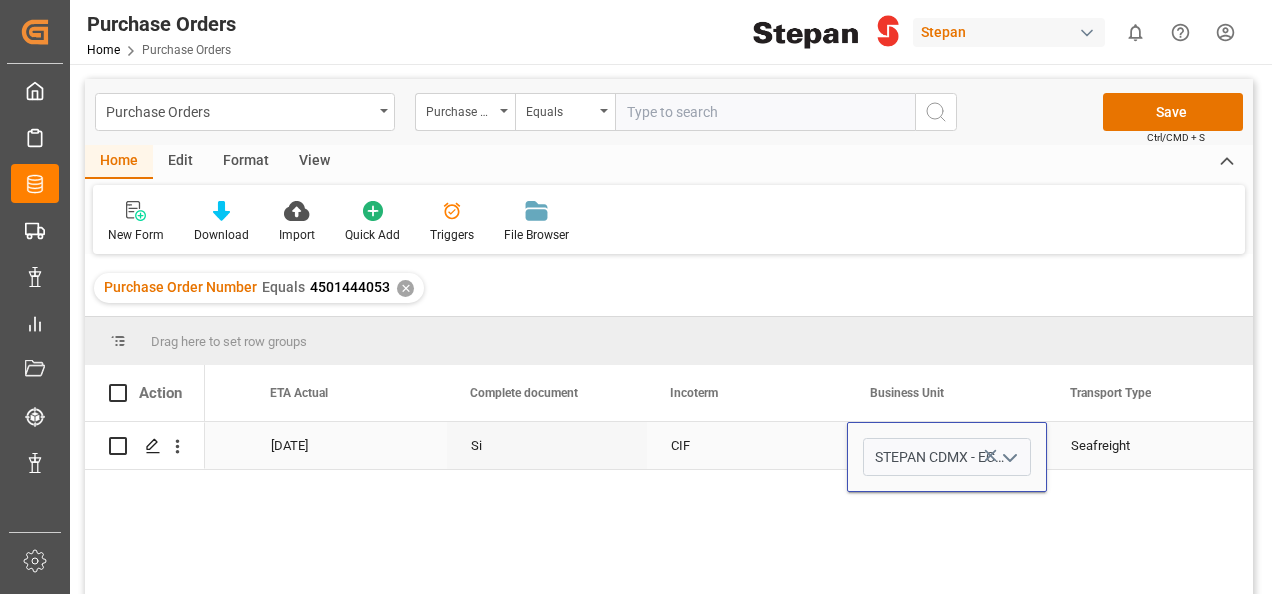 click on "CIF" at bounding box center (747, 445) 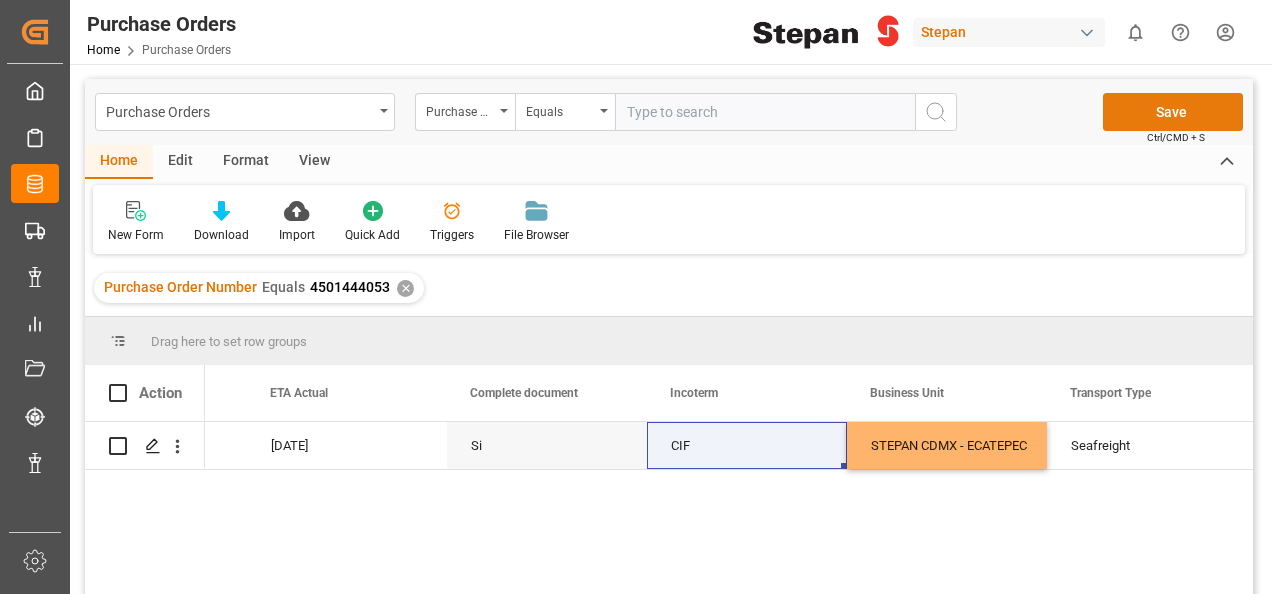 click on "Save" at bounding box center [1173, 112] 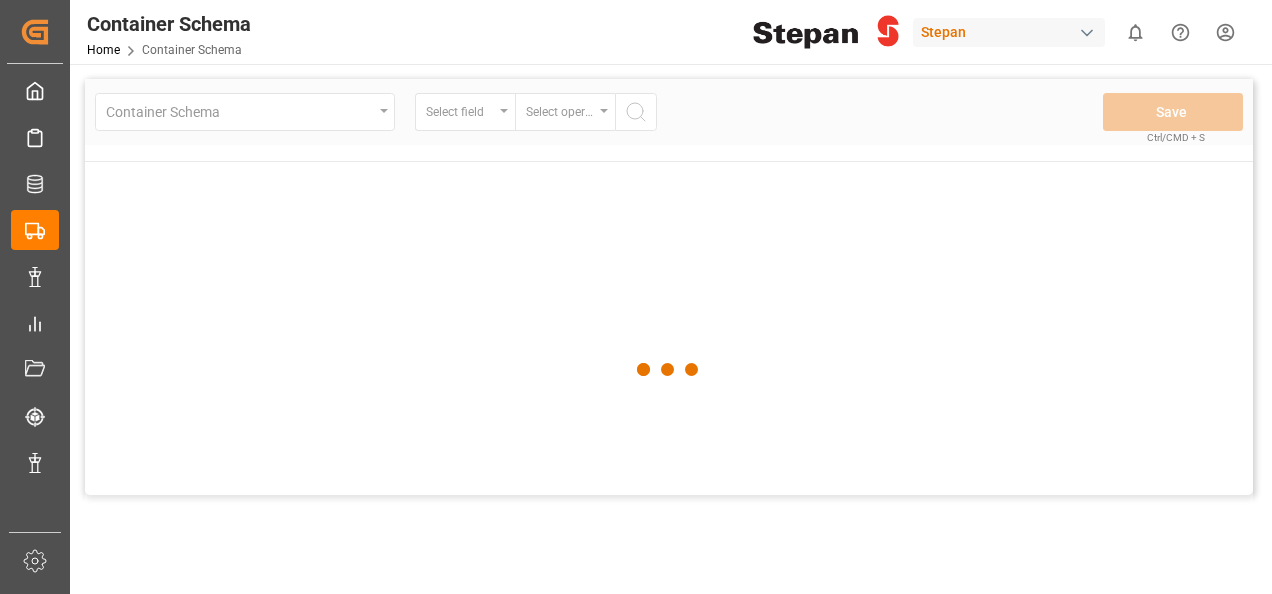 scroll, scrollTop: 0, scrollLeft: 0, axis: both 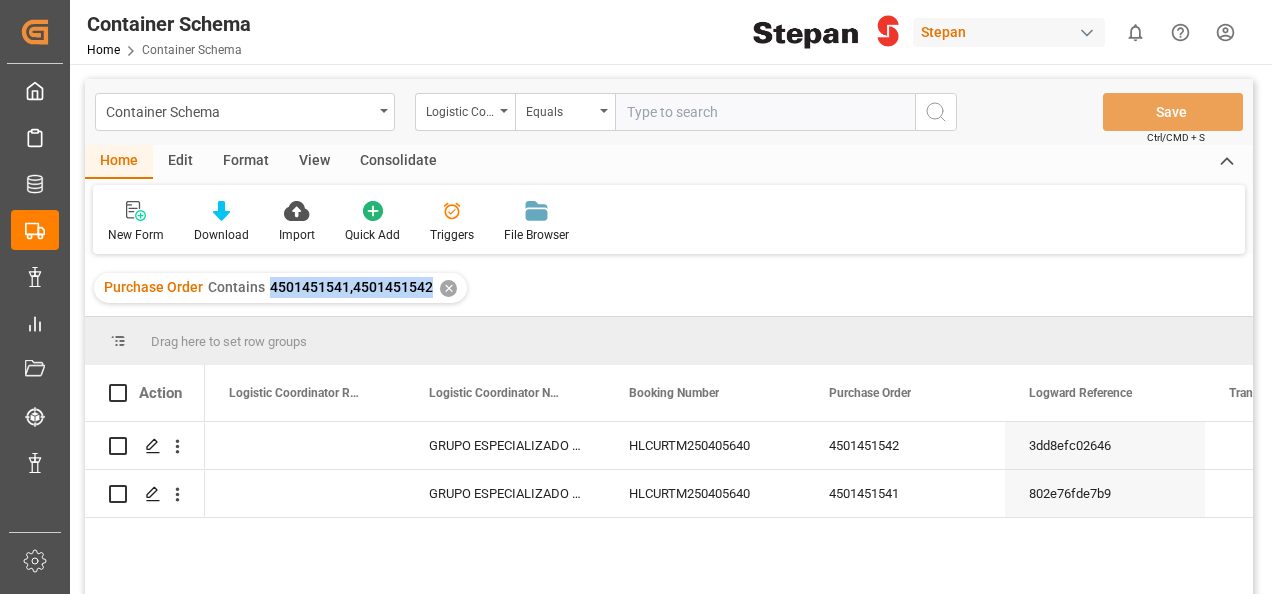 drag, startPoint x: 263, startPoint y: 288, endPoint x: 430, endPoint y: 308, distance: 168.19334 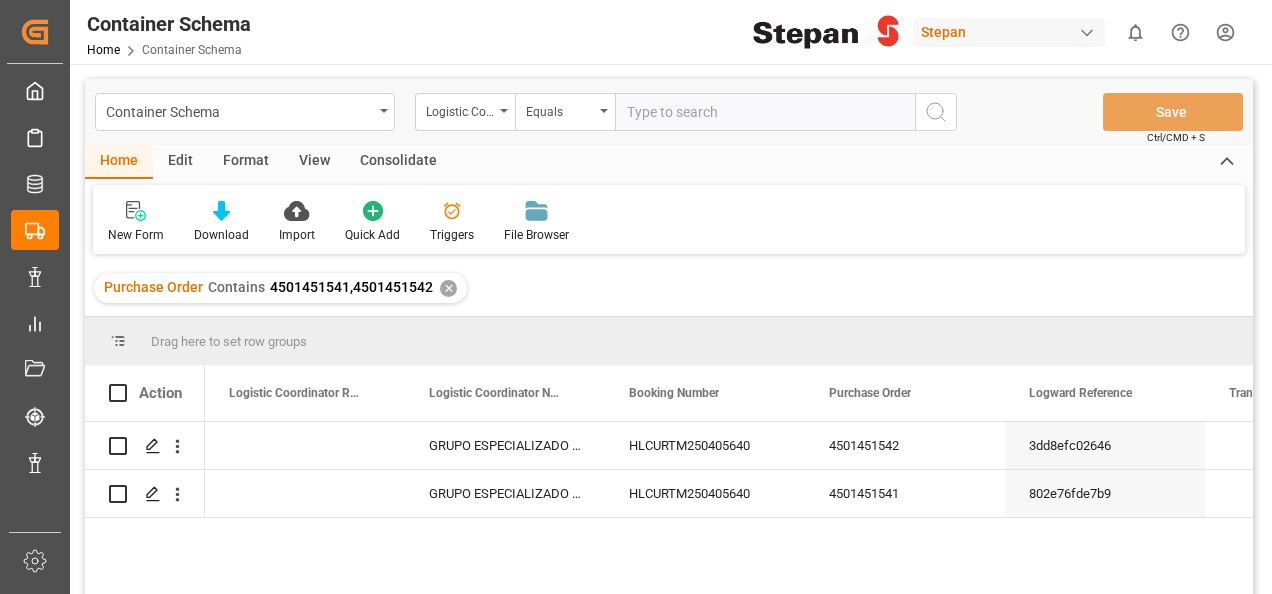 click on "✕" at bounding box center [448, 288] 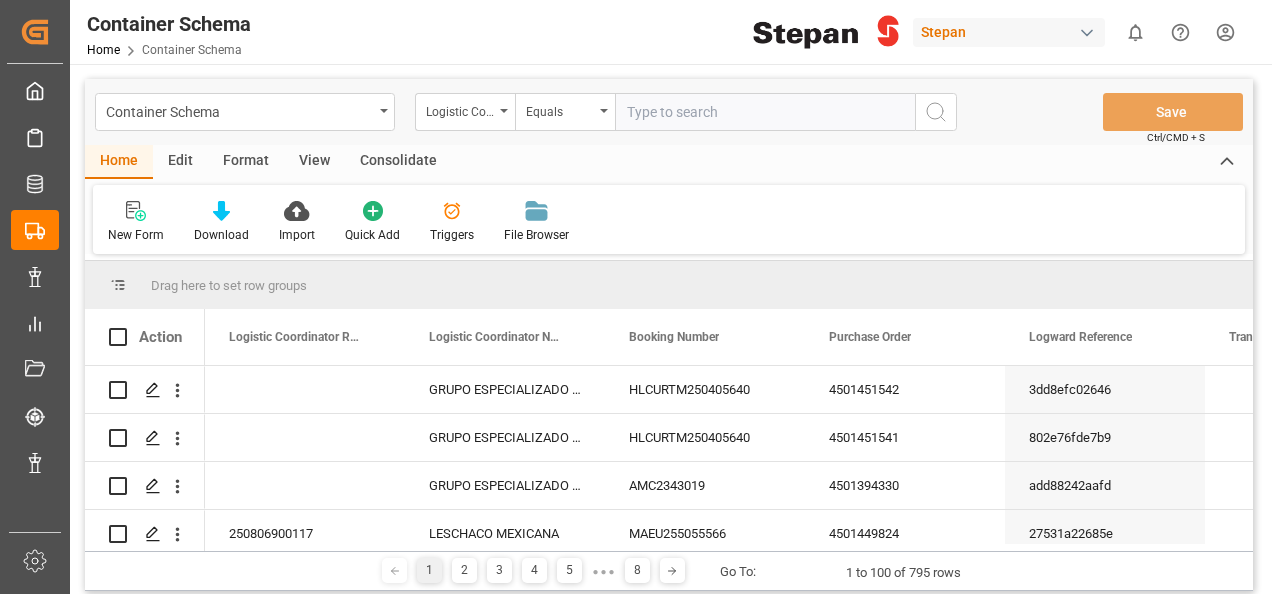 click at bounding box center (765, 112) 